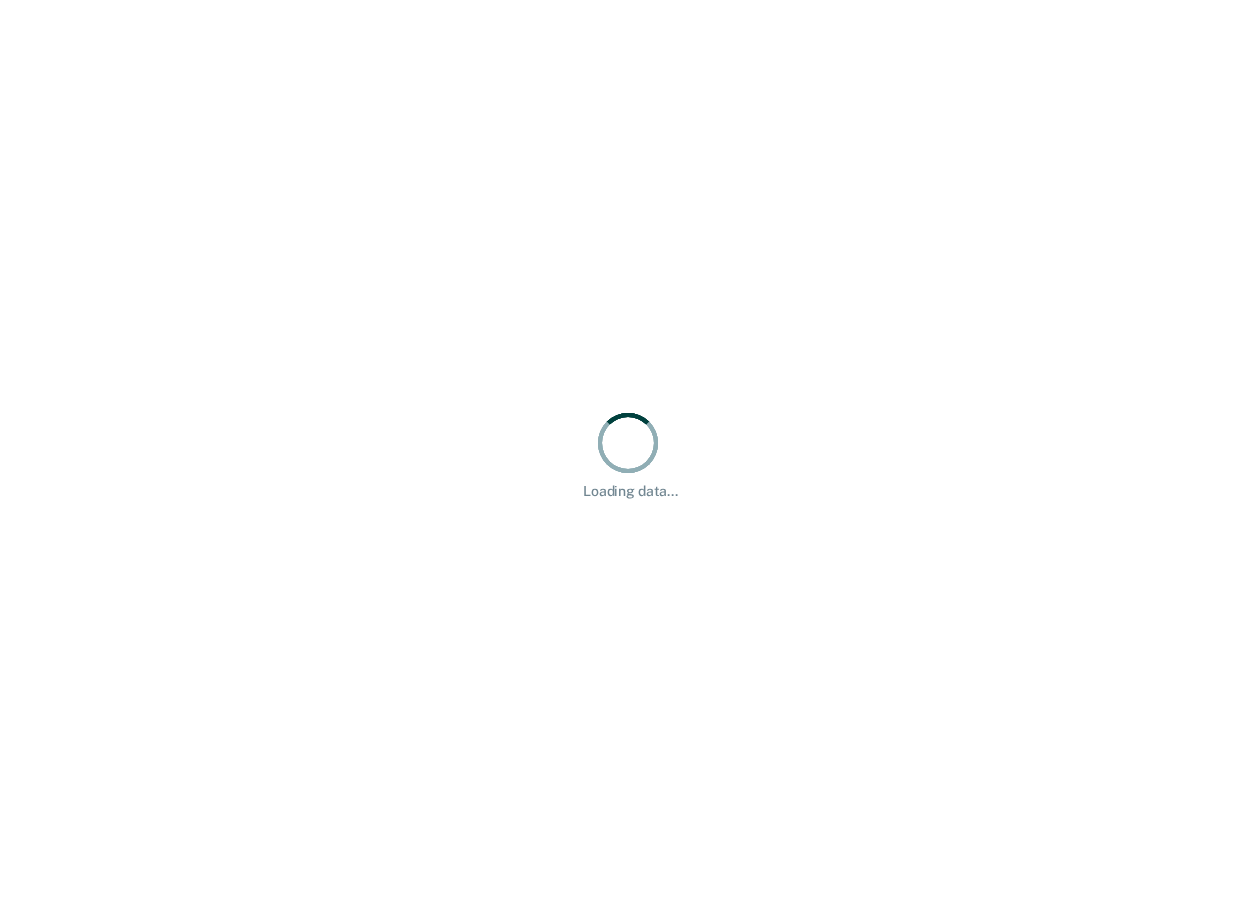 scroll, scrollTop: 0, scrollLeft: 0, axis: both 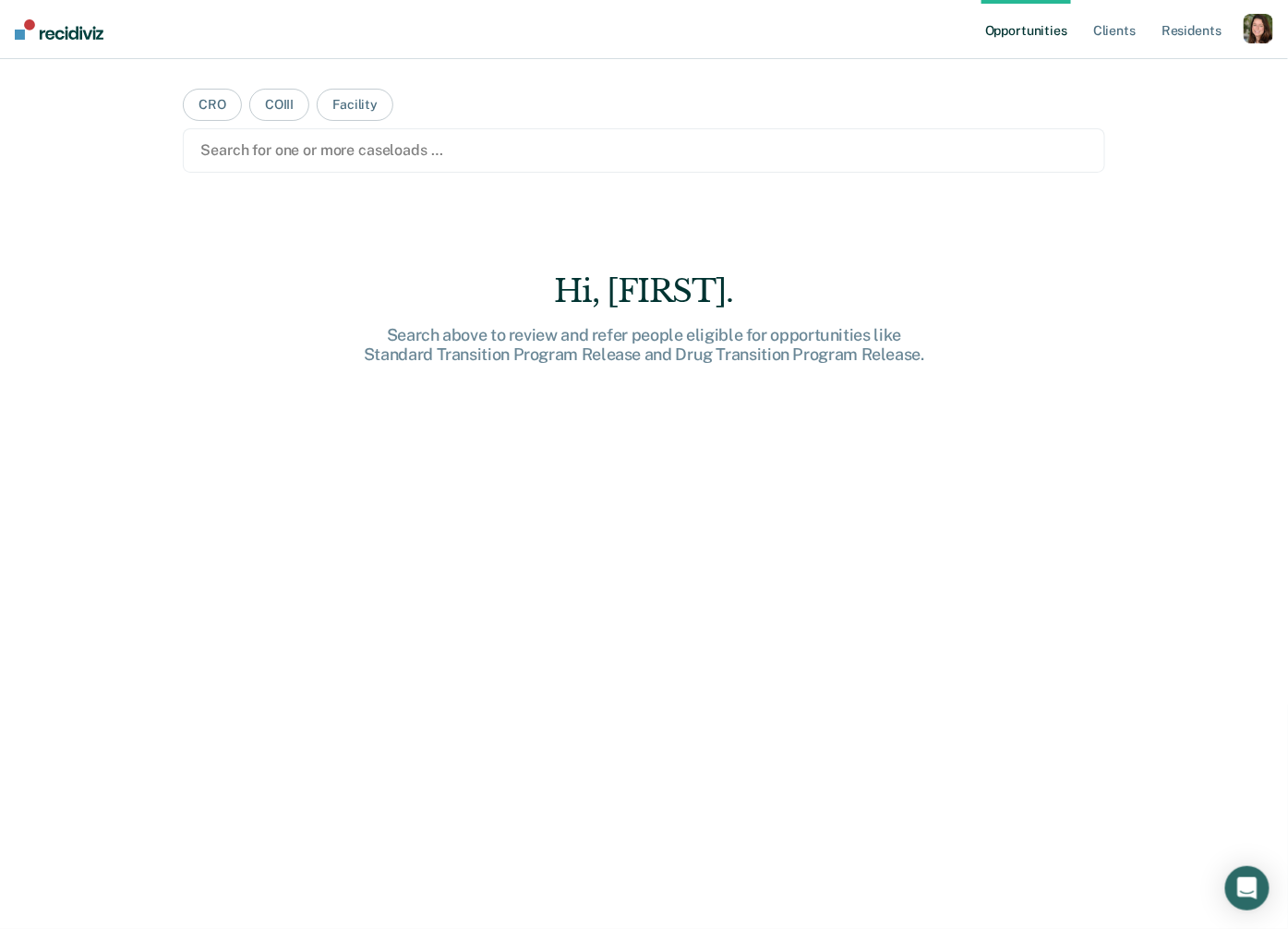 click at bounding box center (1258, 29) 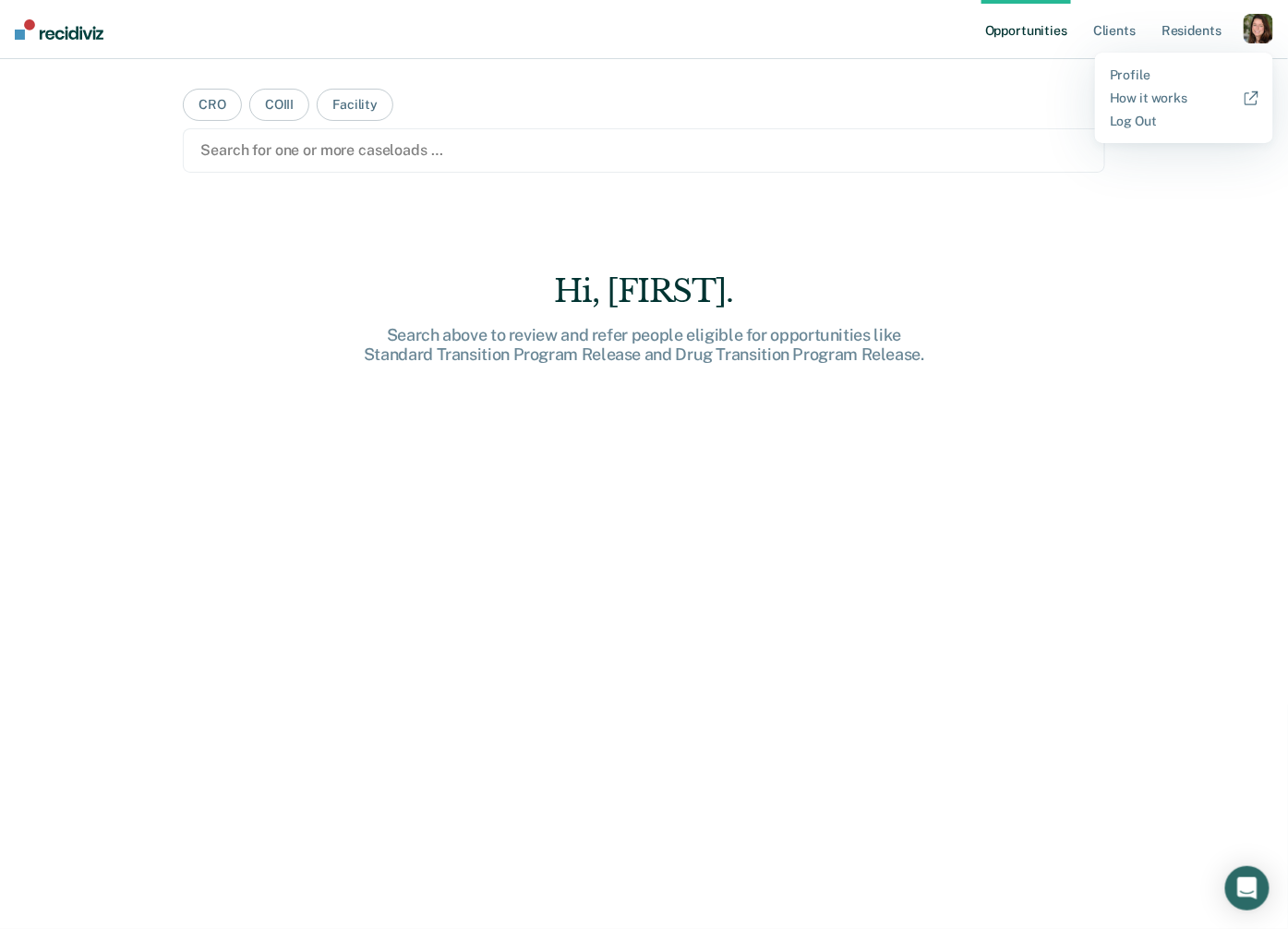click on "Profile How it works Log Out" at bounding box center (1184, 98) 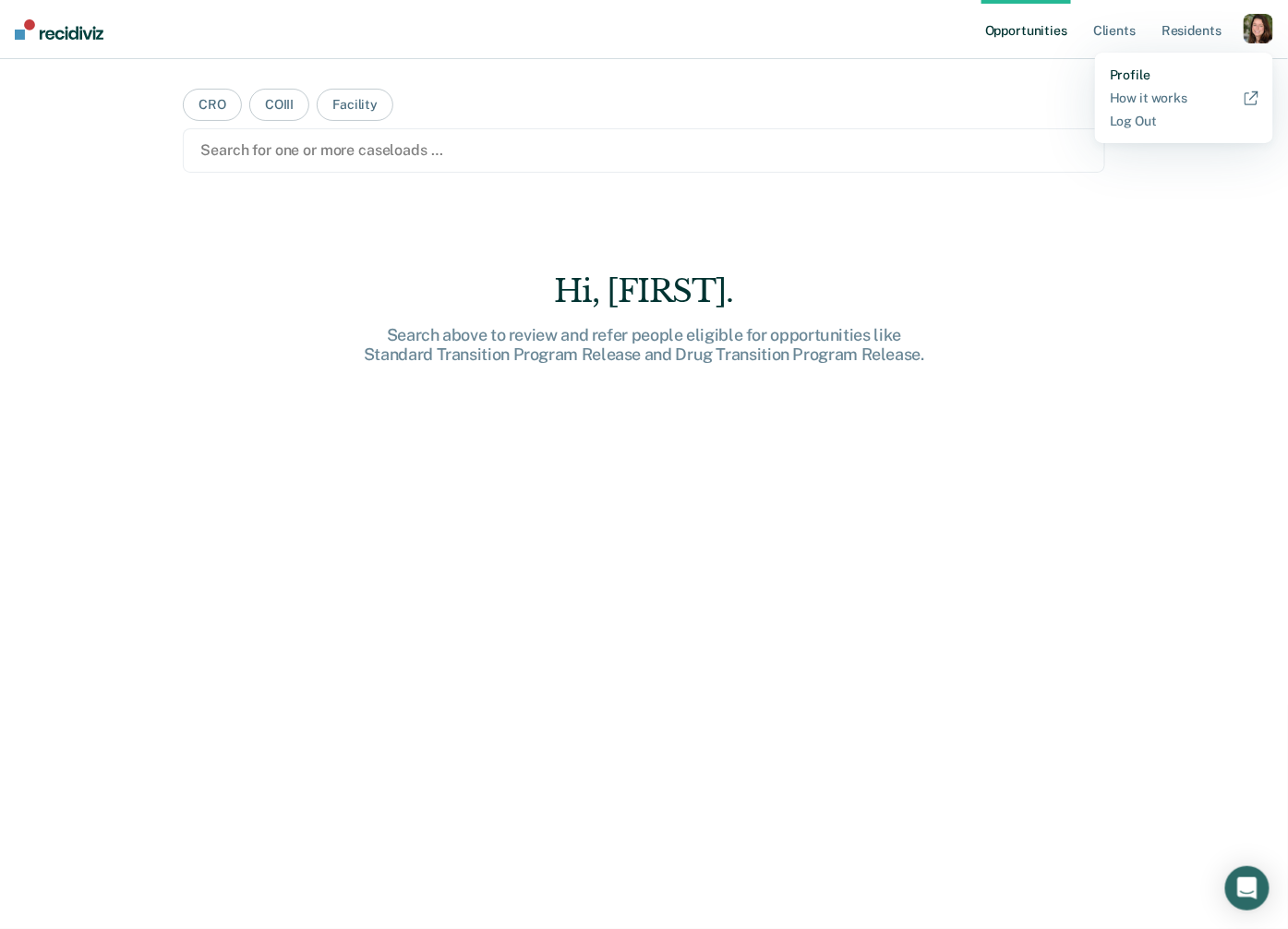 click on "Profile" at bounding box center [1184, 75] 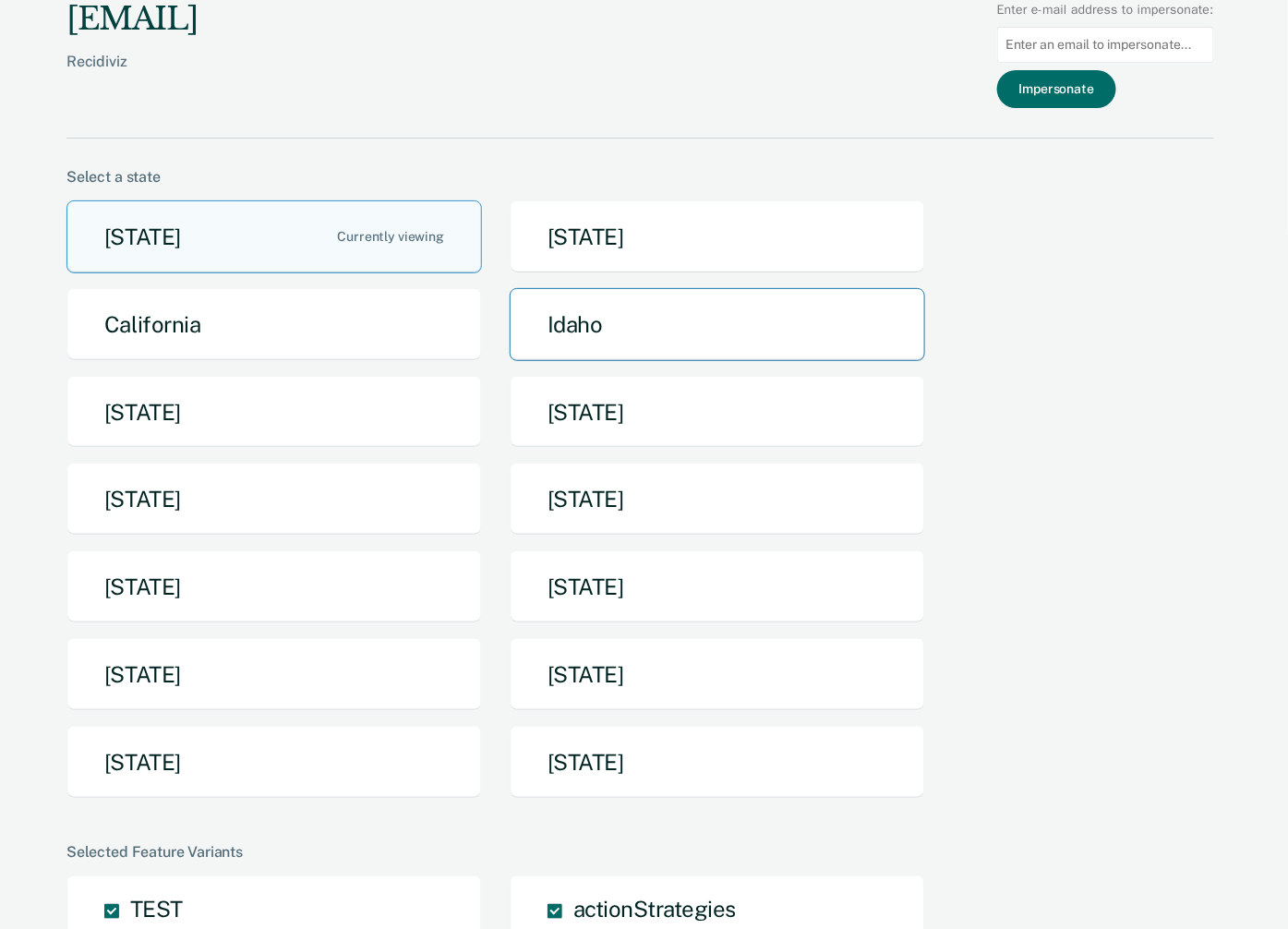 click on "Idaho" at bounding box center (717, 324) 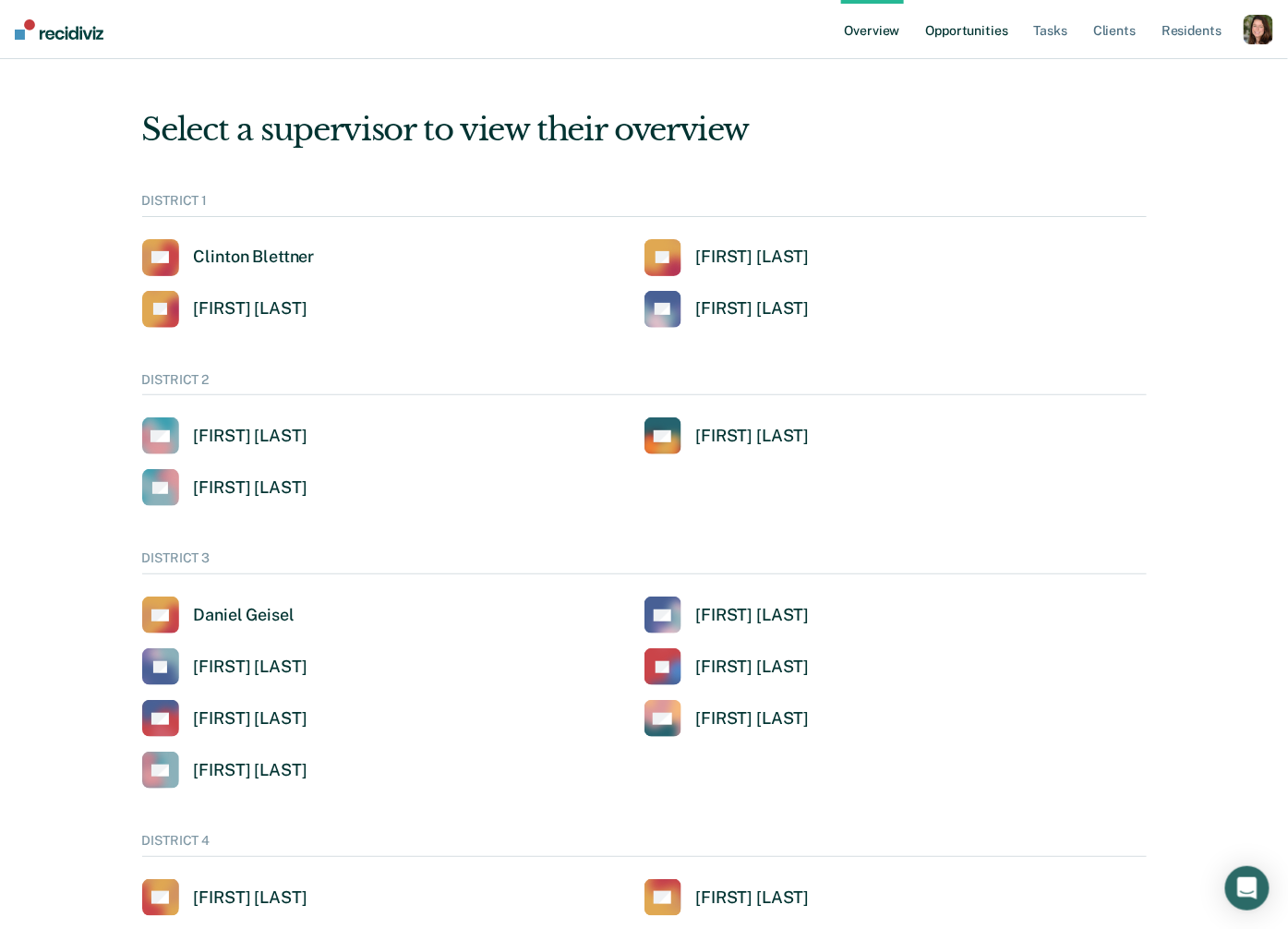 click on "Opportunities" at bounding box center (967, 30) 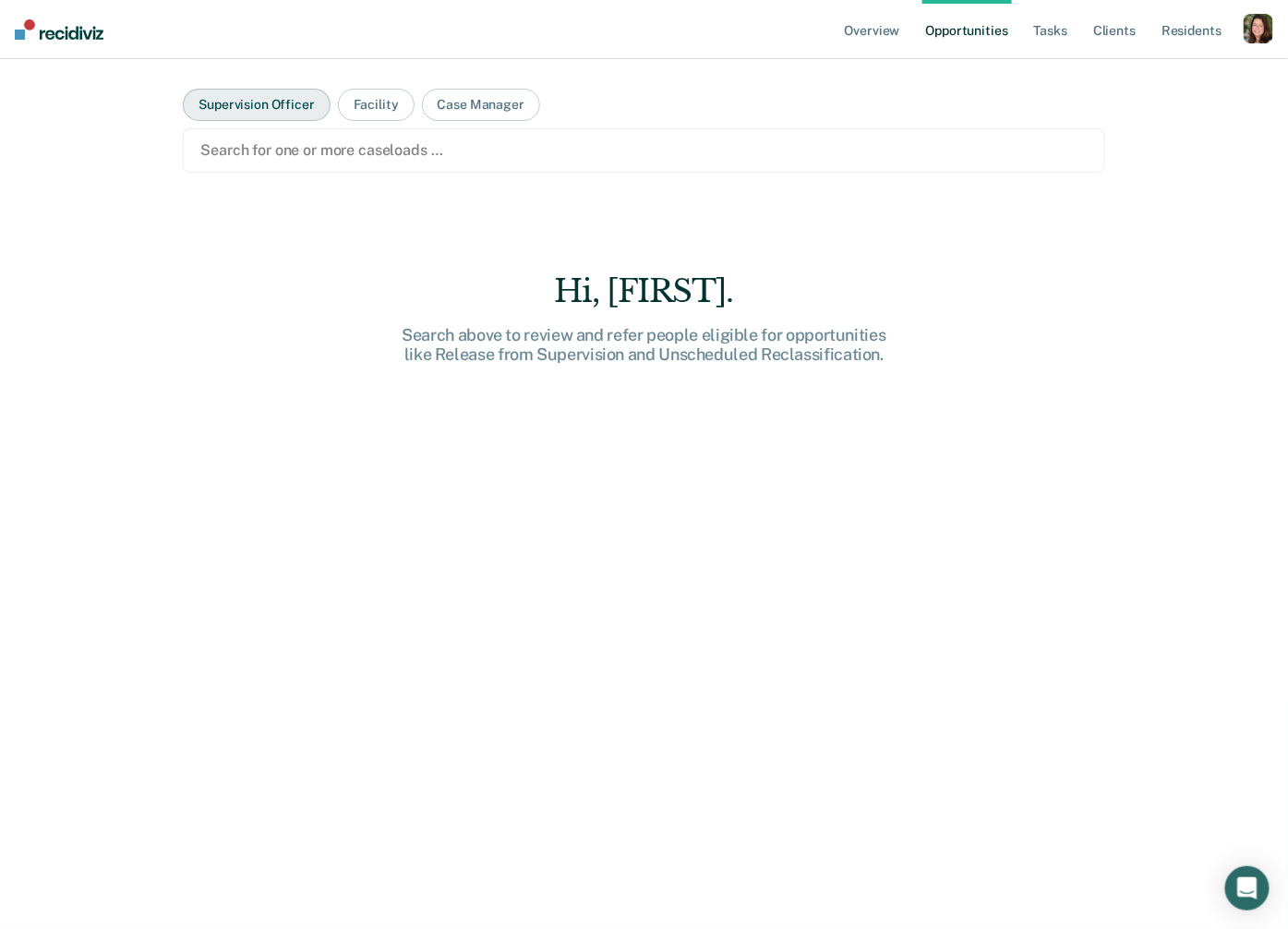 click on "Supervision Officer" at bounding box center [256, 104] 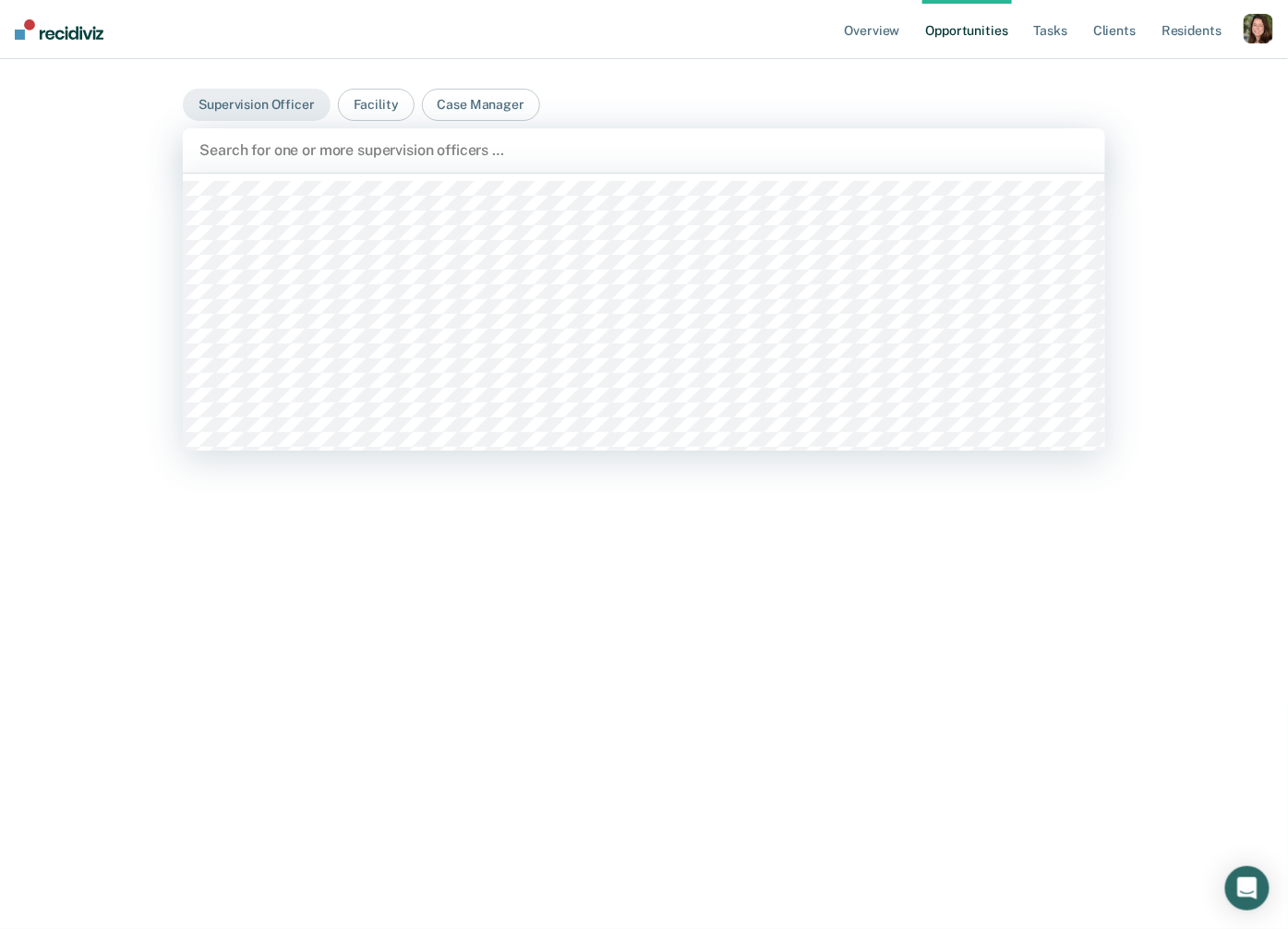 click at bounding box center (644, 150) 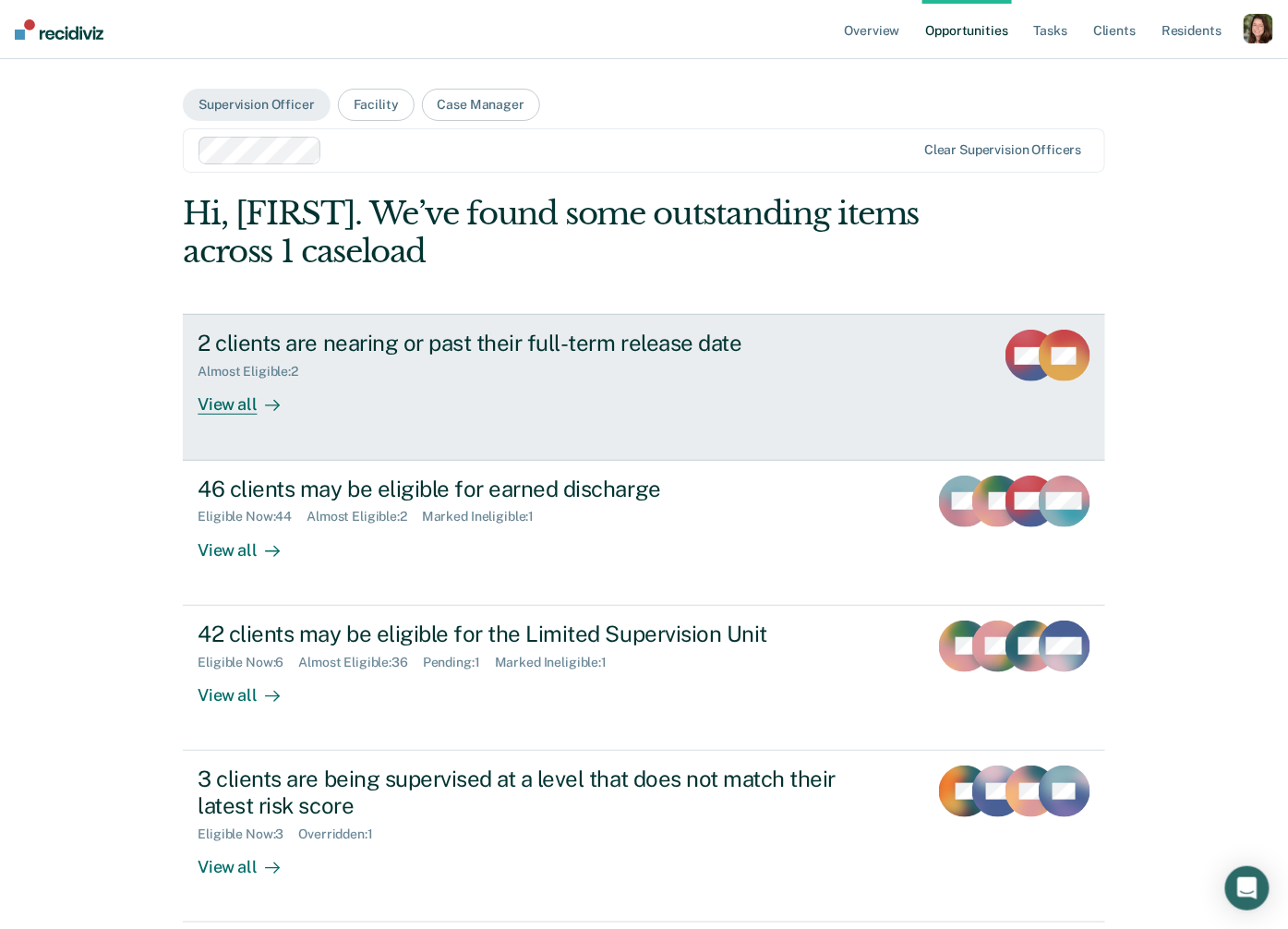 click on "2 clients are nearing or past their full-term release date Almost Eligible :  2 View all   MW NC" at bounding box center (644, 387) 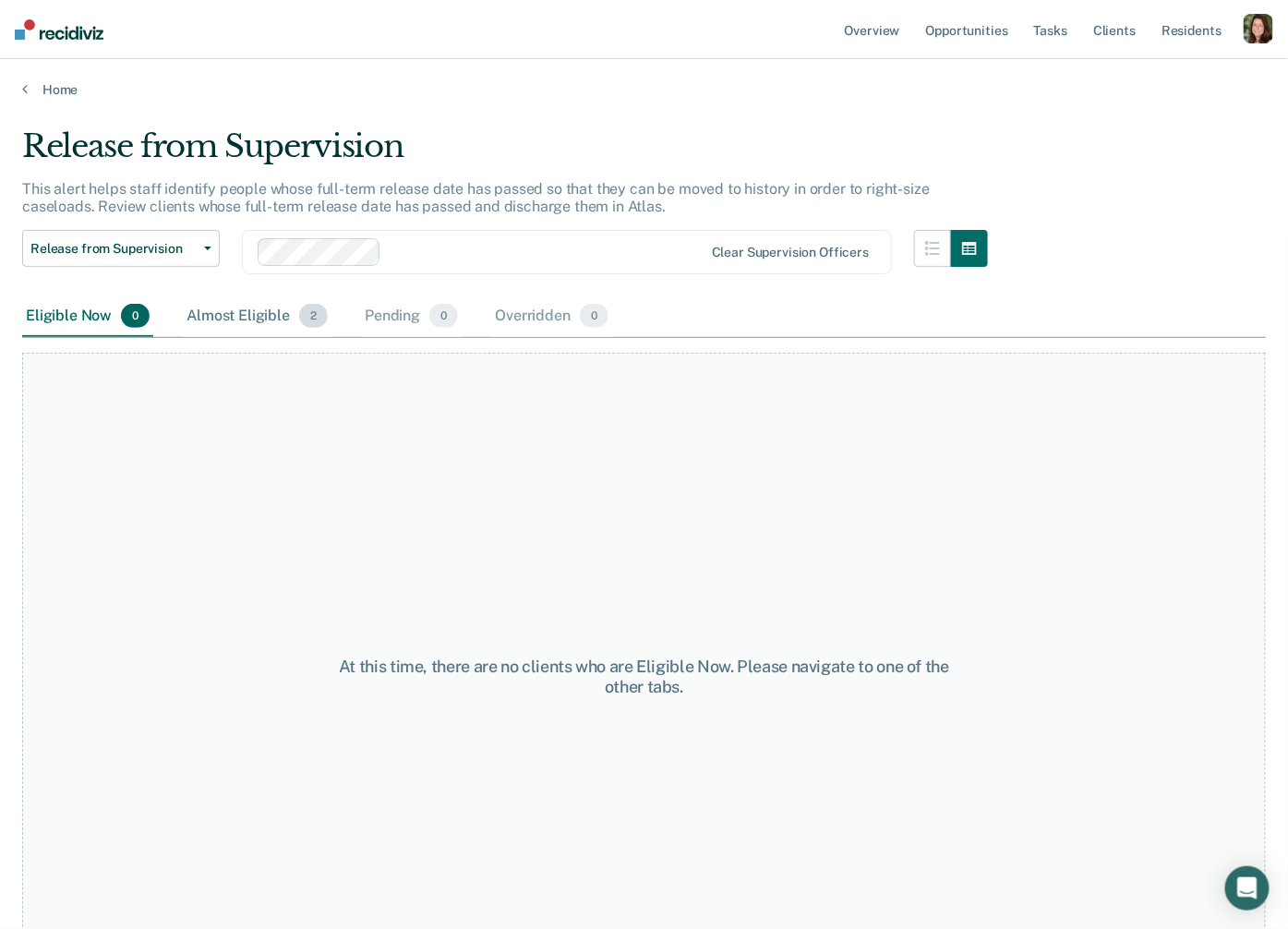 click on "Almost Eligible 2" at bounding box center (257, 317) 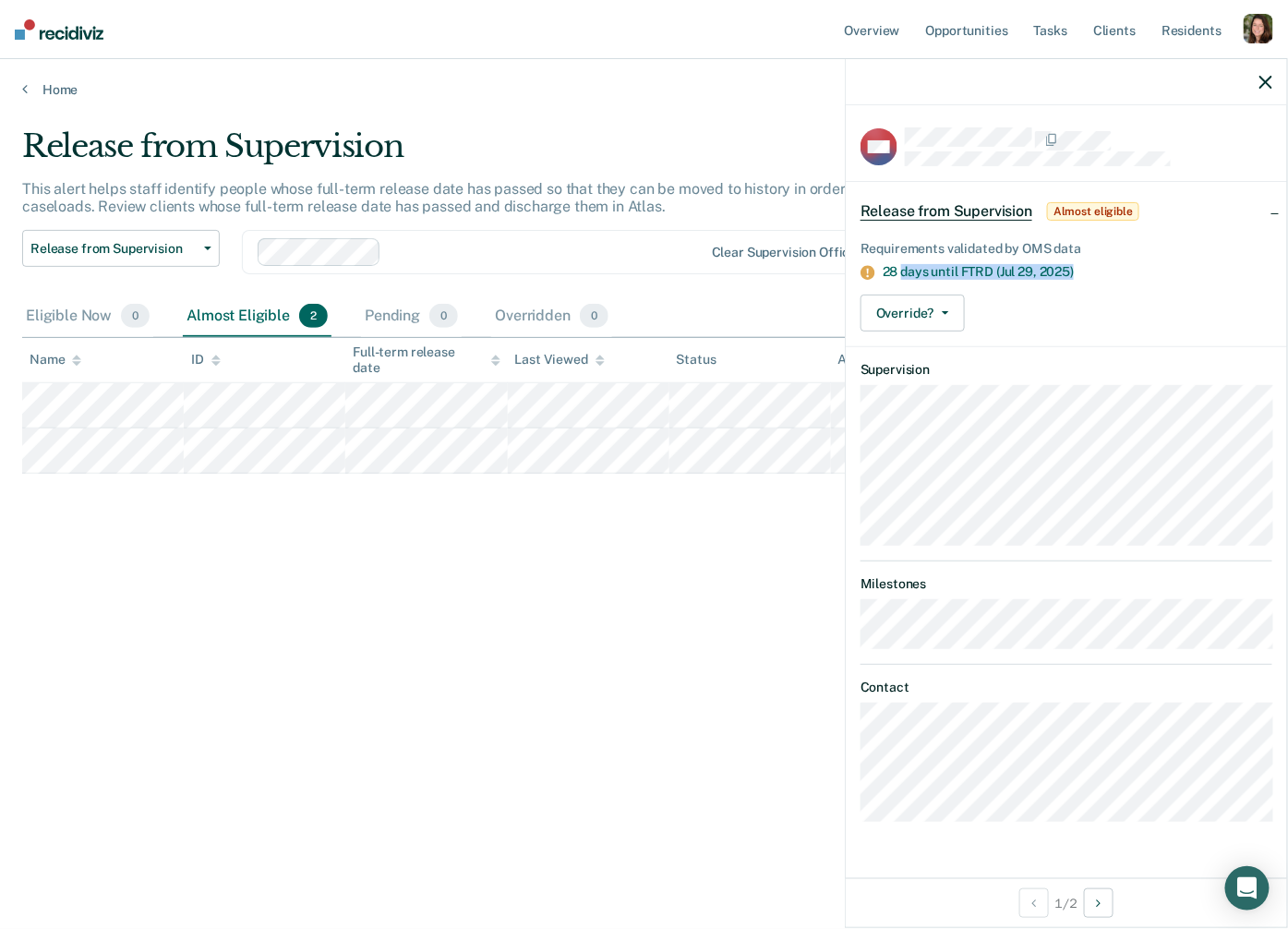 drag, startPoint x: 904, startPoint y: 271, endPoint x: 1128, endPoint y: 271, distance: 224 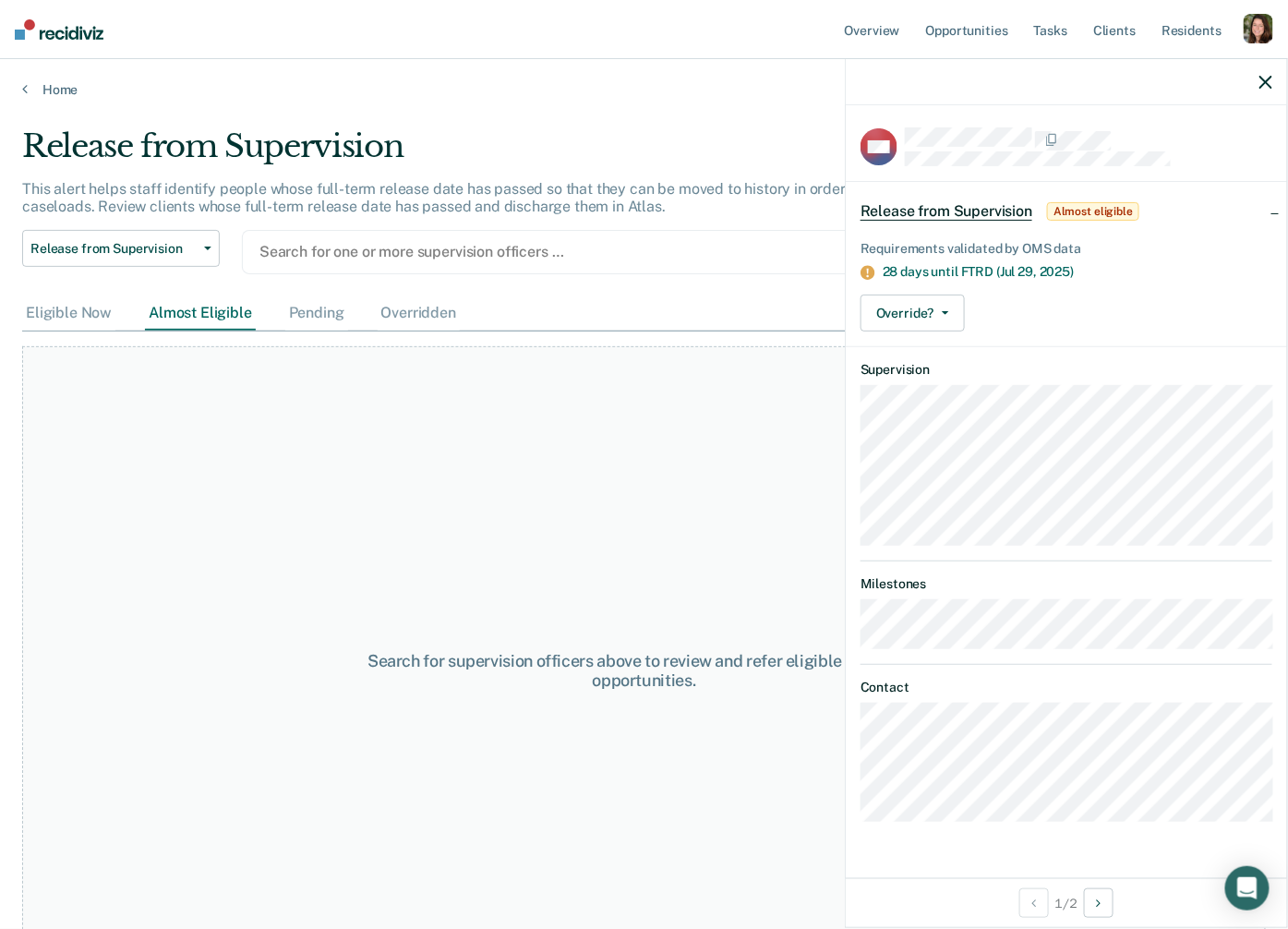 click at bounding box center [1266, 81] 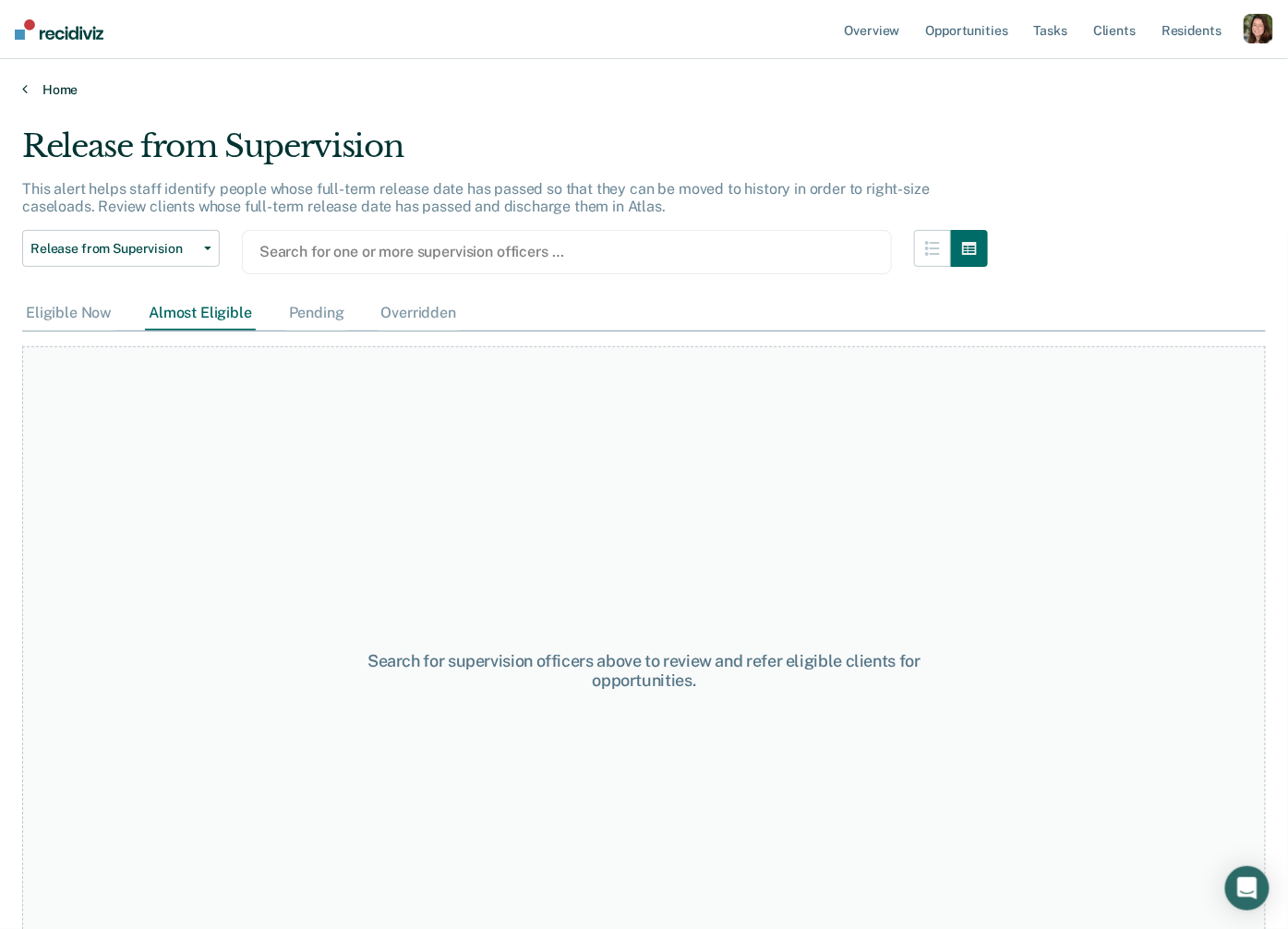 click on "Home" at bounding box center (644, 90) 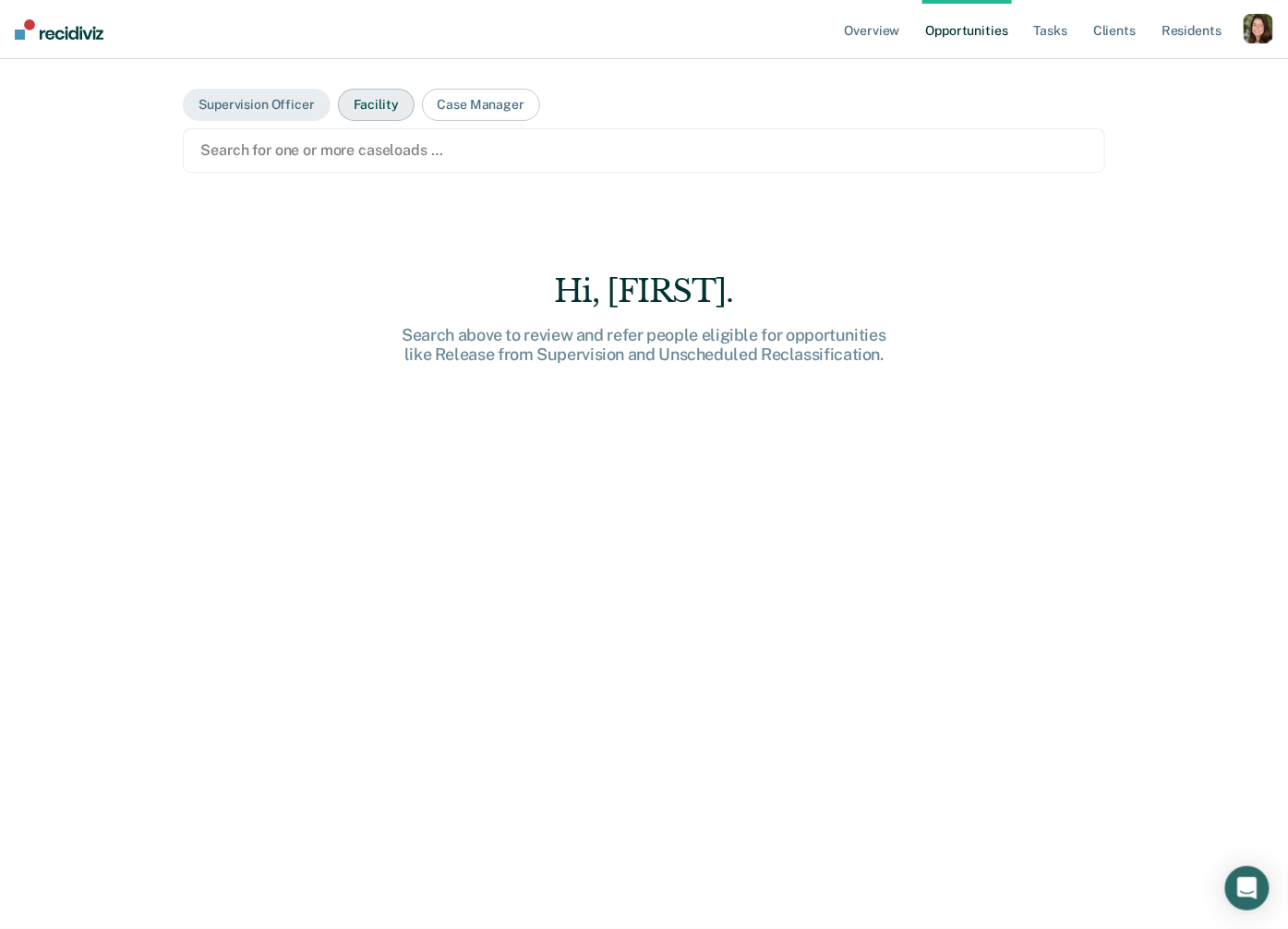 click on "Facility" at bounding box center [376, 104] 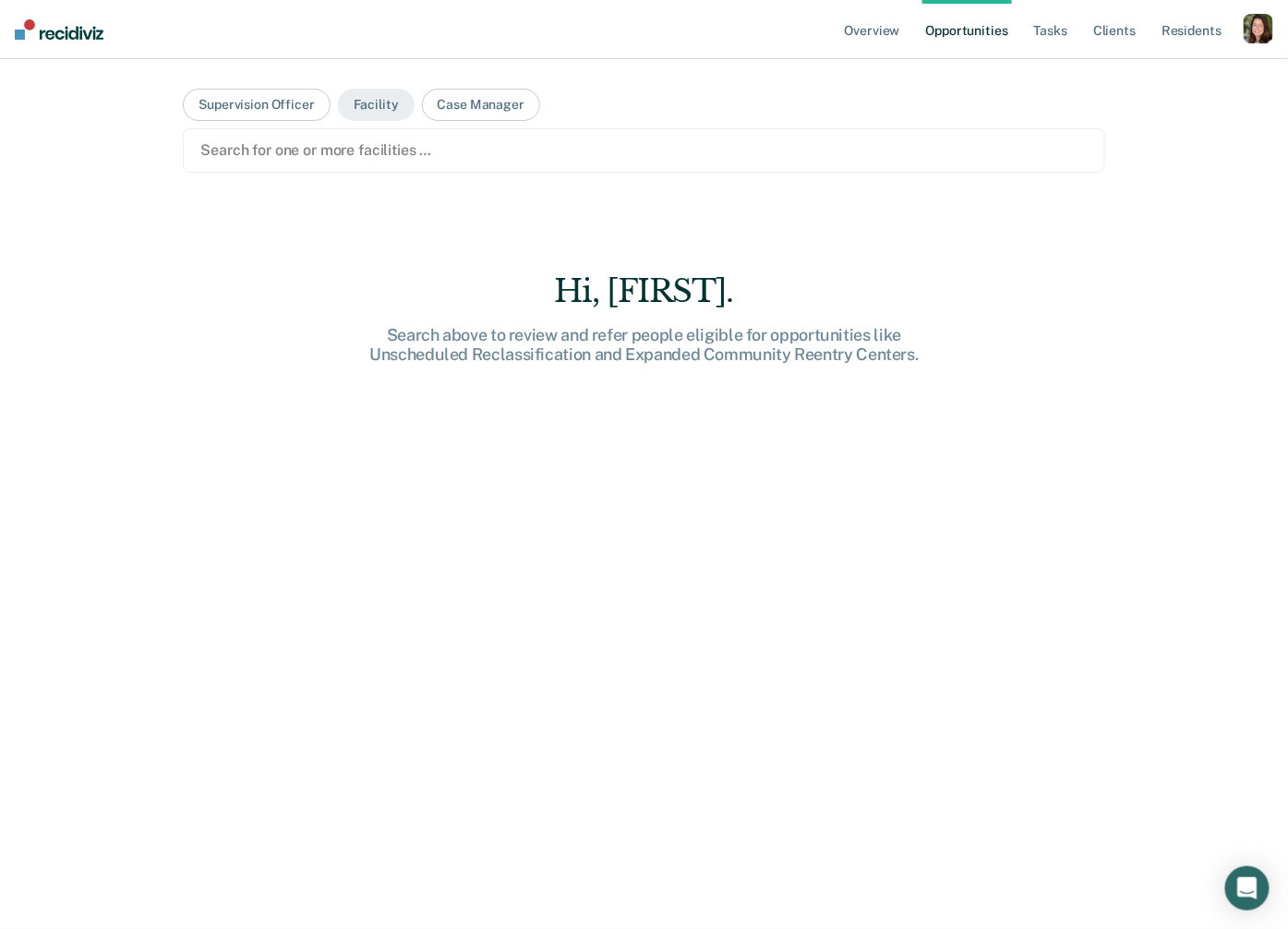 click on "Search for one or more facilities …" at bounding box center [644, 151] 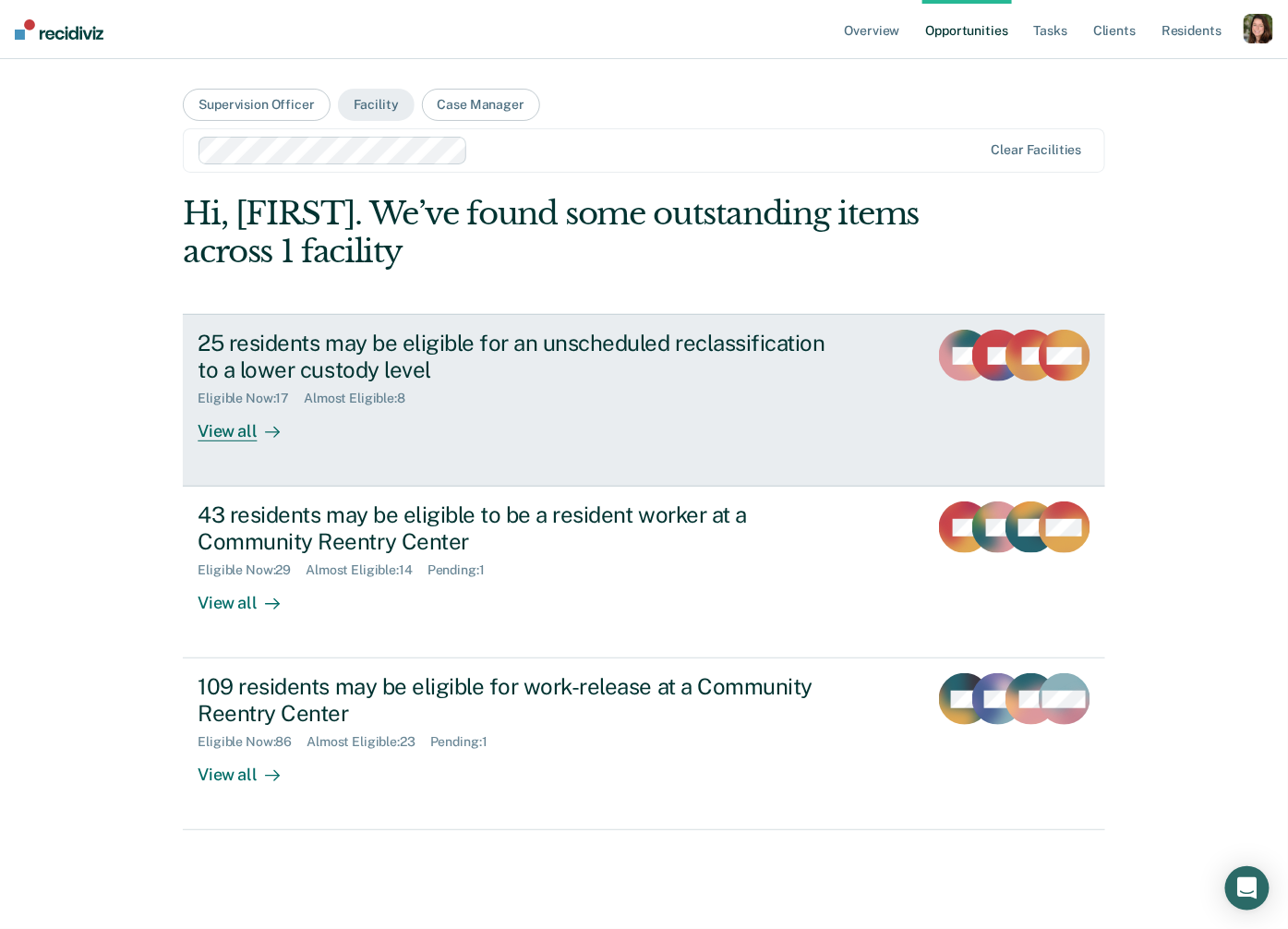 click on "25 residents may be eligible for an unscheduled reclassification to a lower custody level Eligible Now :  17 Almost Eligible :  8 View all   TG JH SJ + 22" at bounding box center [644, 400] 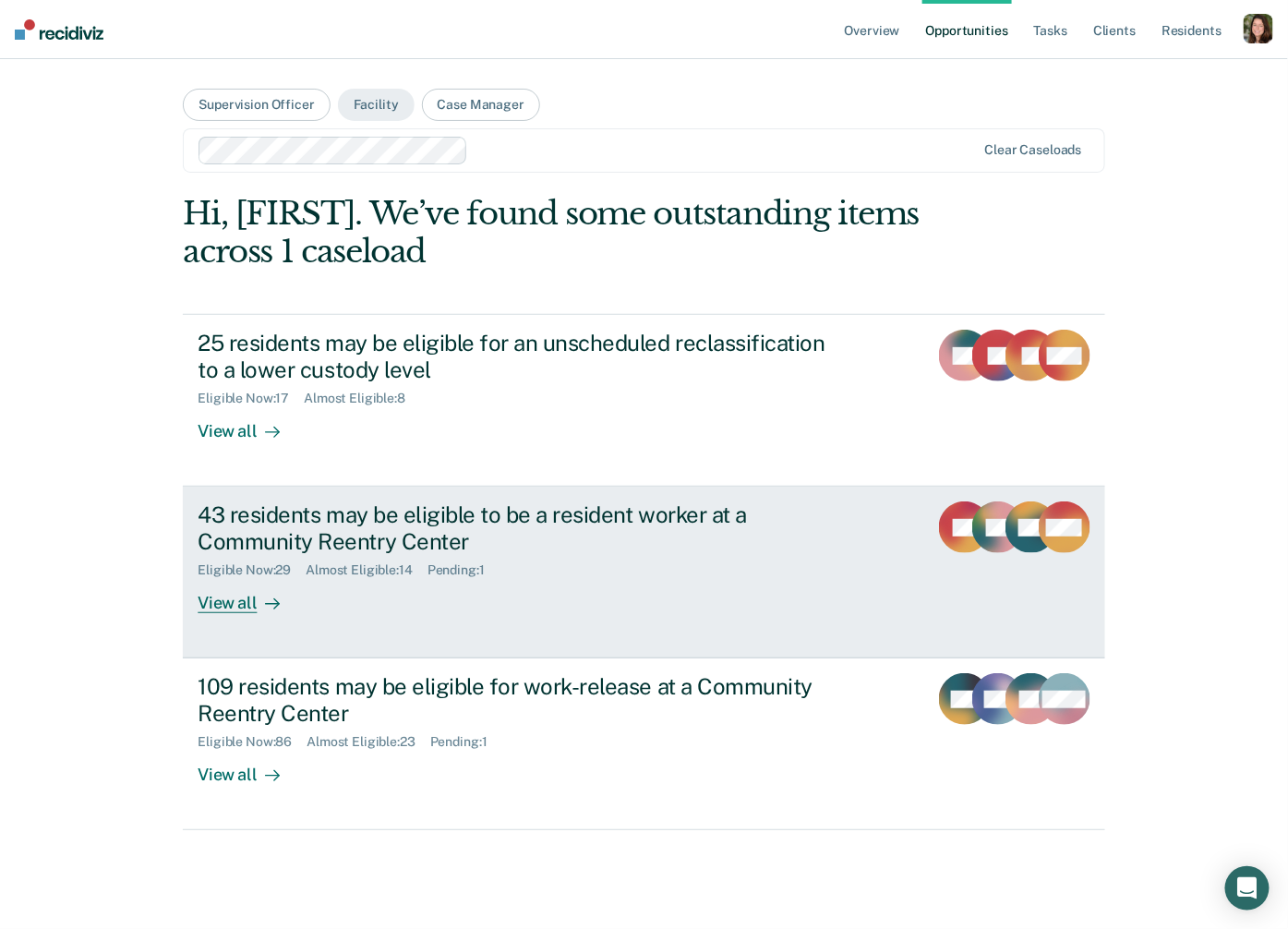 click on "Eligible Now :  29 Almost Eligible :  14 Pending :  1" at bounding box center (522, 566) 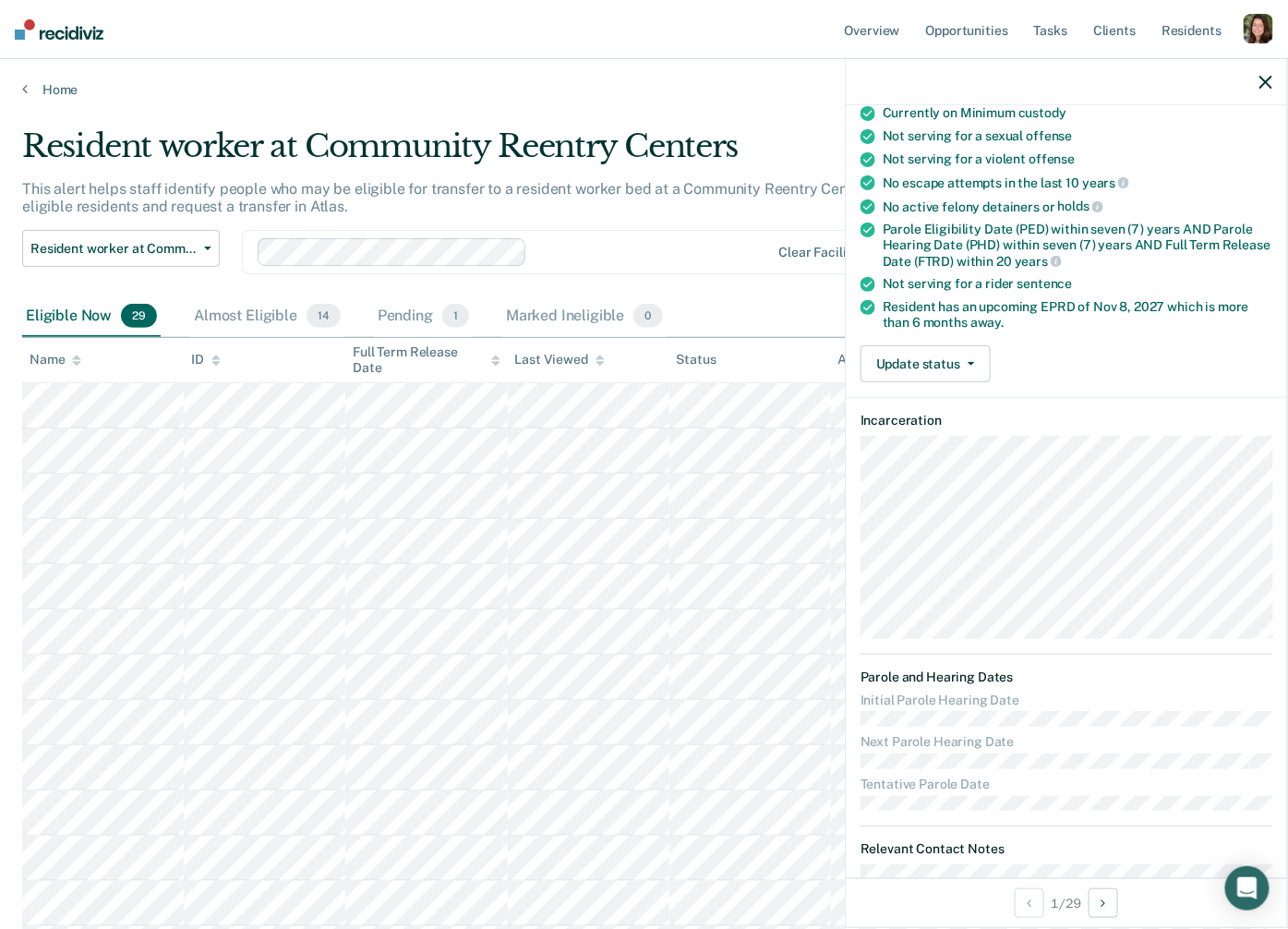 scroll, scrollTop: 207, scrollLeft: 0, axis: vertical 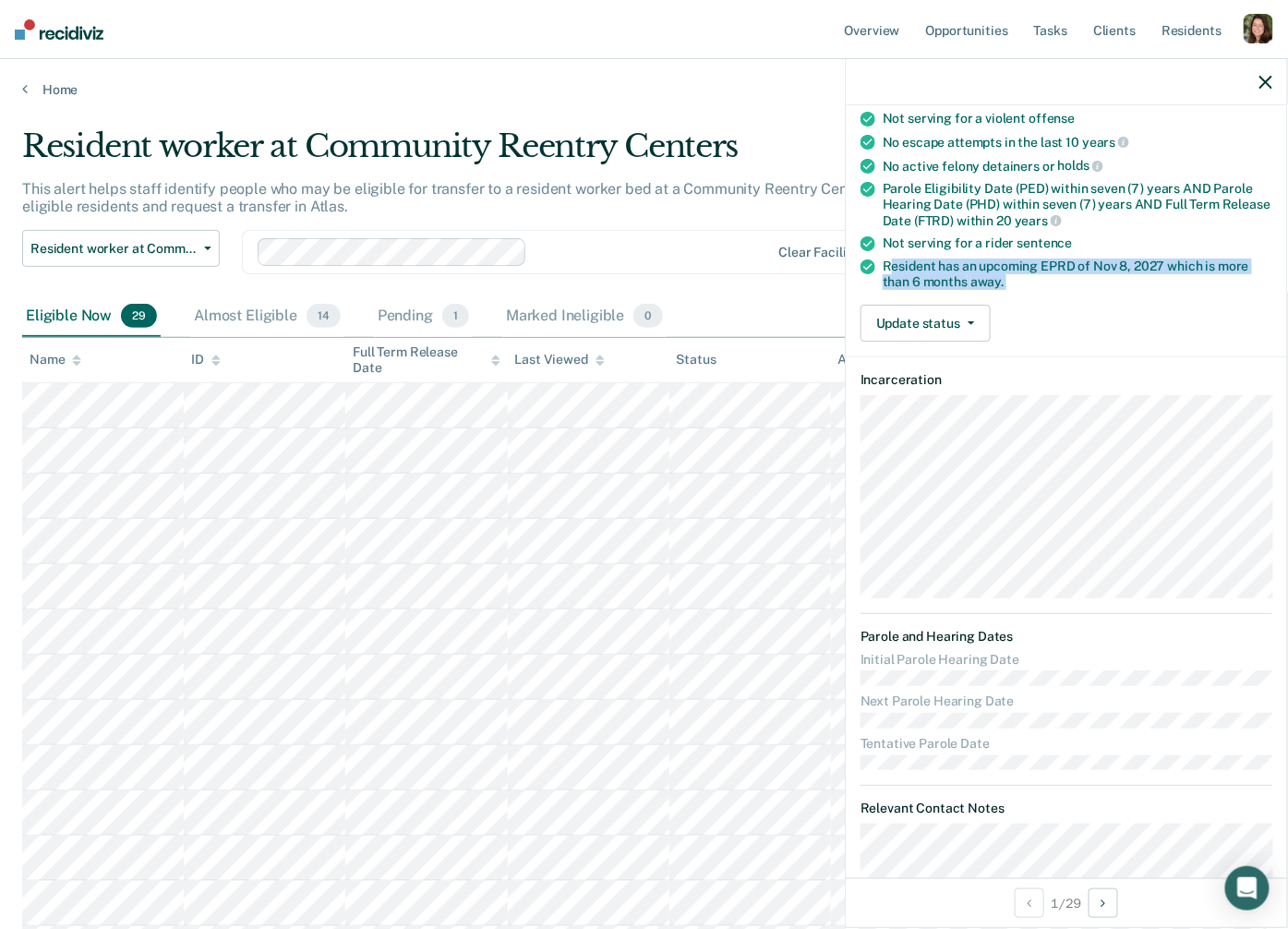 drag, startPoint x: 889, startPoint y: 267, endPoint x: 1064, endPoint y: 291, distance: 176.63805 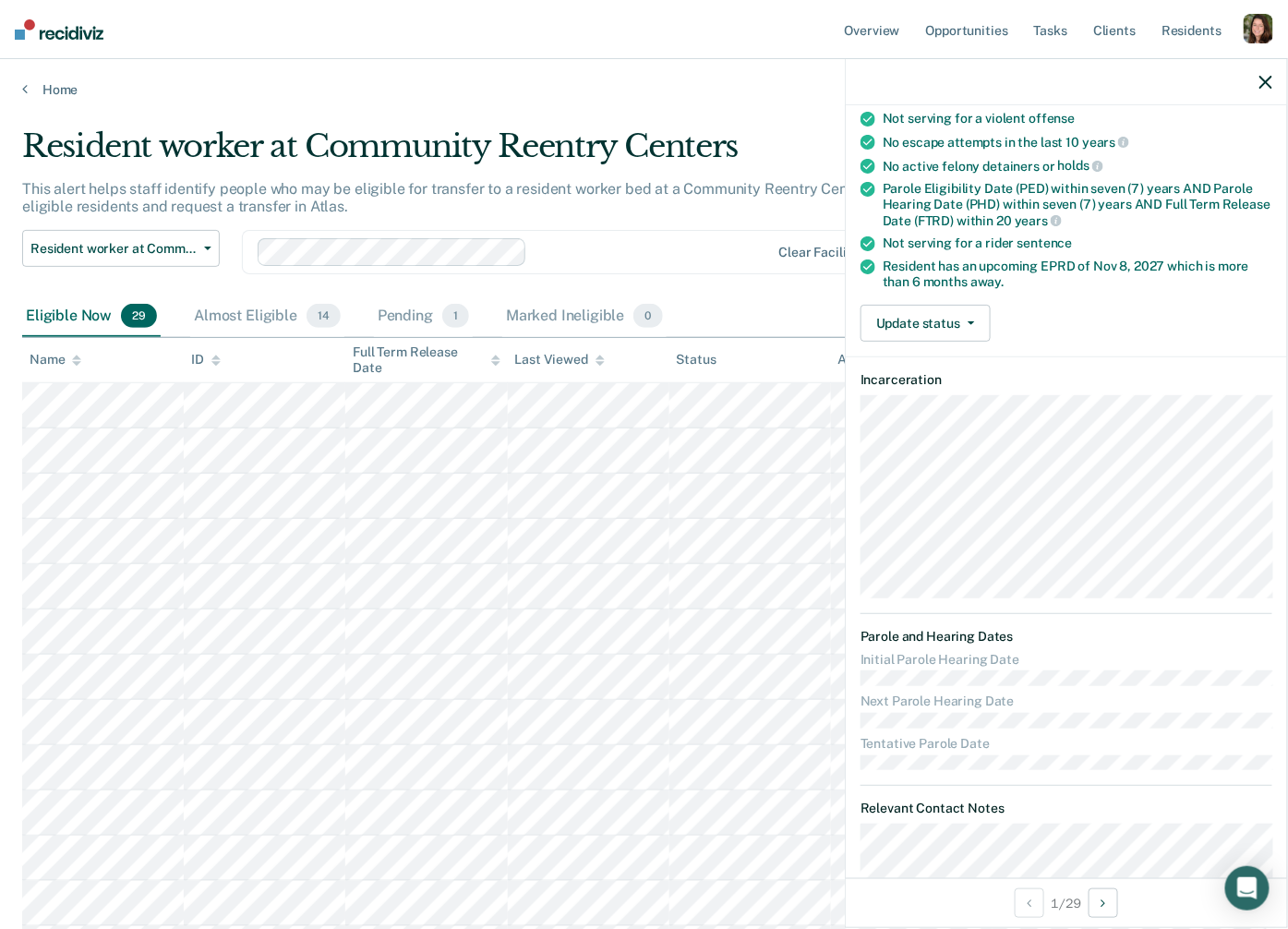 click on "Resident has an upcoming EPRD of Nov 8, 2027 which is more than 6 months   away." at bounding box center (1077, 72) 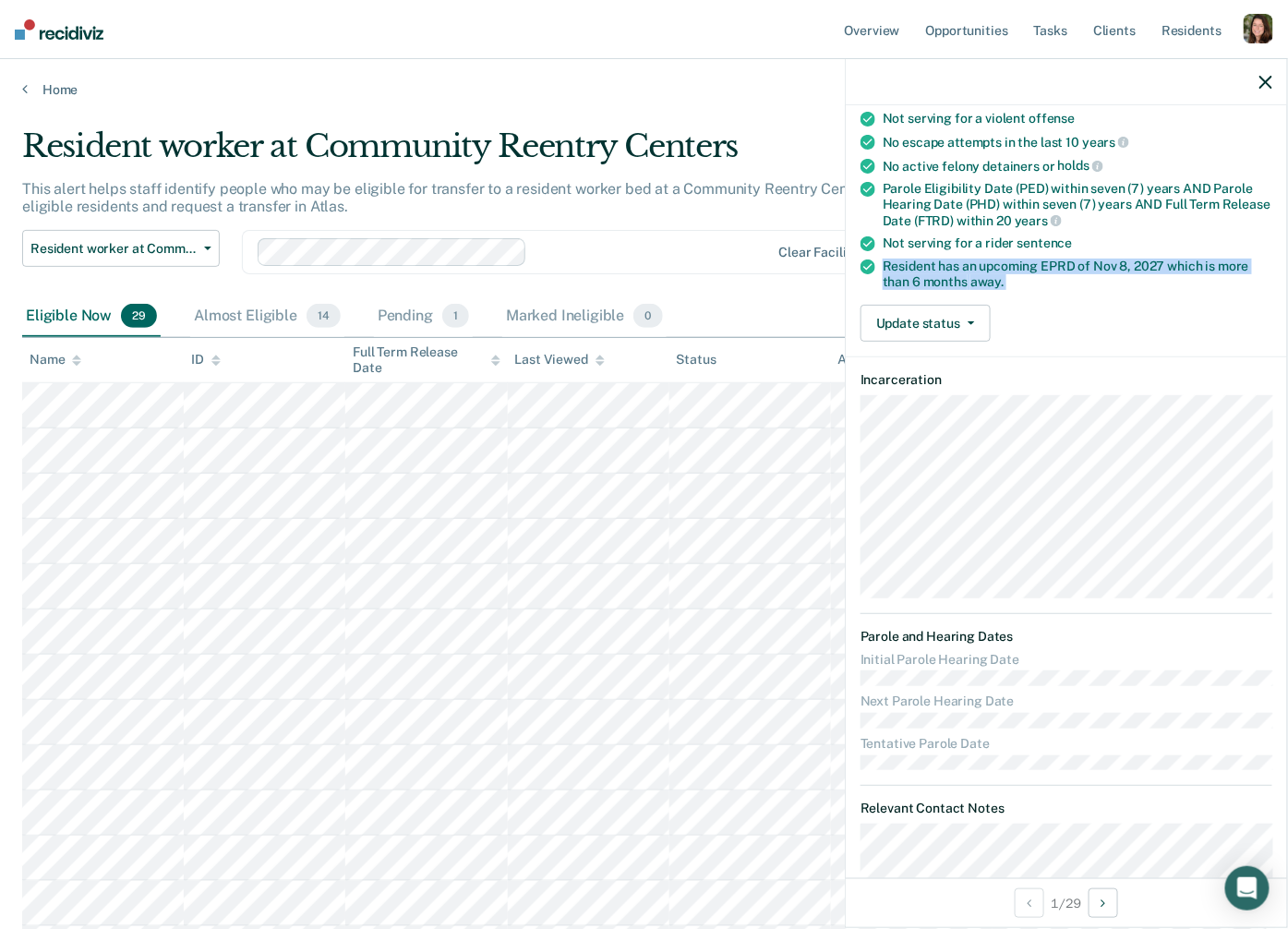 drag, startPoint x: 1025, startPoint y: 289, endPoint x: 882, endPoint y: 251, distance: 147.9628 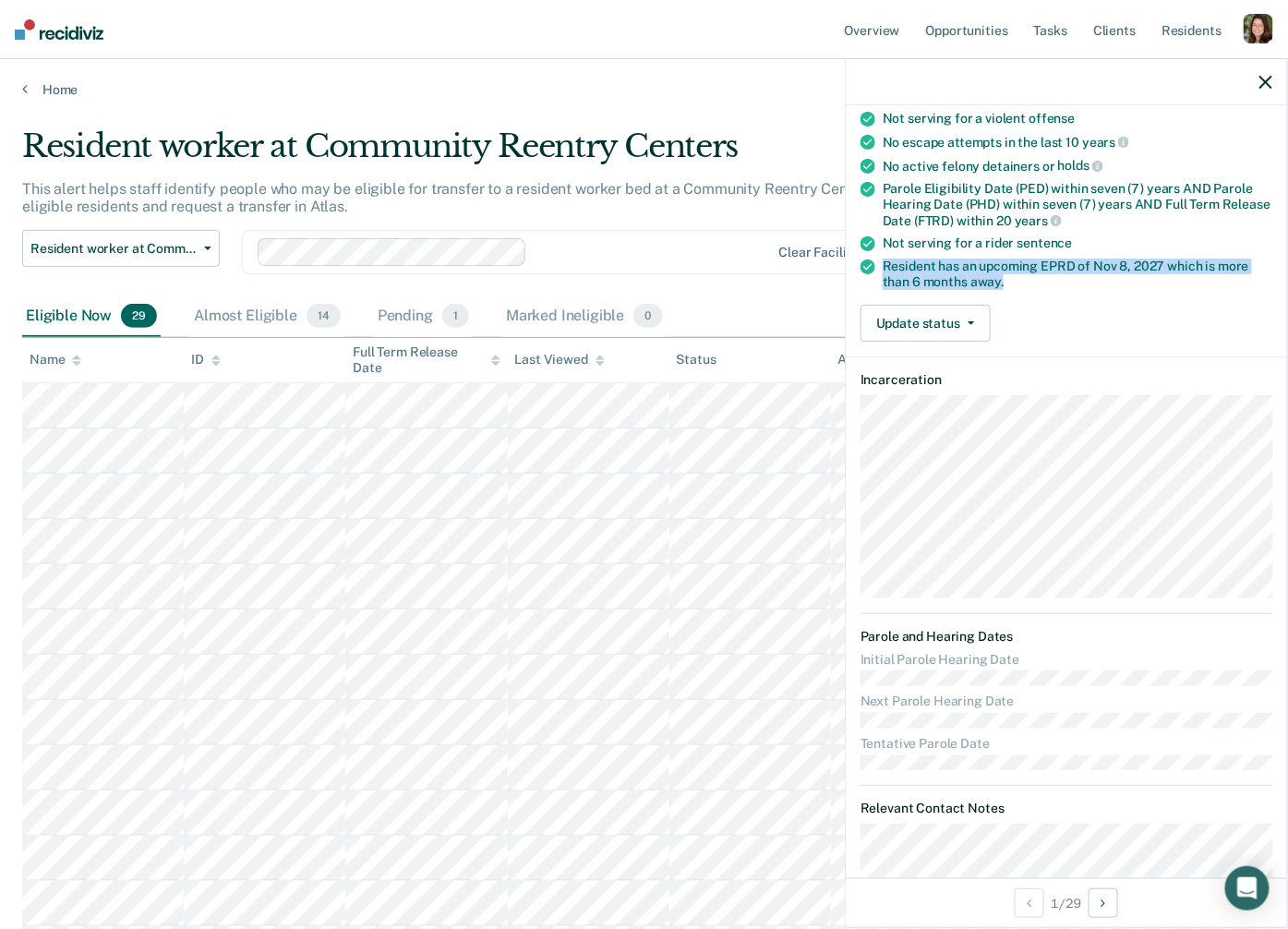 drag, startPoint x: 1033, startPoint y: 277, endPoint x: 878, endPoint y: 259, distance: 156.0417 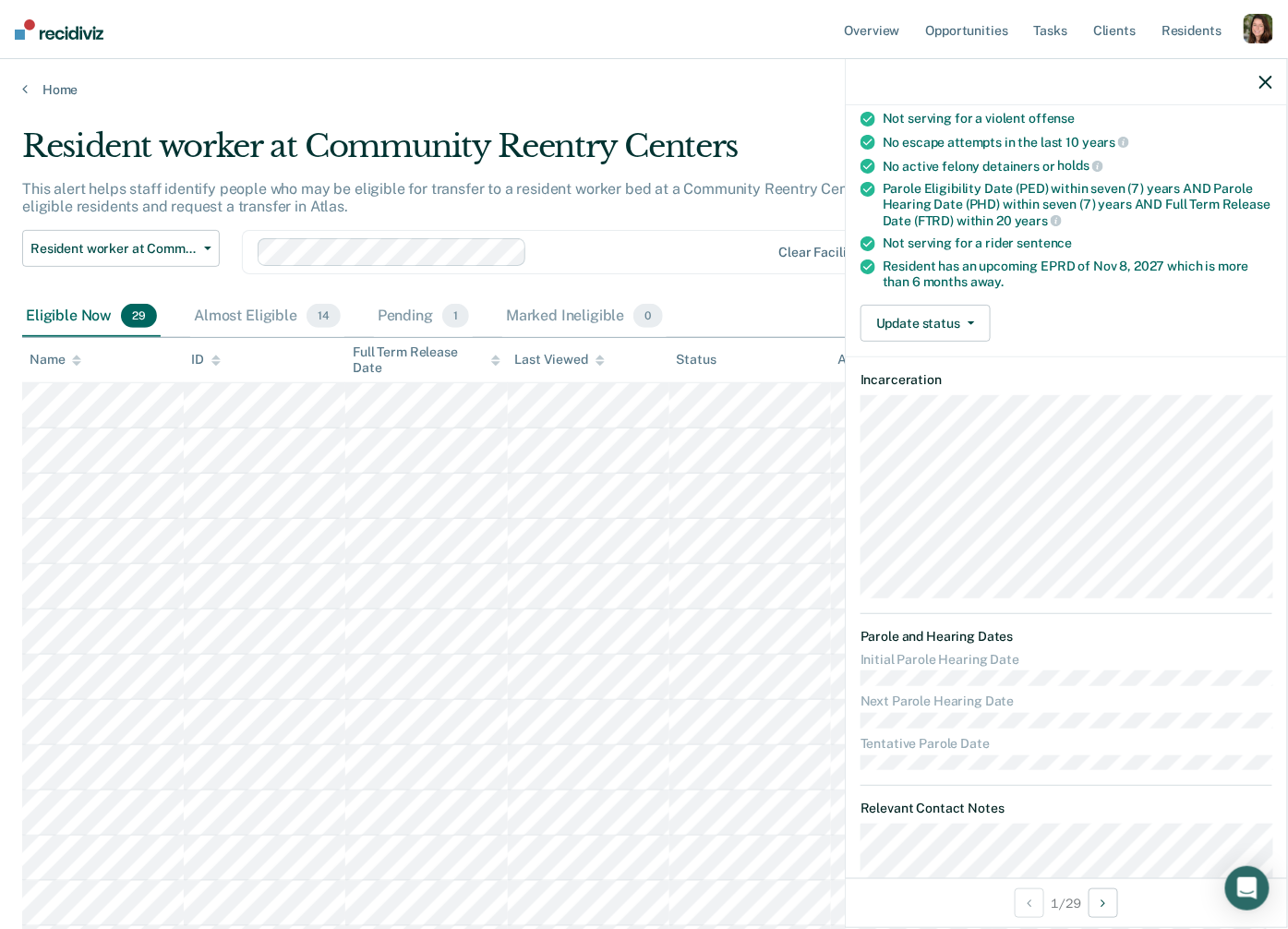 drag, startPoint x: 929, startPoint y: 269, endPoint x: 1117, endPoint y: 249, distance: 189.06084 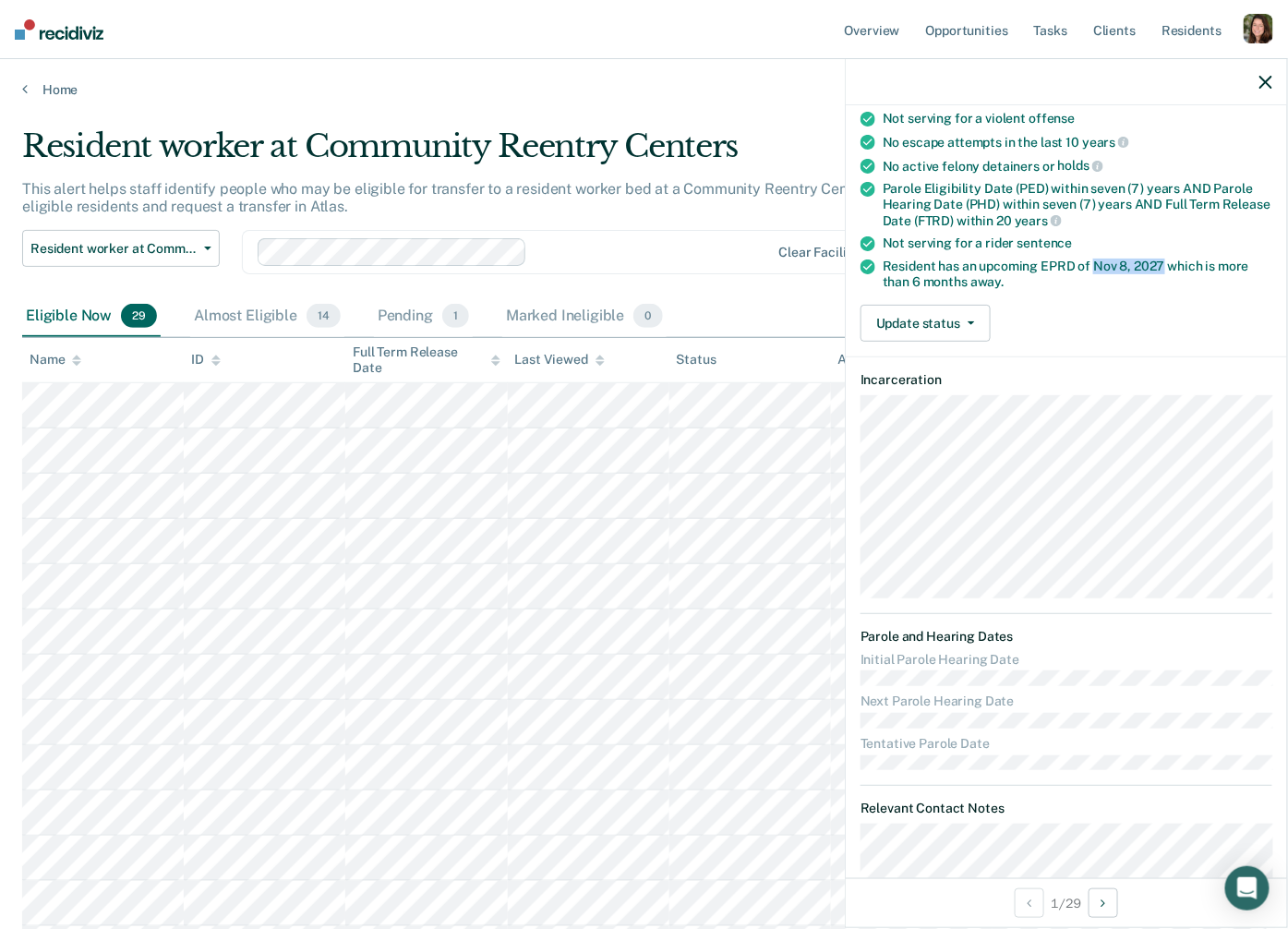 drag, startPoint x: 1093, startPoint y: 256, endPoint x: 1162, endPoint y: 263, distance: 69.35416 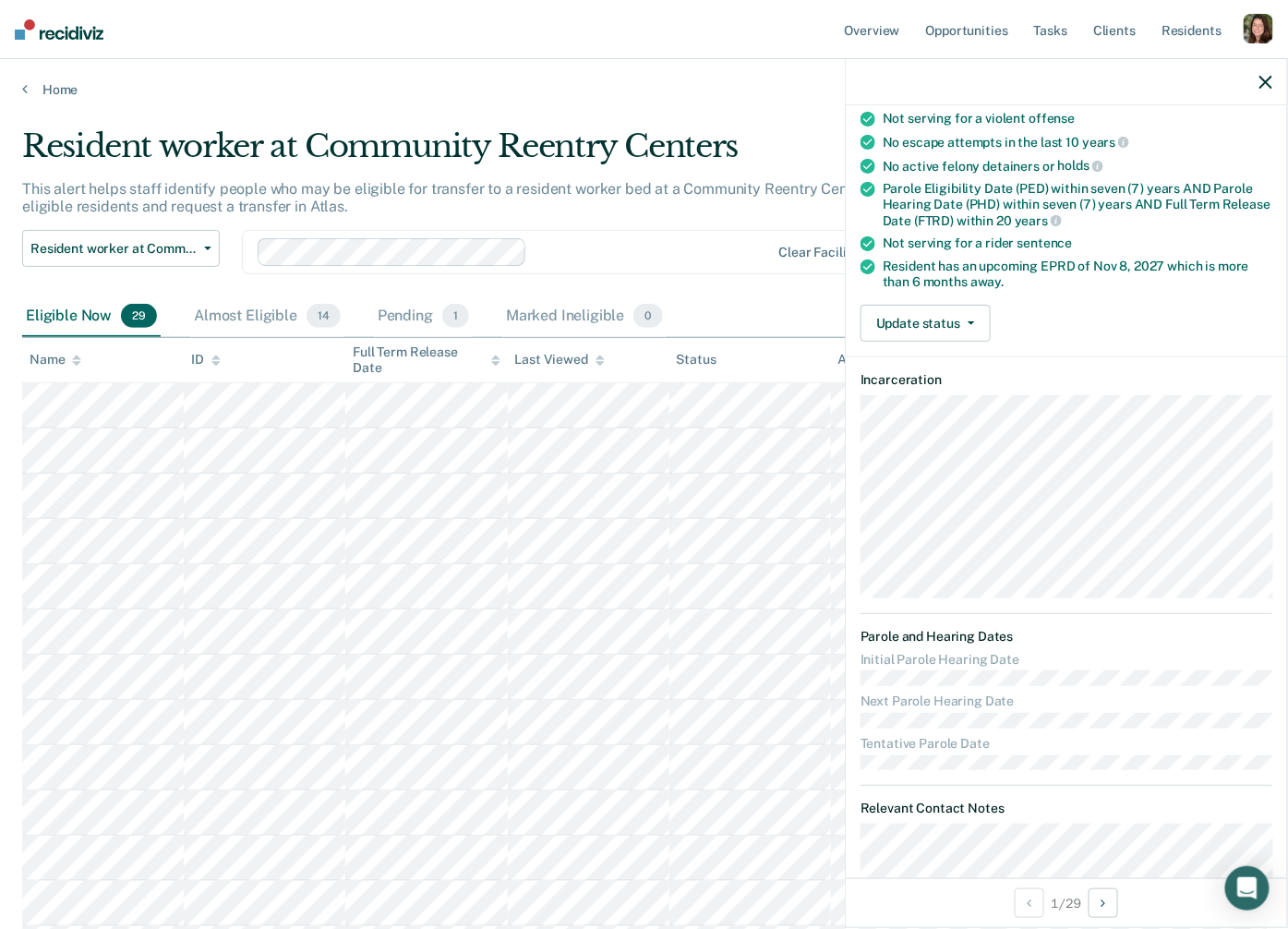 click on "Requirements validated by OMS data Currently on Minimum   custody Not serving for a sexual   offense Not serving for a violent   offense No escape attempts in the last 10   years   No active felony detainers or   holds   Parole Eligibility Date (PED) within seven (7) years AND Parole Hearing Date (PHD) within seven (7) years AND Full Term Release Date (FTRD) within 20   years   Not serving for a rider   sentence Resident has an upcoming EPRD of Nov 8, 2027 which is more than 6 months   away." at bounding box center [1066, 165] 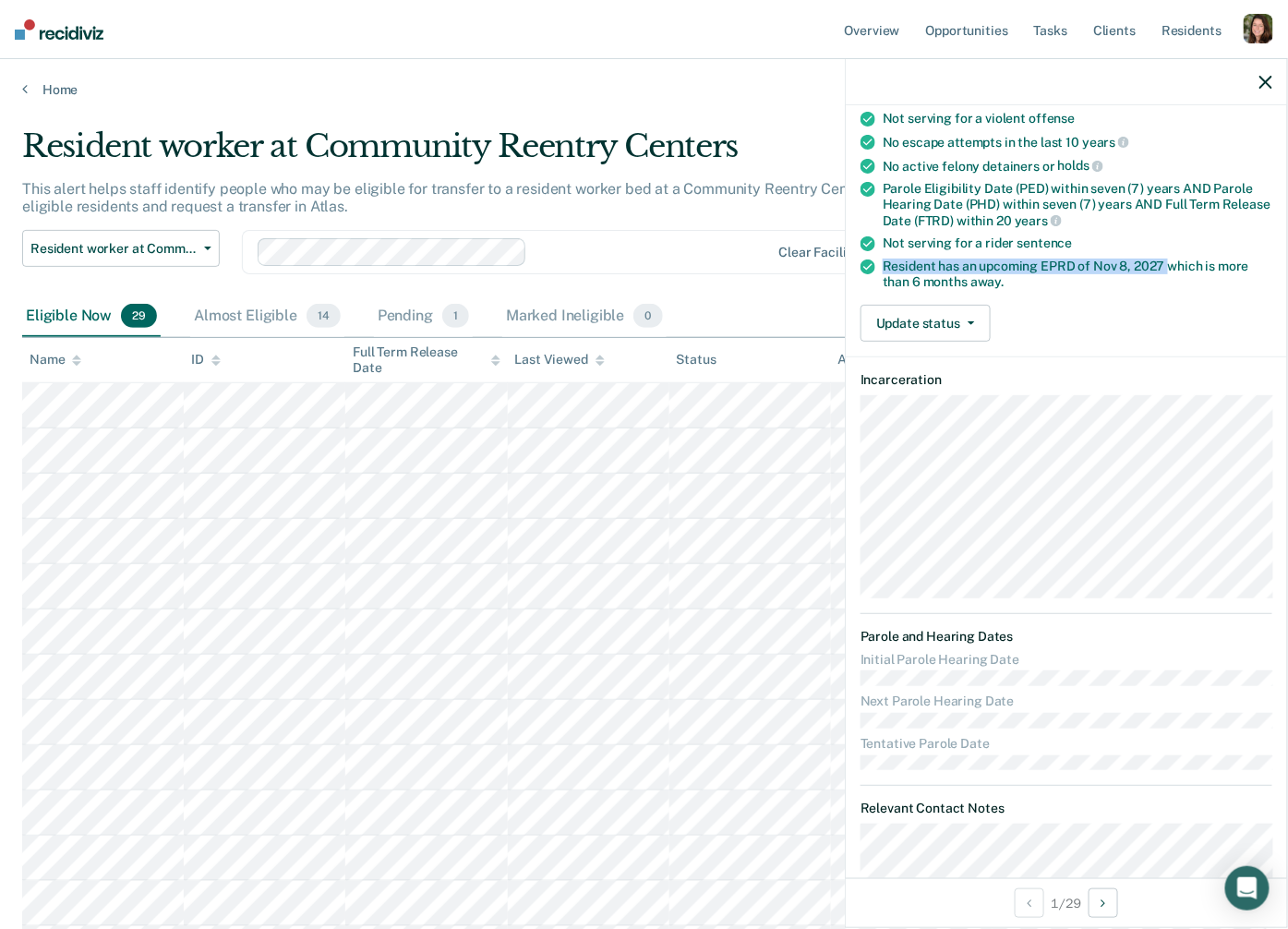 drag, startPoint x: 1095, startPoint y: 253, endPoint x: 1172, endPoint y: 266, distance: 78.08969 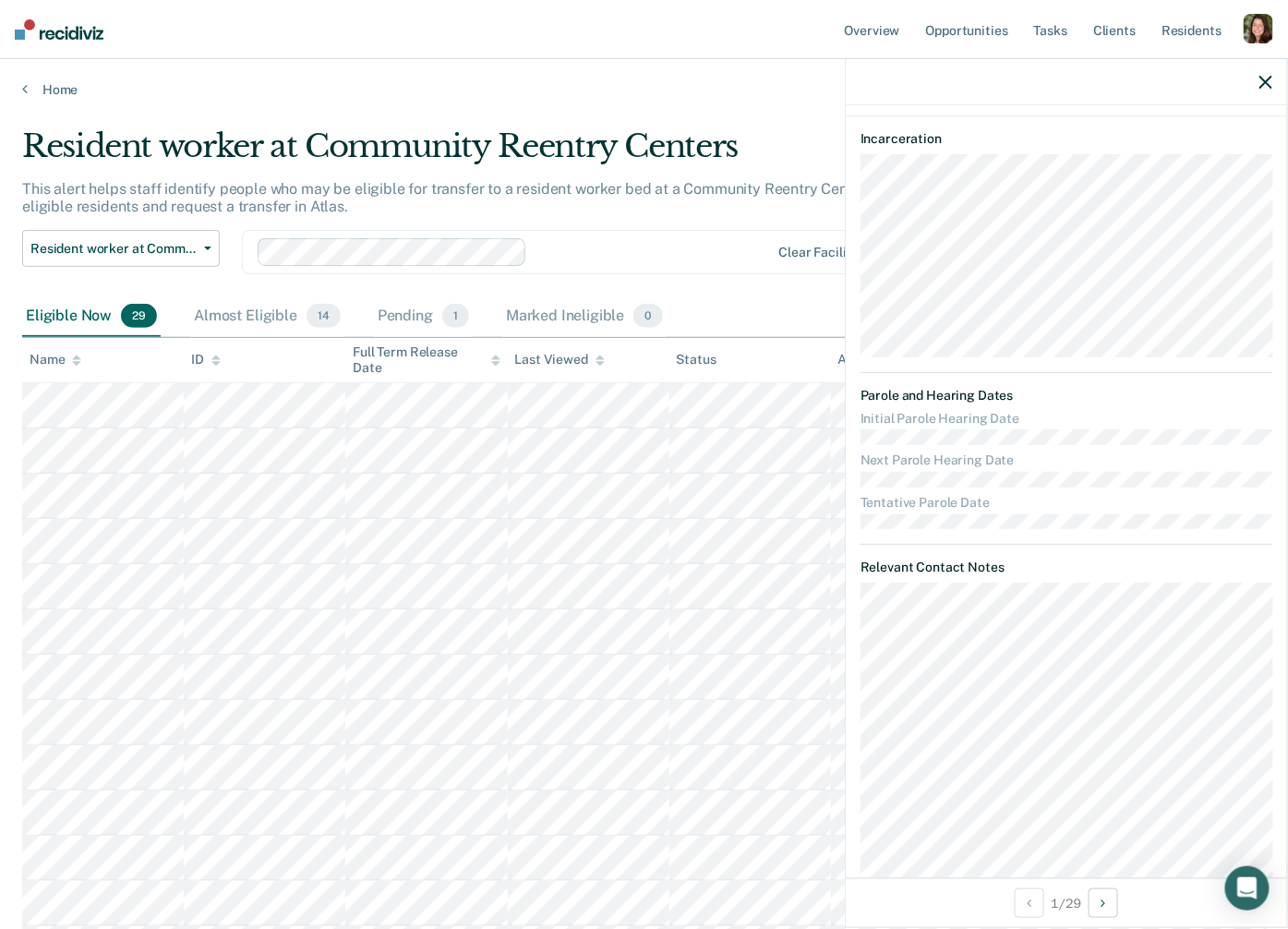 scroll, scrollTop: 450, scrollLeft: 0, axis: vertical 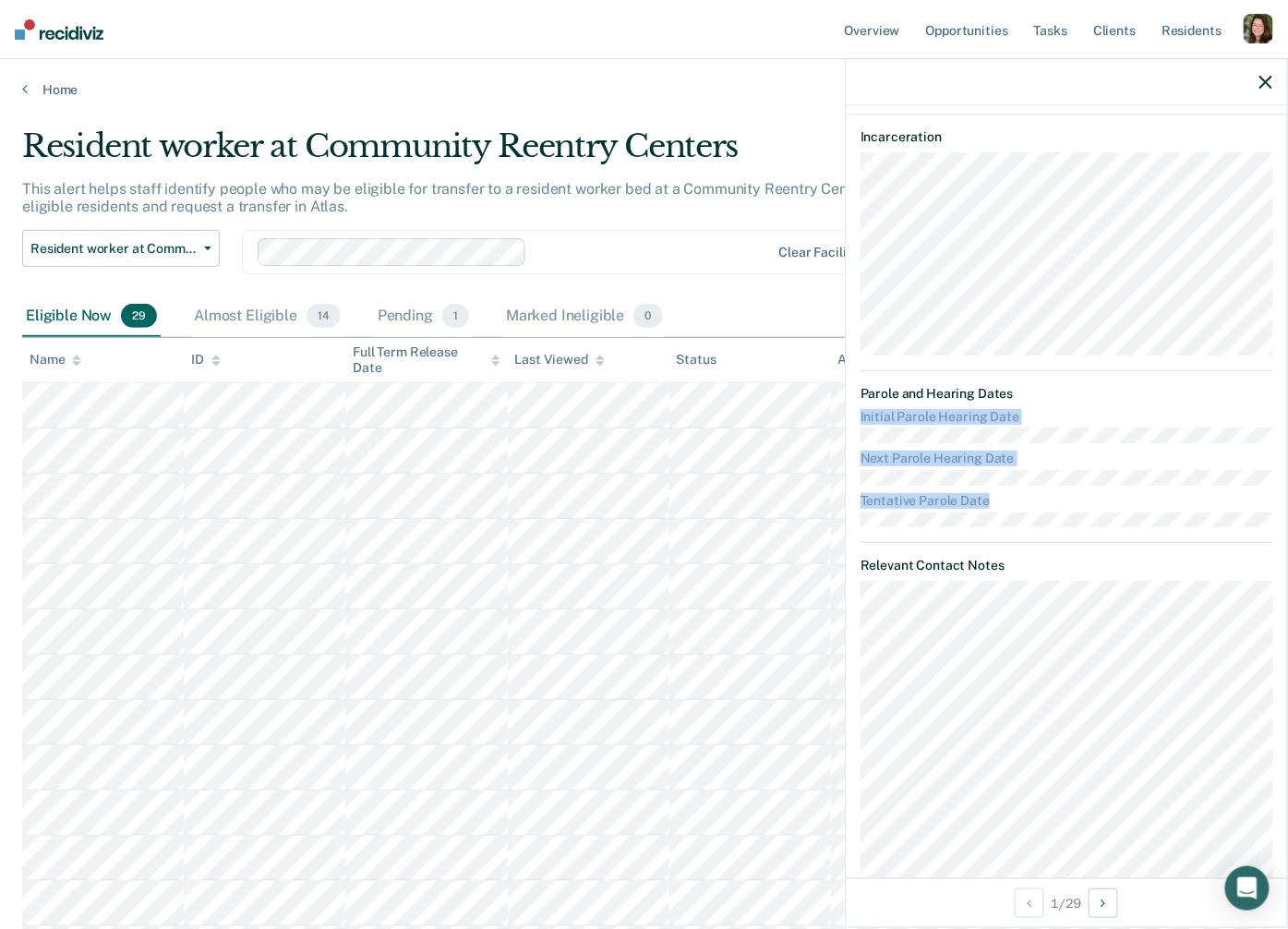click on "AP   Resident worker at Community Reentry Centers Eligible Requirements validated by OMS data Currently on Minimum   custody Not serving for a sexual   offense Not serving for a violent   offense No escape attempts in the last 10   years   No active felony detainers or   holds   Parole Eligibility Date (PED) within seven (7) years AND Parole Hearing Date (PHD) within seven (7) years AND Full Term Release Date (FTRD) within 20   years   Not serving for a rider   sentence Resident has an upcoming EPRD of Nov 8, 2027 which is more than 6 months   away. Update status Mark Pending Mark Ineligible Incarceration Parole and Hearing Dates Initial Parole Hearing Date Next Parole Hearing Date Tentative Parole Date Relevant Contact Notes" at bounding box center (1066, 491) 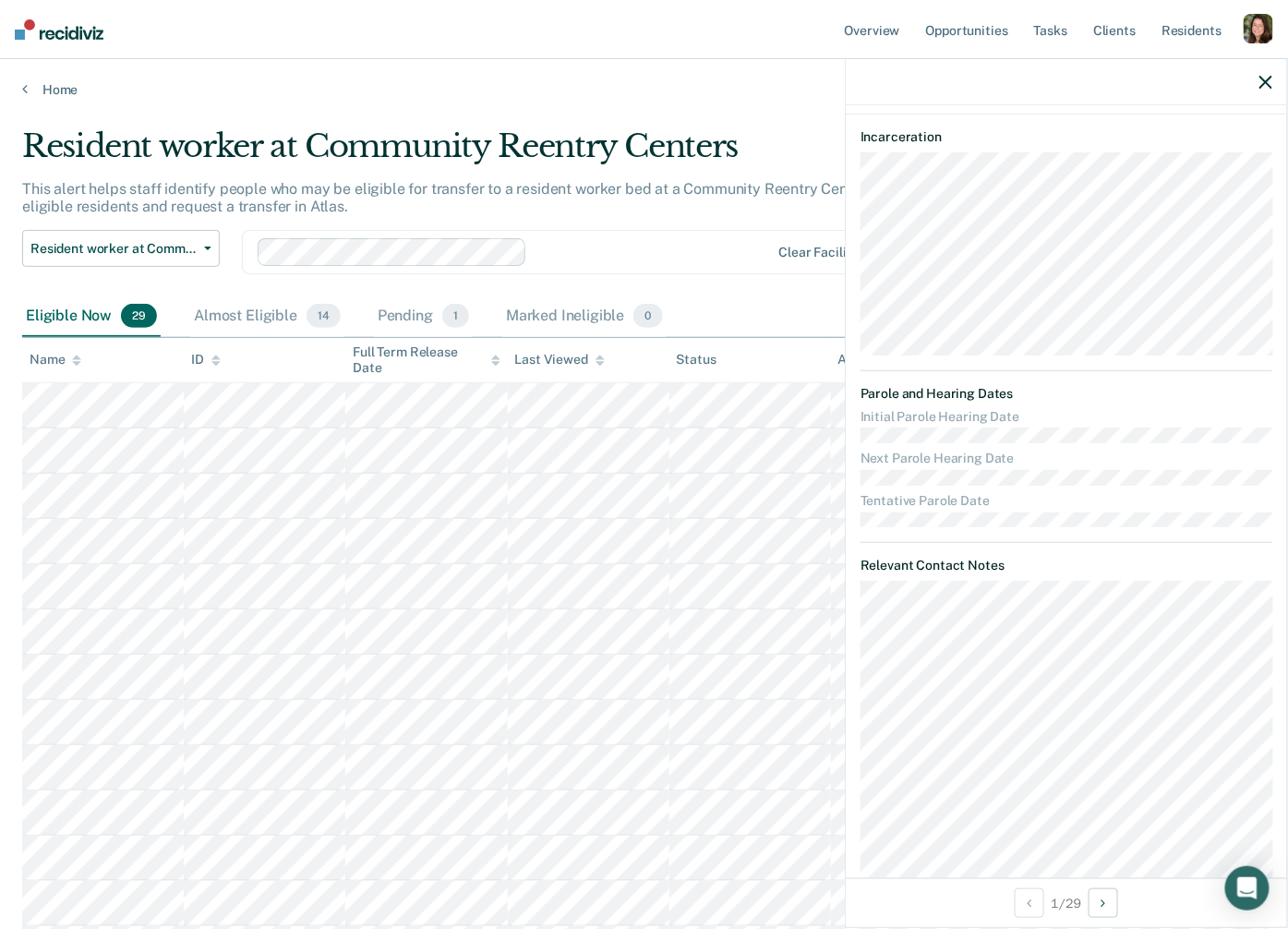 click on "Tentative Parole Date" at bounding box center [1066, 501] 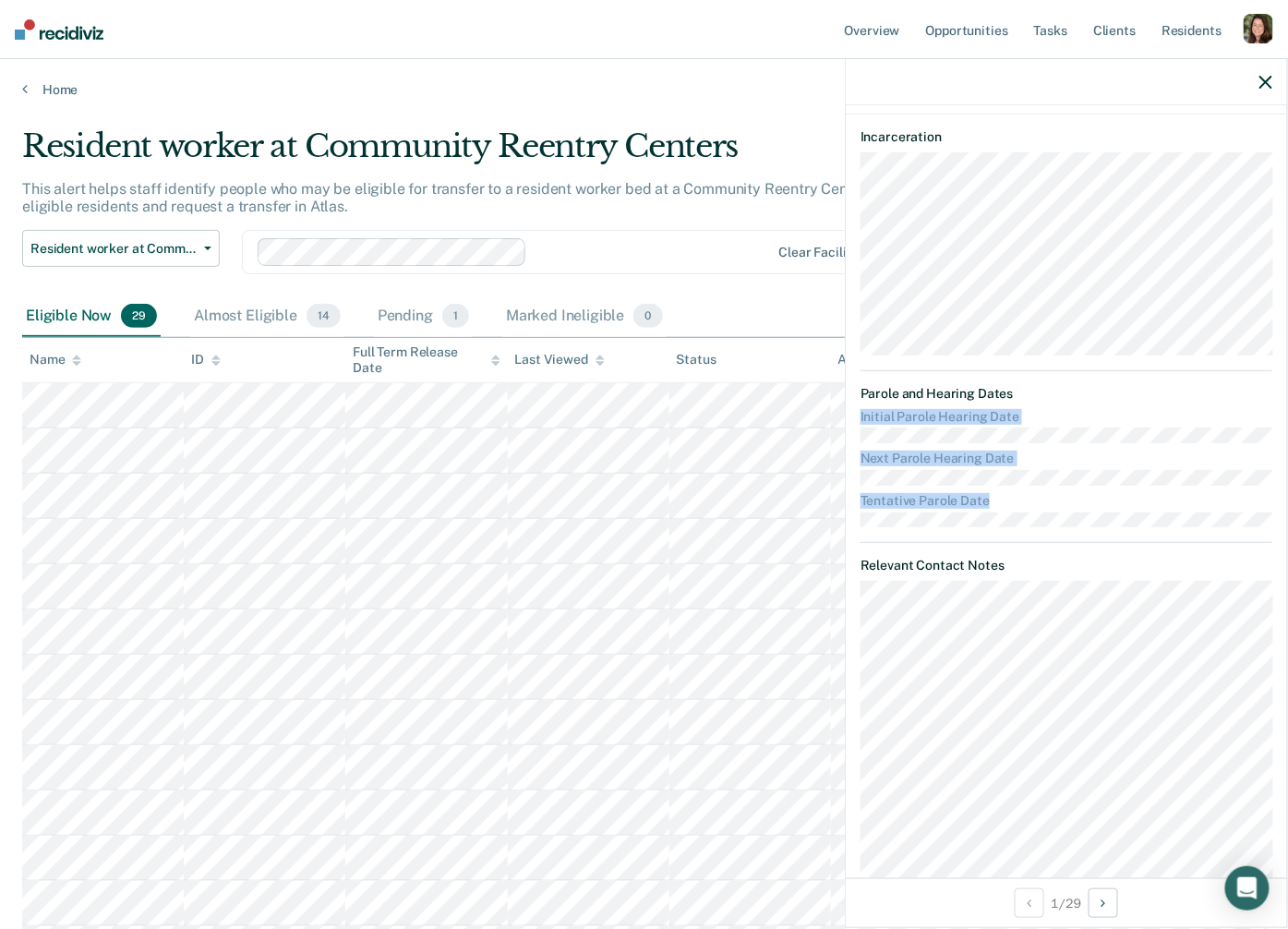 click on "Parole and Hearing Dates Initial Parole Hearing Date Next Parole Hearing Date Tentative Parole Date" at bounding box center [1066, 457] 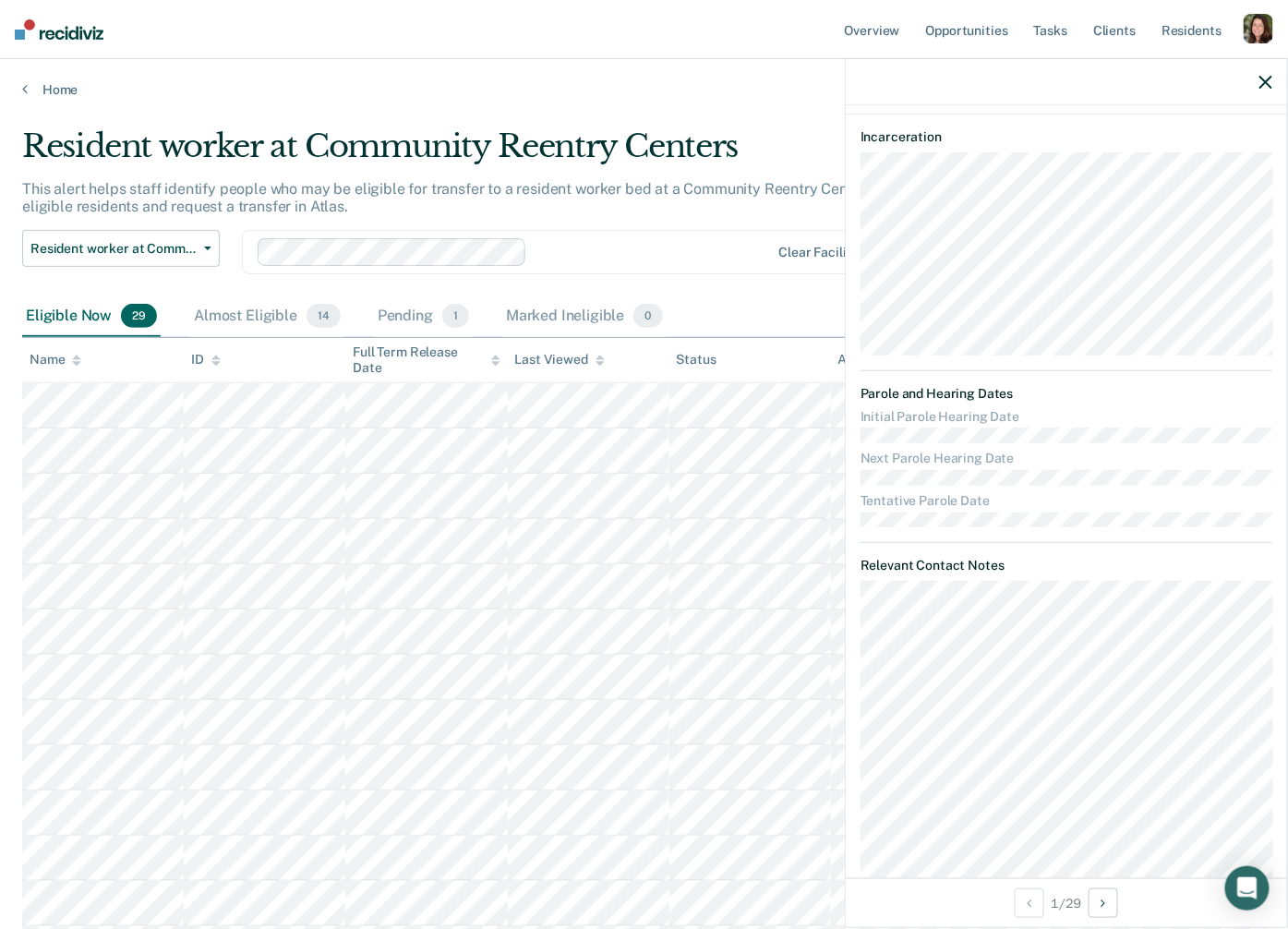drag, startPoint x: 938, startPoint y: 527, endPoint x: 864, endPoint y: 374, distance: 169.95588 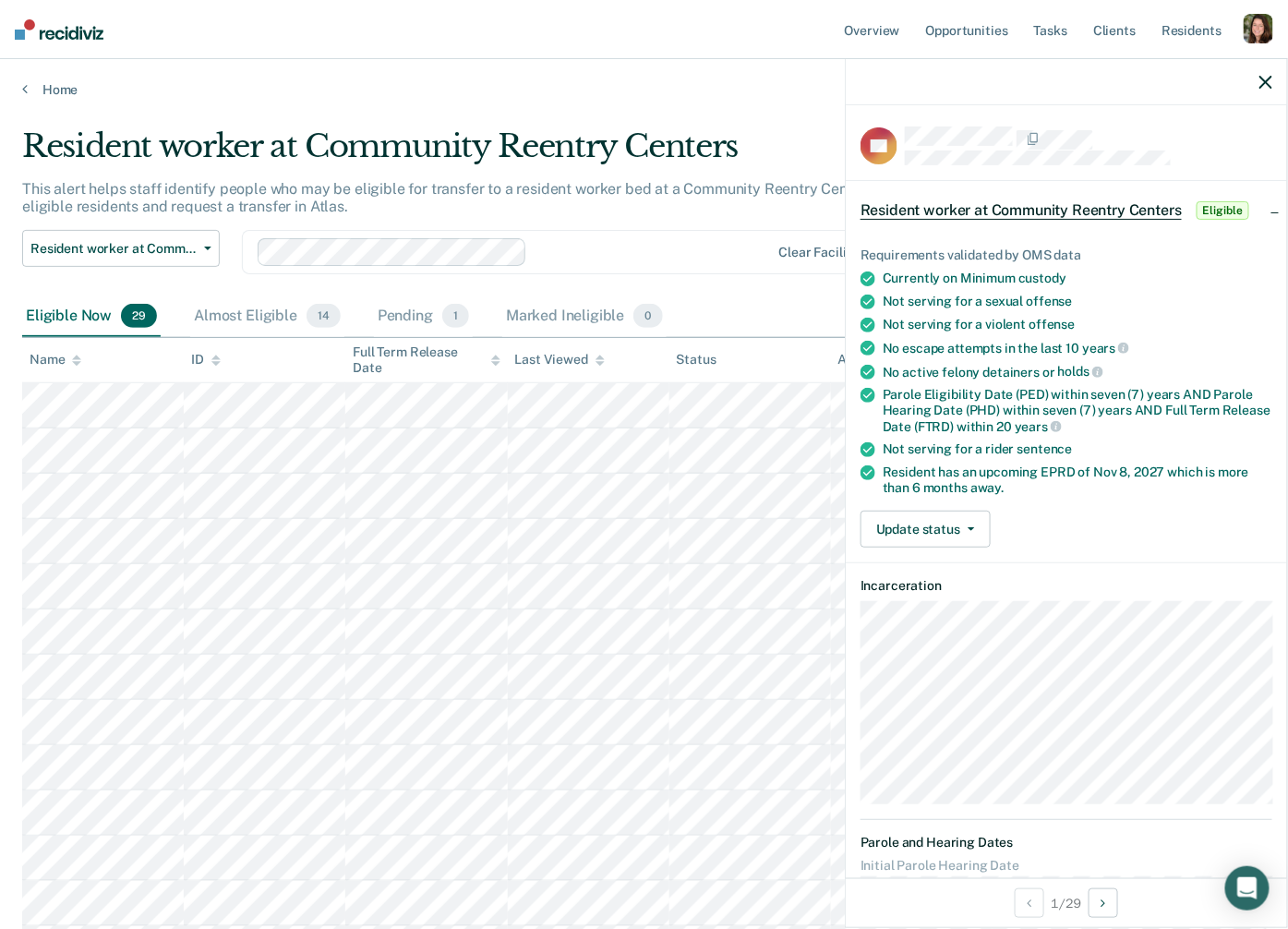 scroll, scrollTop: 0, scrollLeft: 0, axis: both 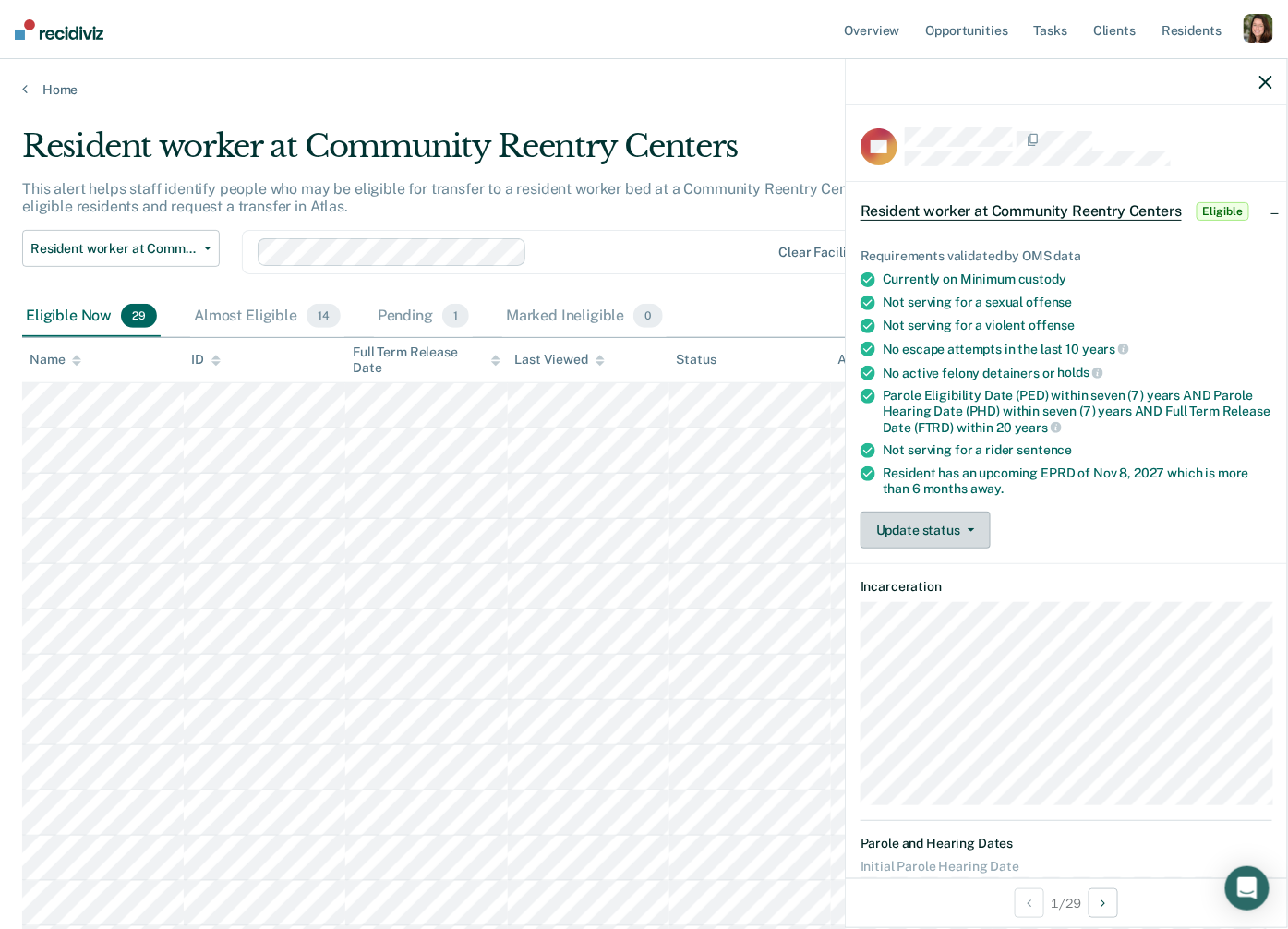click on "Update status" at bounding box center [925, 530] 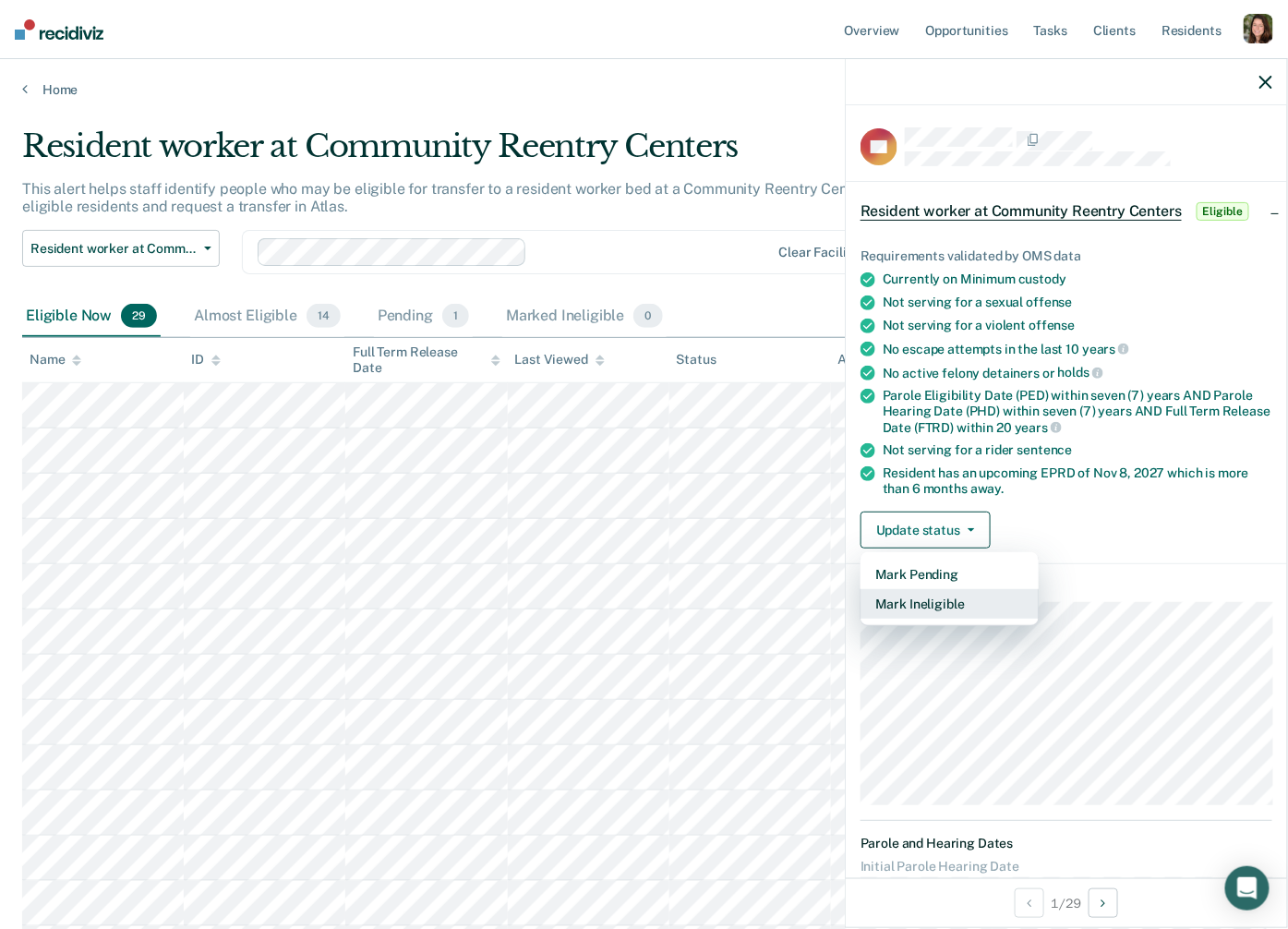 click on "Mark Ineligible" at bounding box center [949, 604] 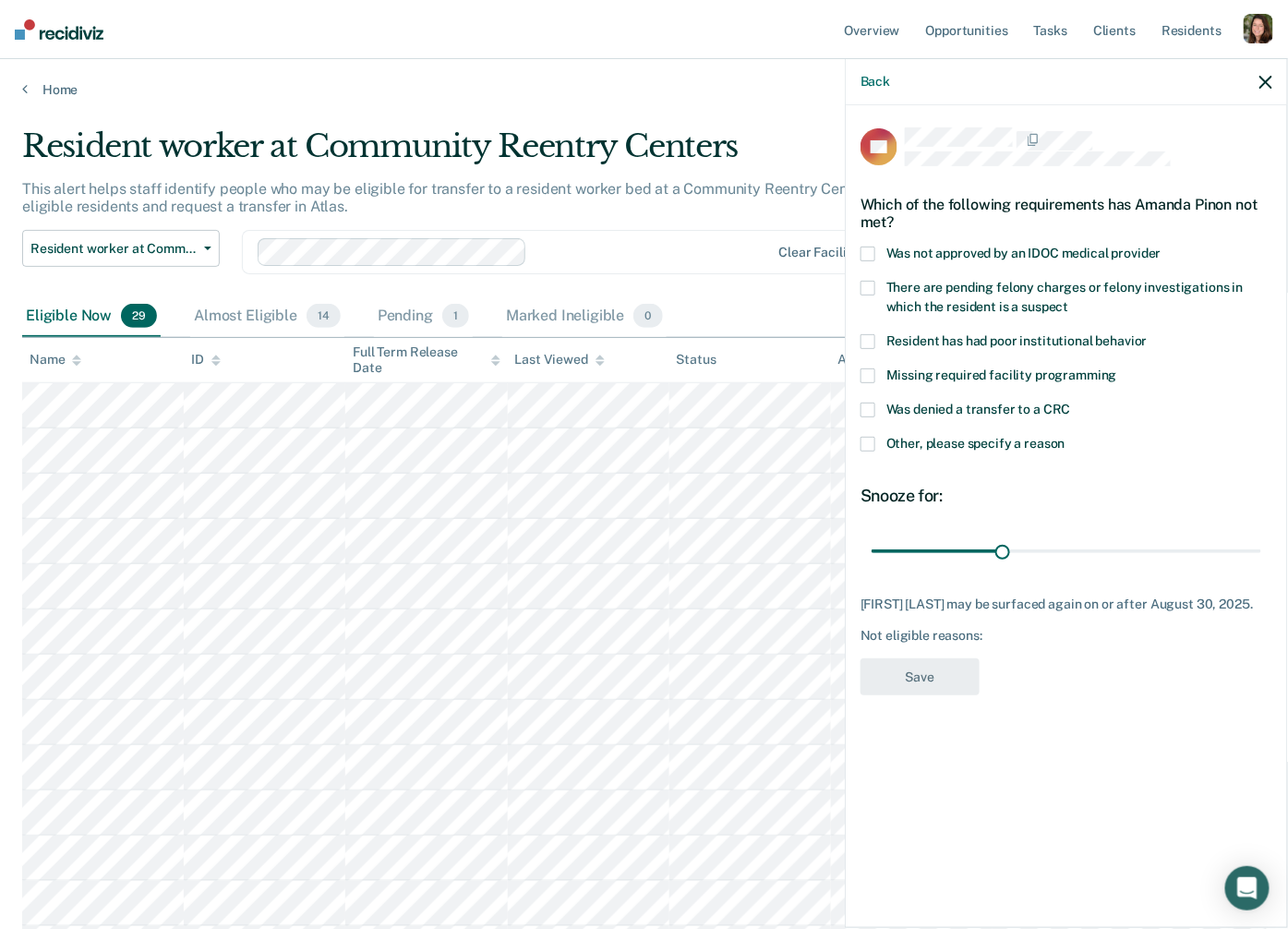 drag, startPoint x: 925, startPoint y: 247, endPoint x: 1043, endPoint y: 464, distance: 247.0081 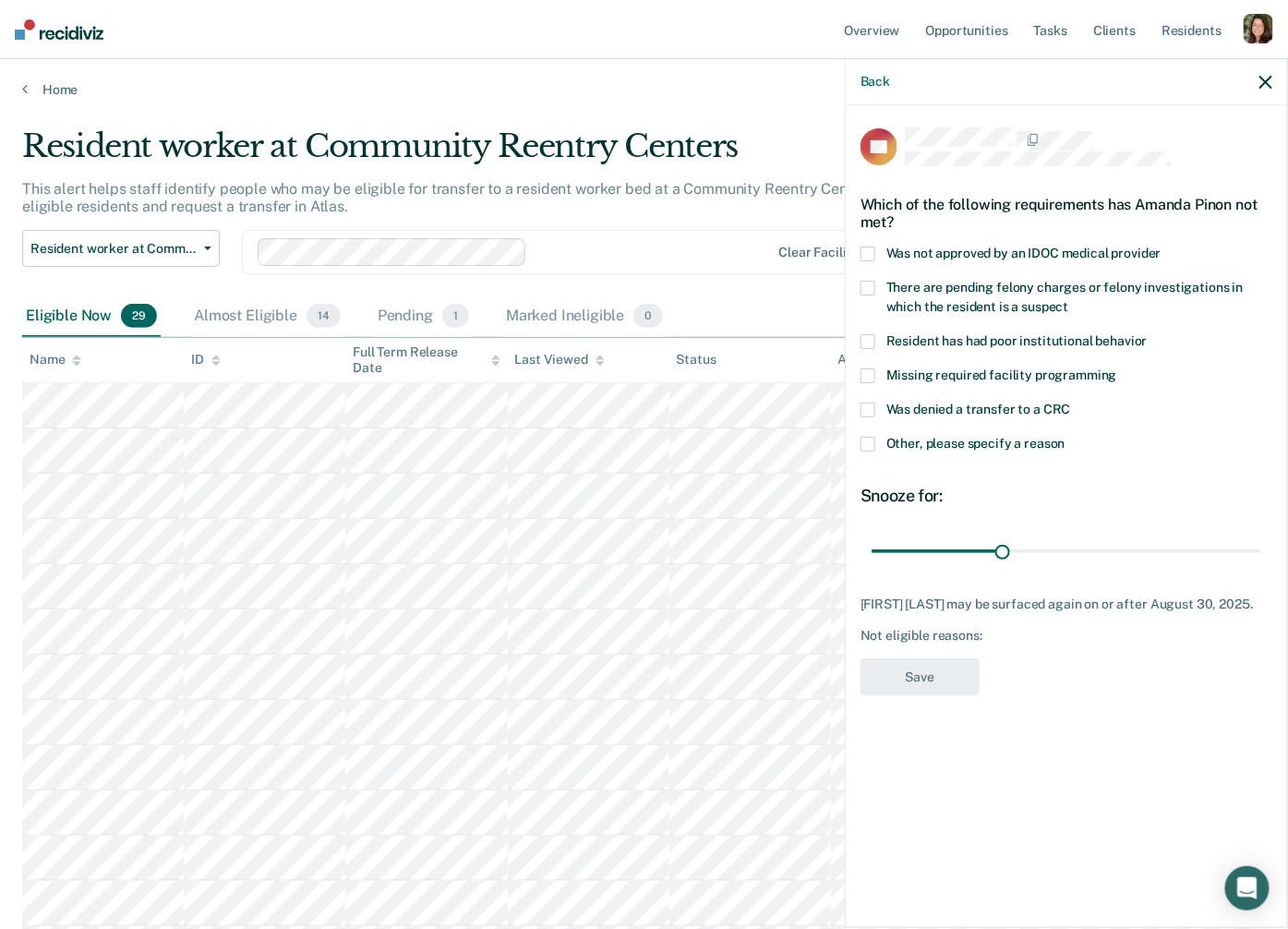 click at bounding box center (868, 444) 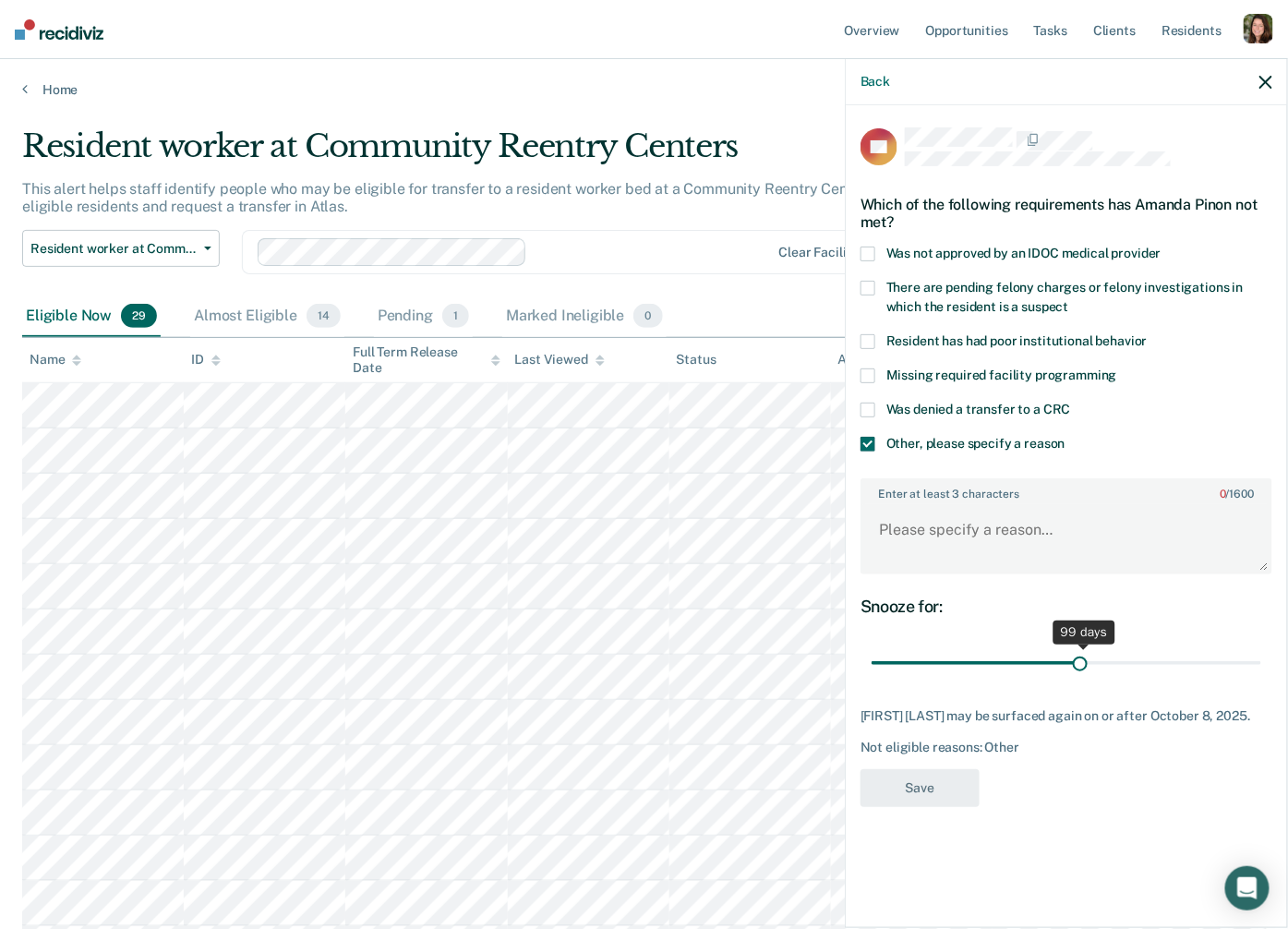drag, startPoint x: 1004, startPoint y: 660, endPoint x: 1081, endPoint y: 687, distance: 81.59657 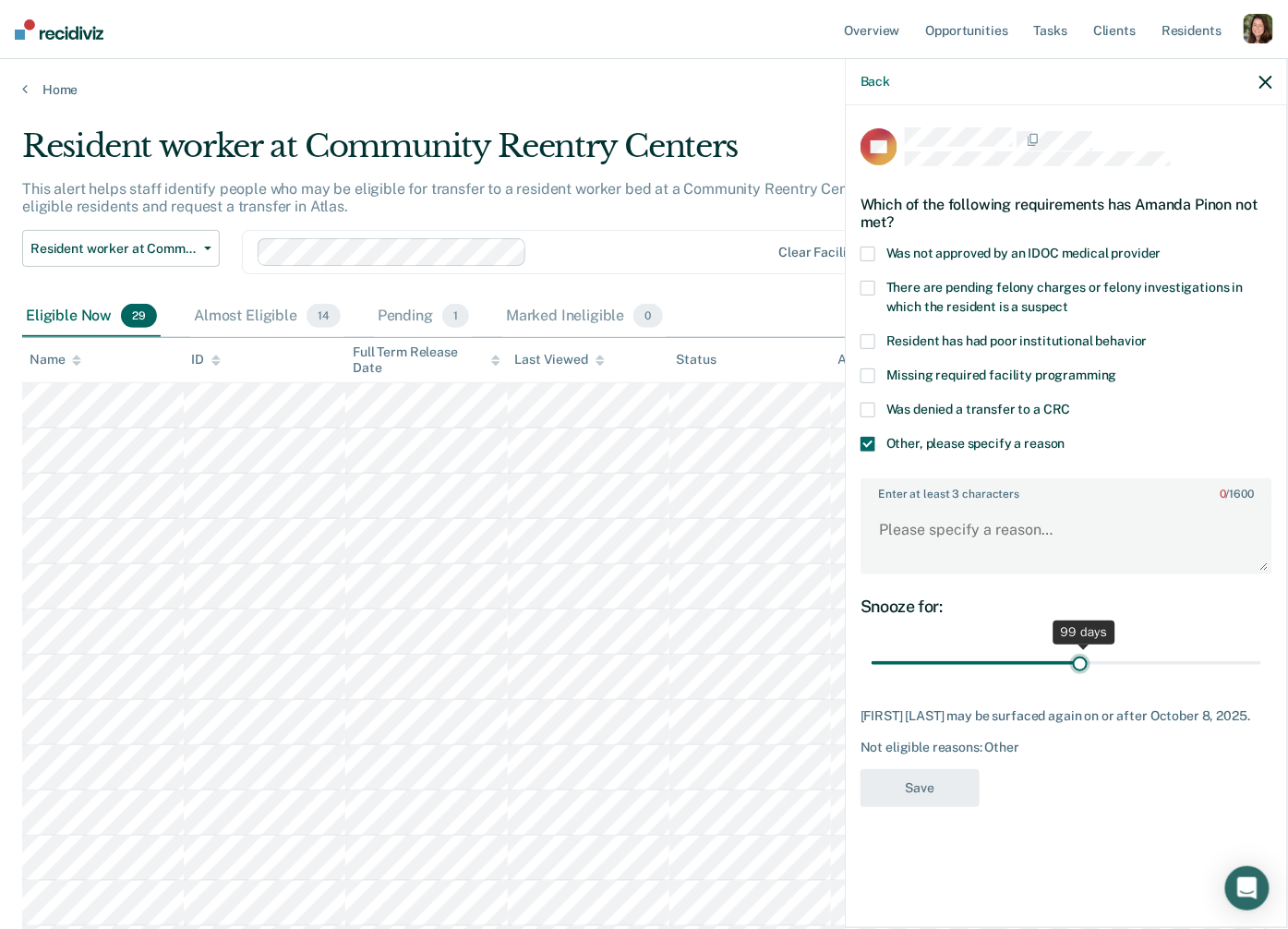 type on "97" 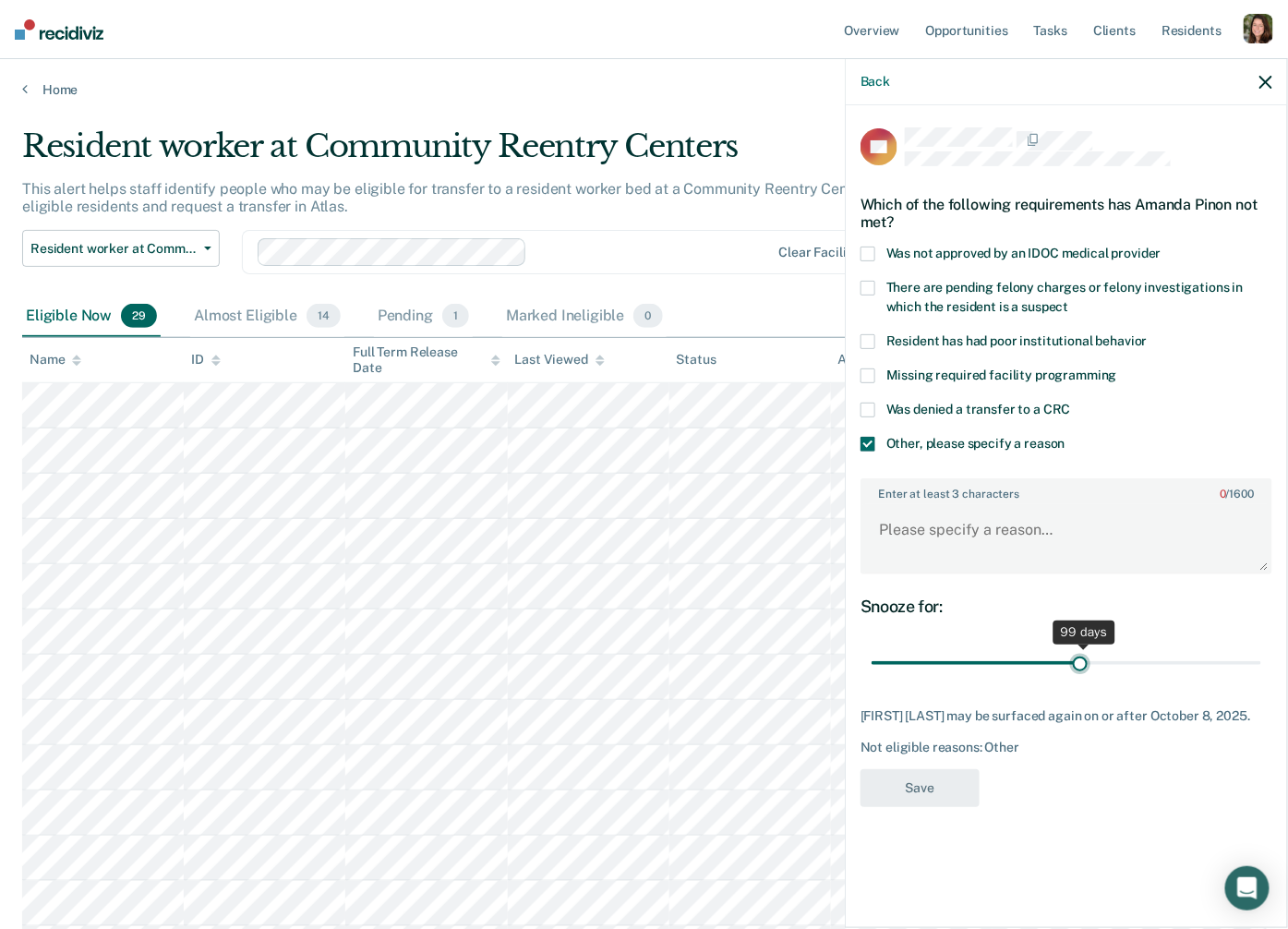 click at bounding box center [1066, 662] 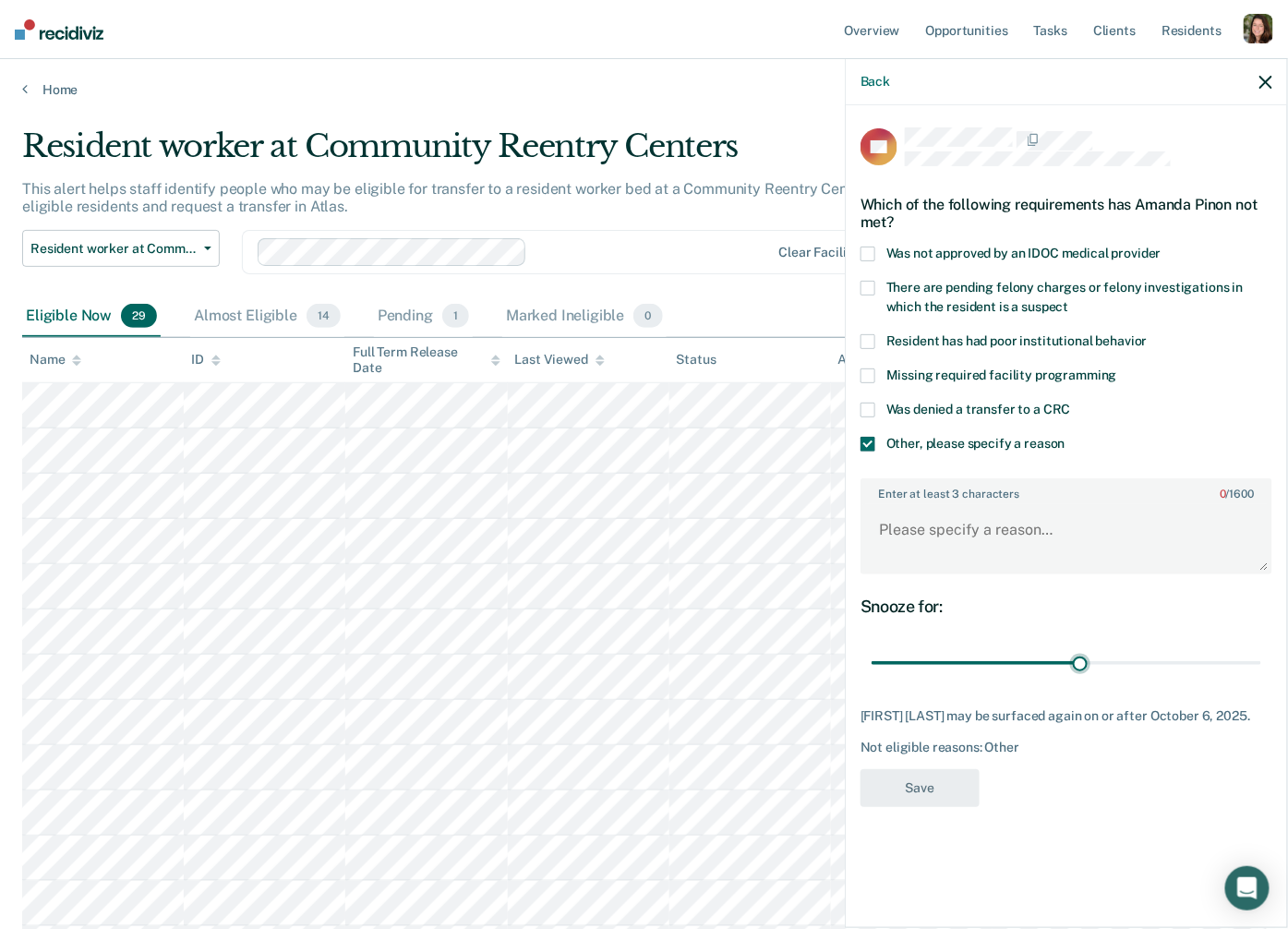 click at bounding box center [1266, 82] 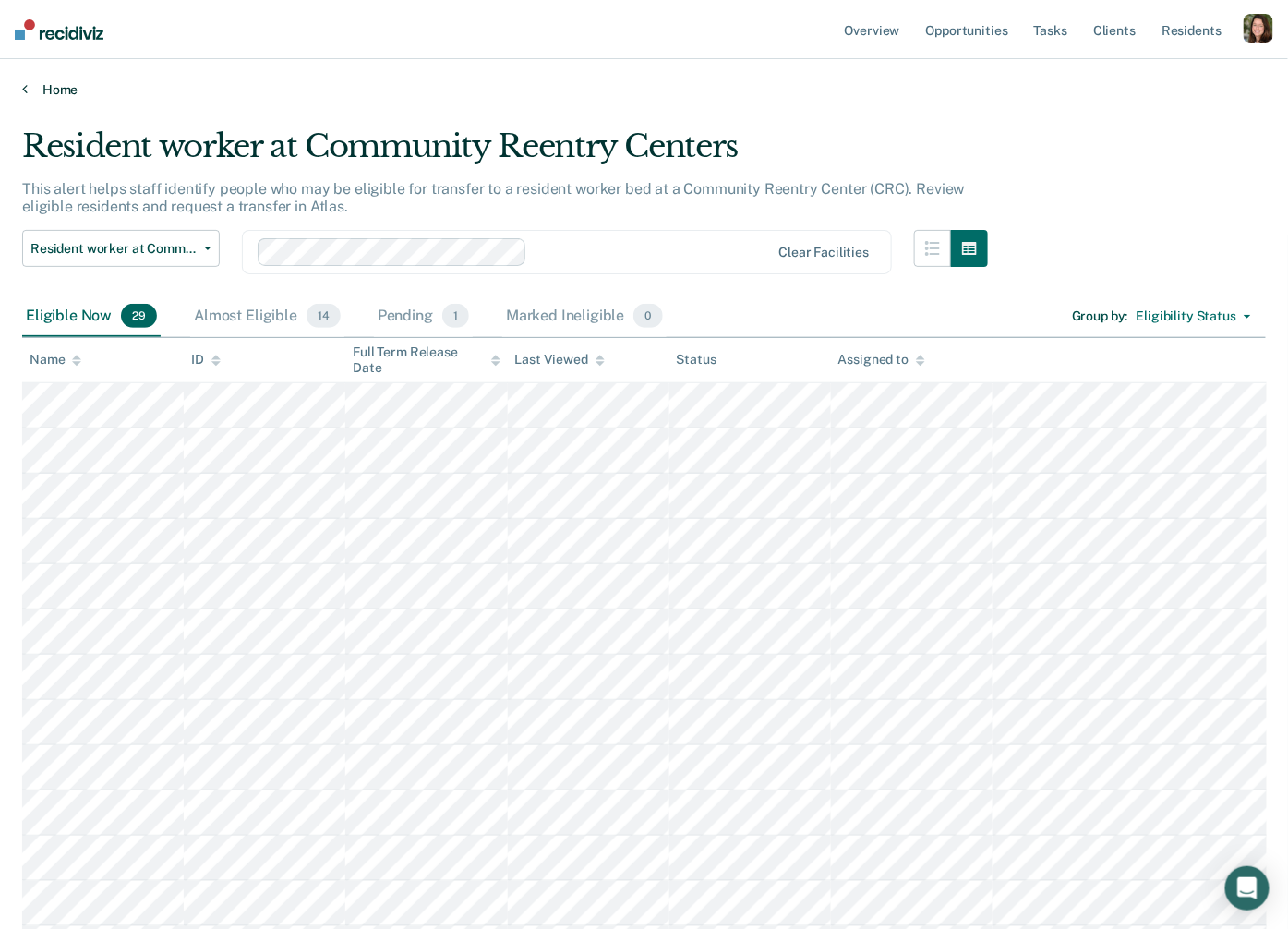 click on "Home" at bounding box center [644, 90] 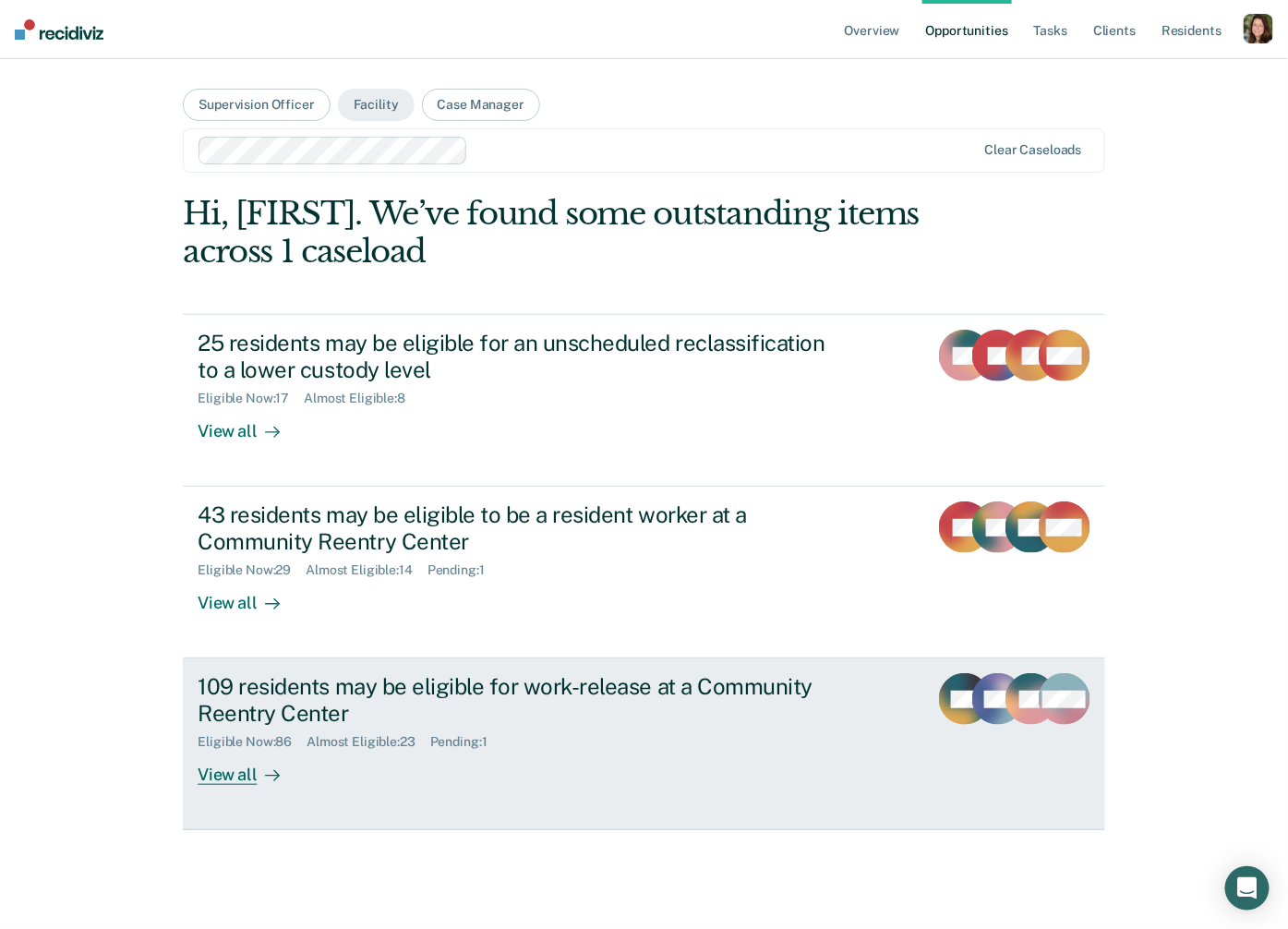 click on "109 residents may be eligible for work-release at a Community Reentry Center Eligible Now :  86 Almost Eligible :  23 Pending :  1 View all   MC TW JW + 106" at bounding box center [644, 744] 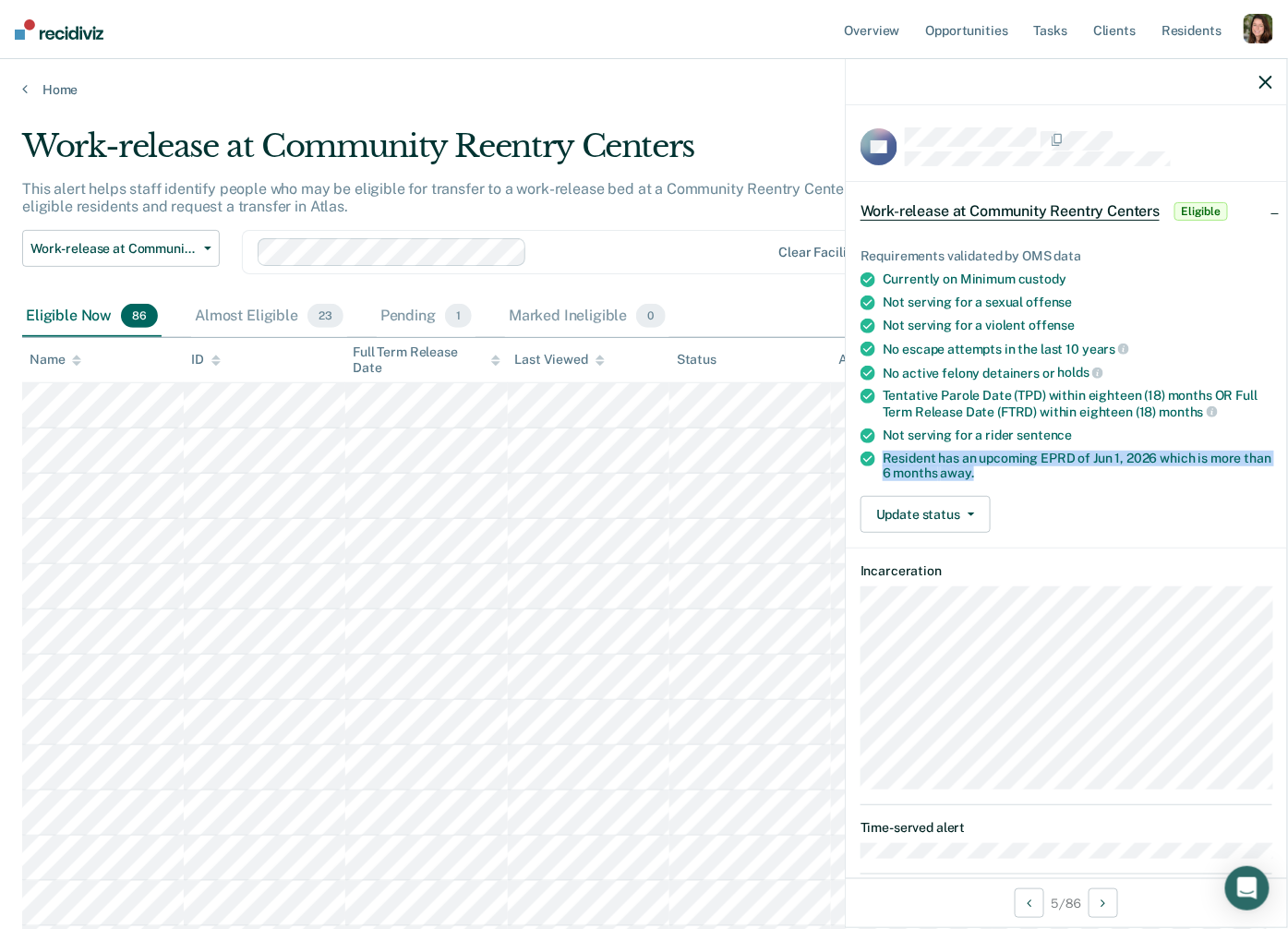 drag, startPoint x: 1001, startPoint y: 472, endPoint x: 874, endPoint y: 458, distance: 127.76932 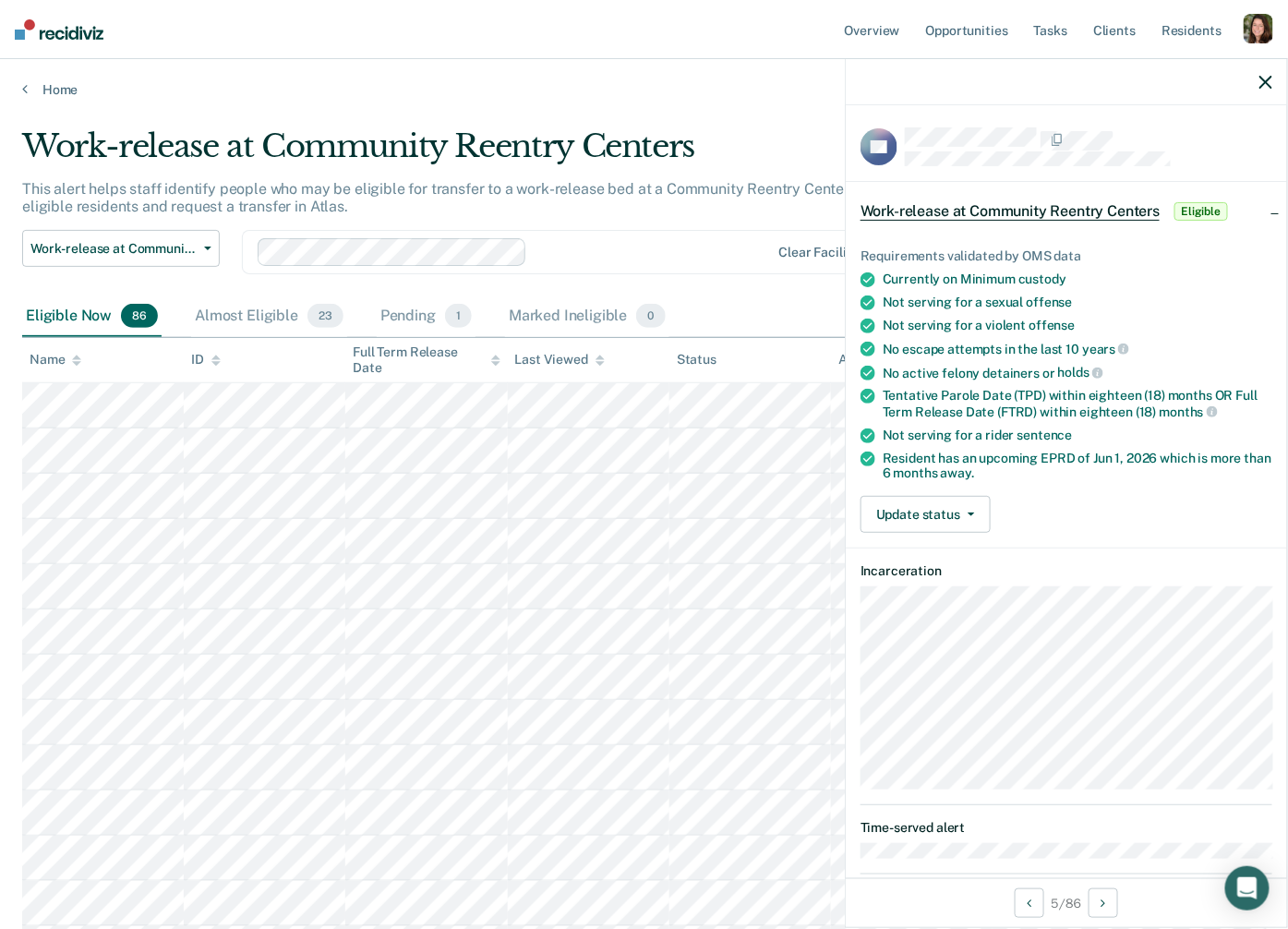 click on "Tentative Parole Date (TPD) within eighteen (18) months OR Full Term Release Date (FTRD) within eighteen (18)   months" at bounding box center (1077, 279) 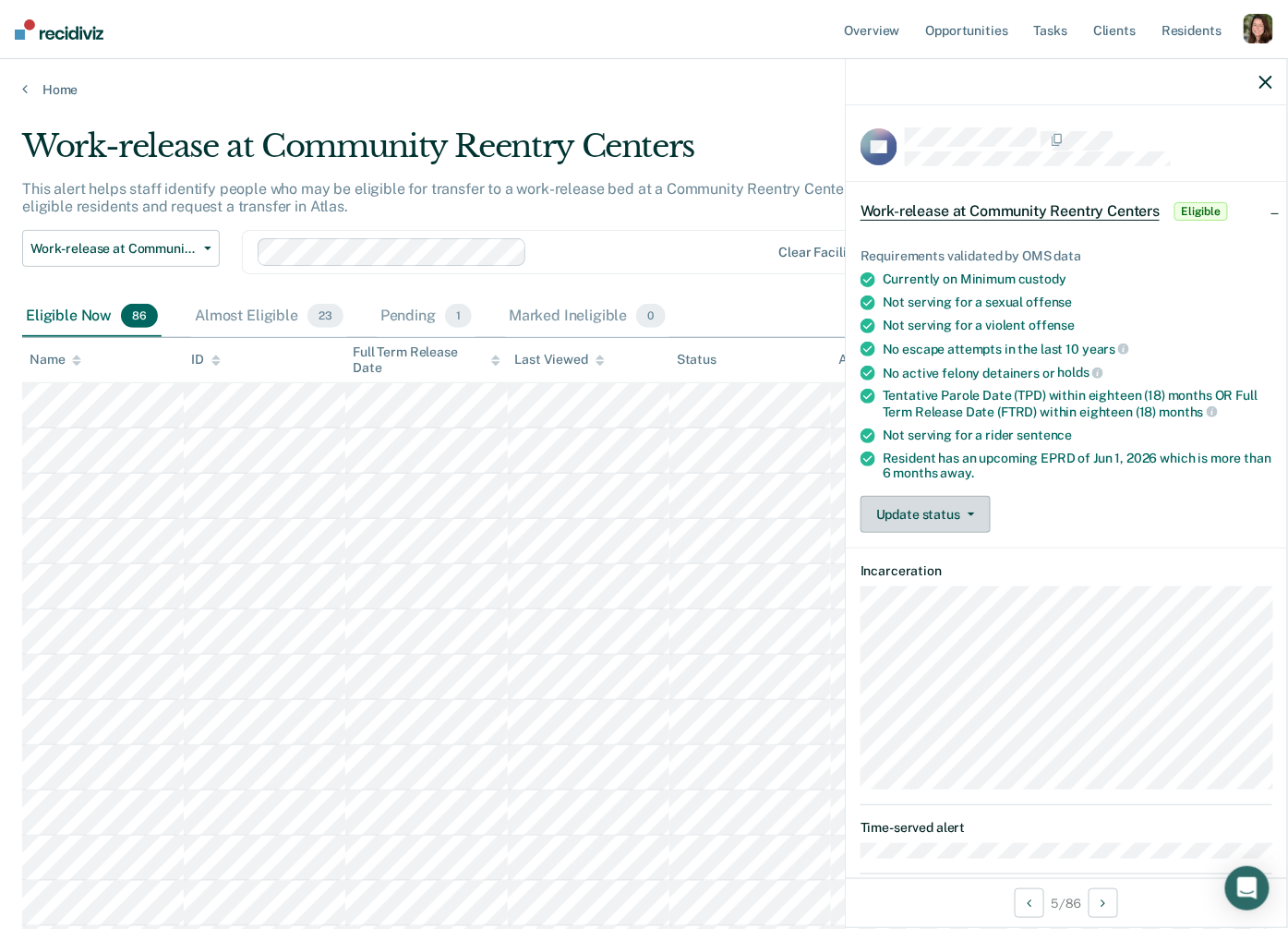 click on "Update status" at bounding box center [925, 514] 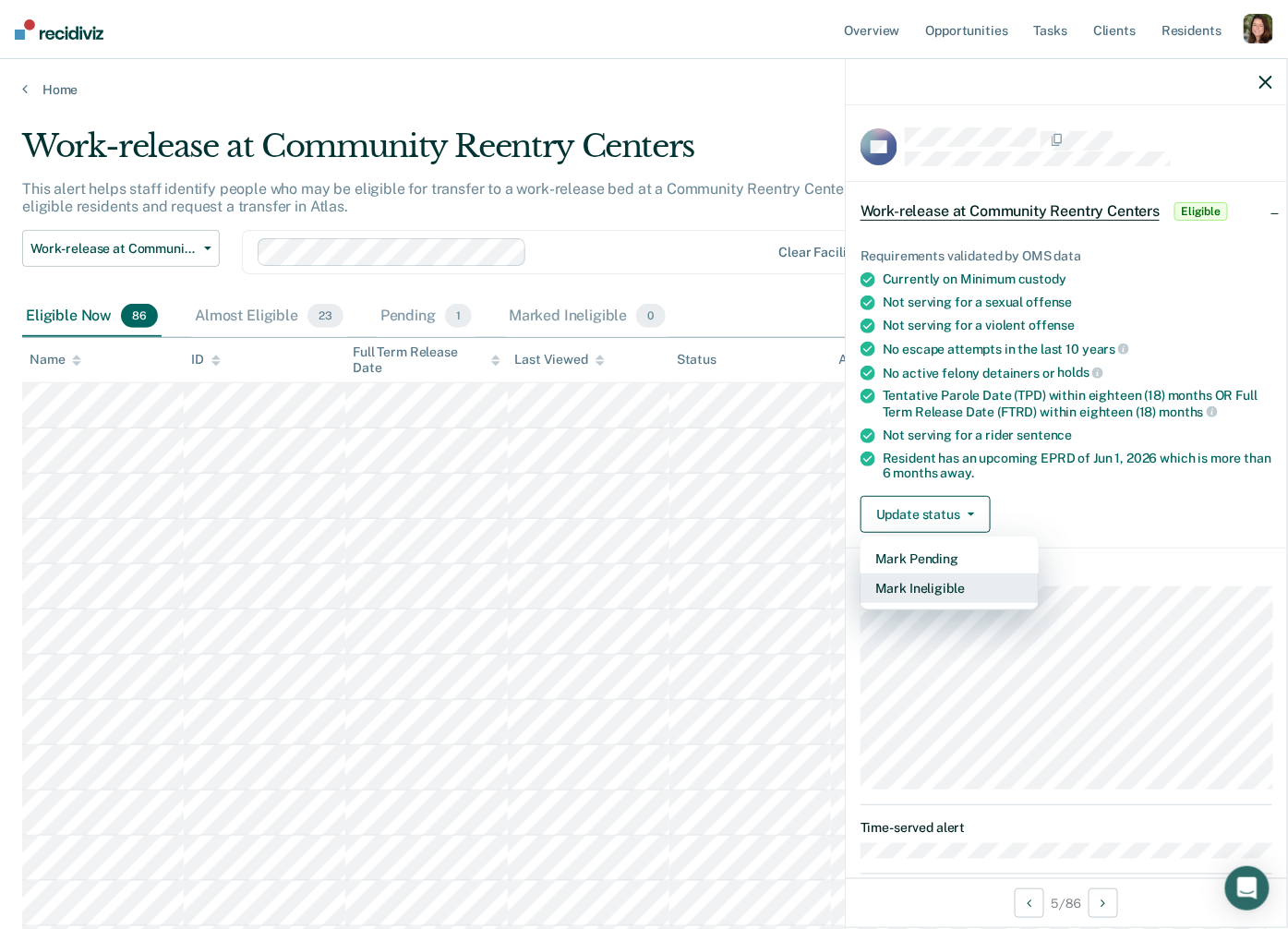 click on "Mark Ineligible" at bounding box center [949, 588] 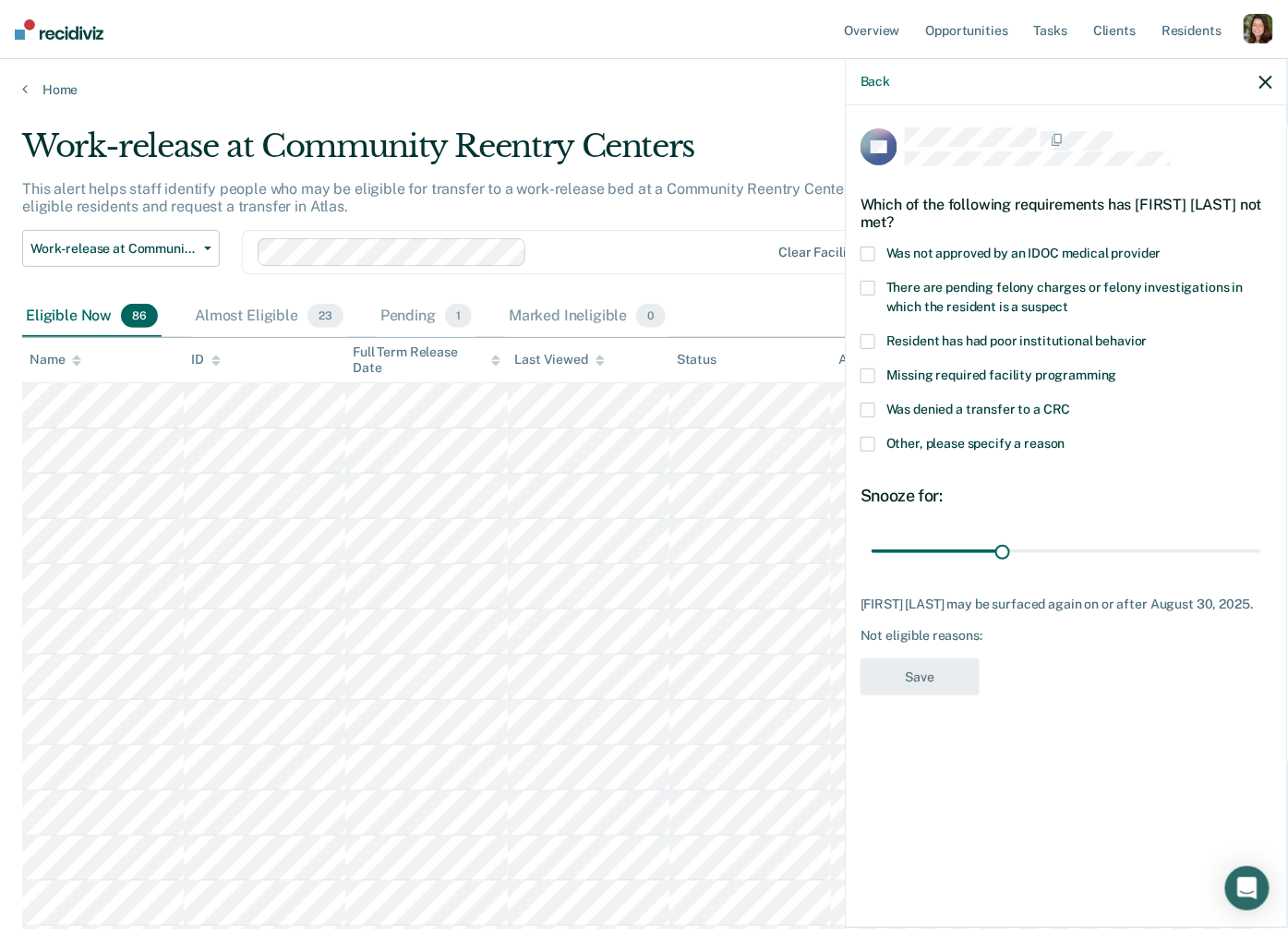 click on "Was denied a transfer to a CRC" at bounding box center [1066, 419] 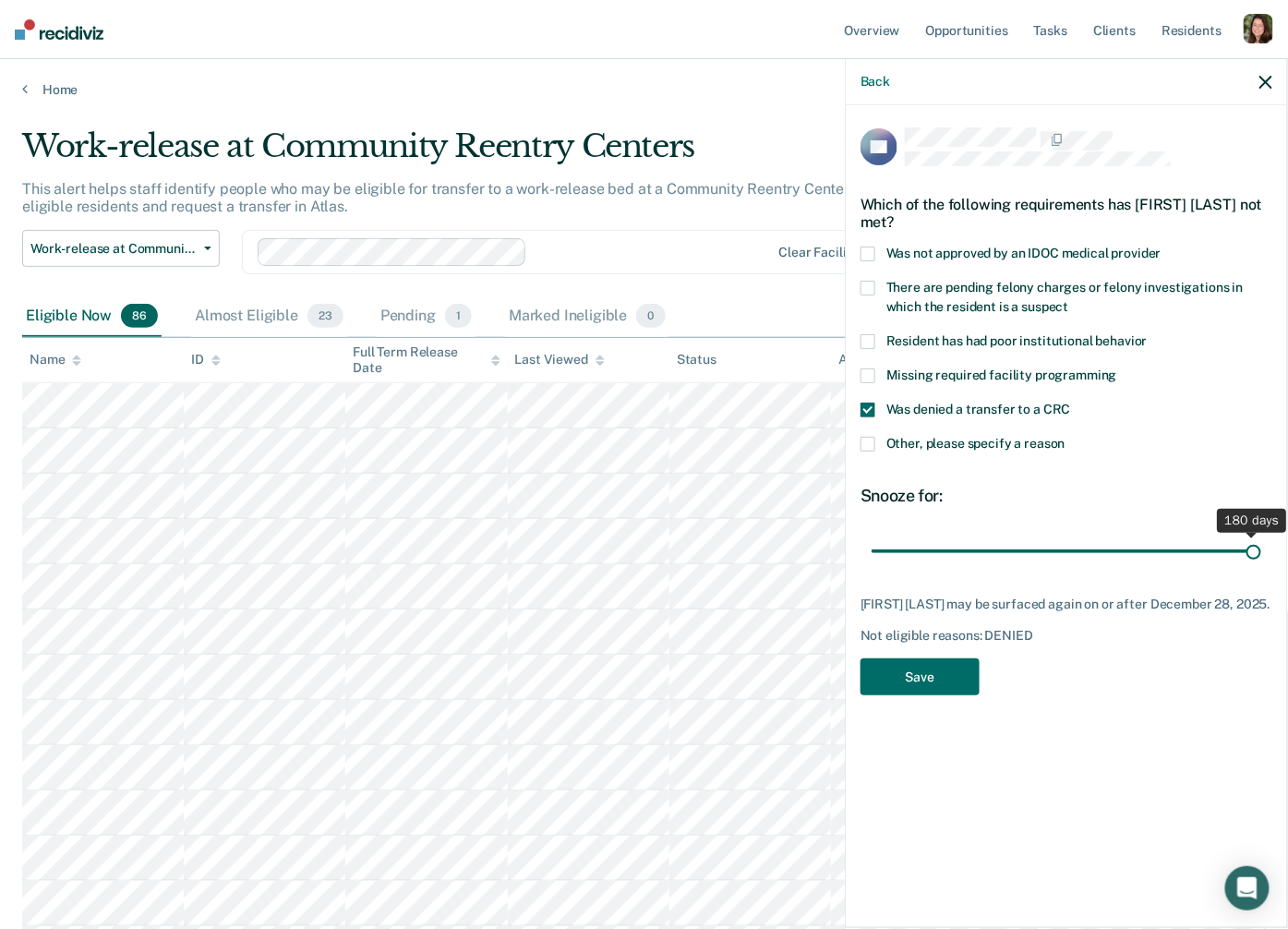 drag, startPoint x: 1002, startPoint y: 545, endPoint x: 1289, endPoint y: 537, distance: 287.1115 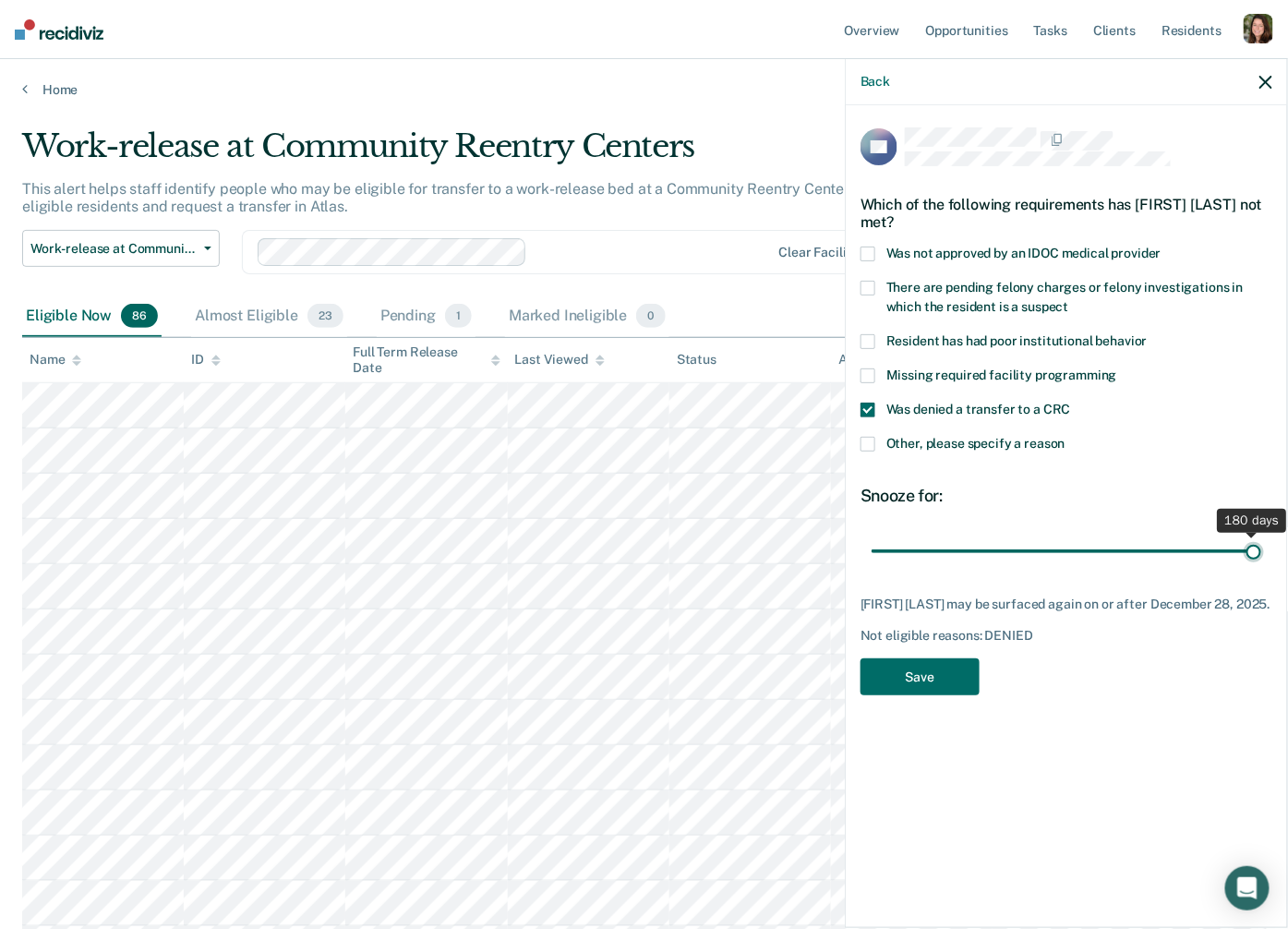 type on "180" 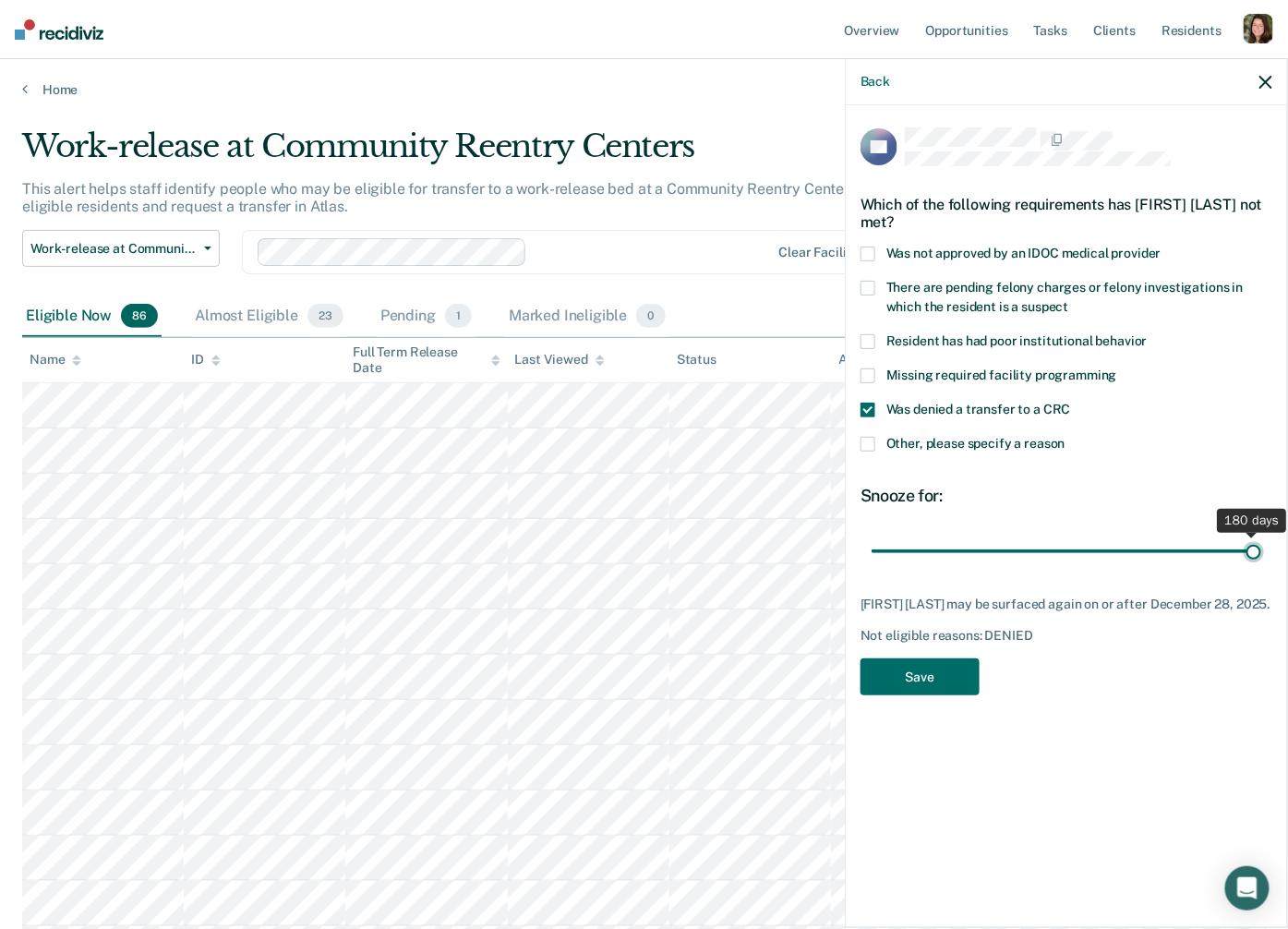 click at bounding box center [1066, 550] 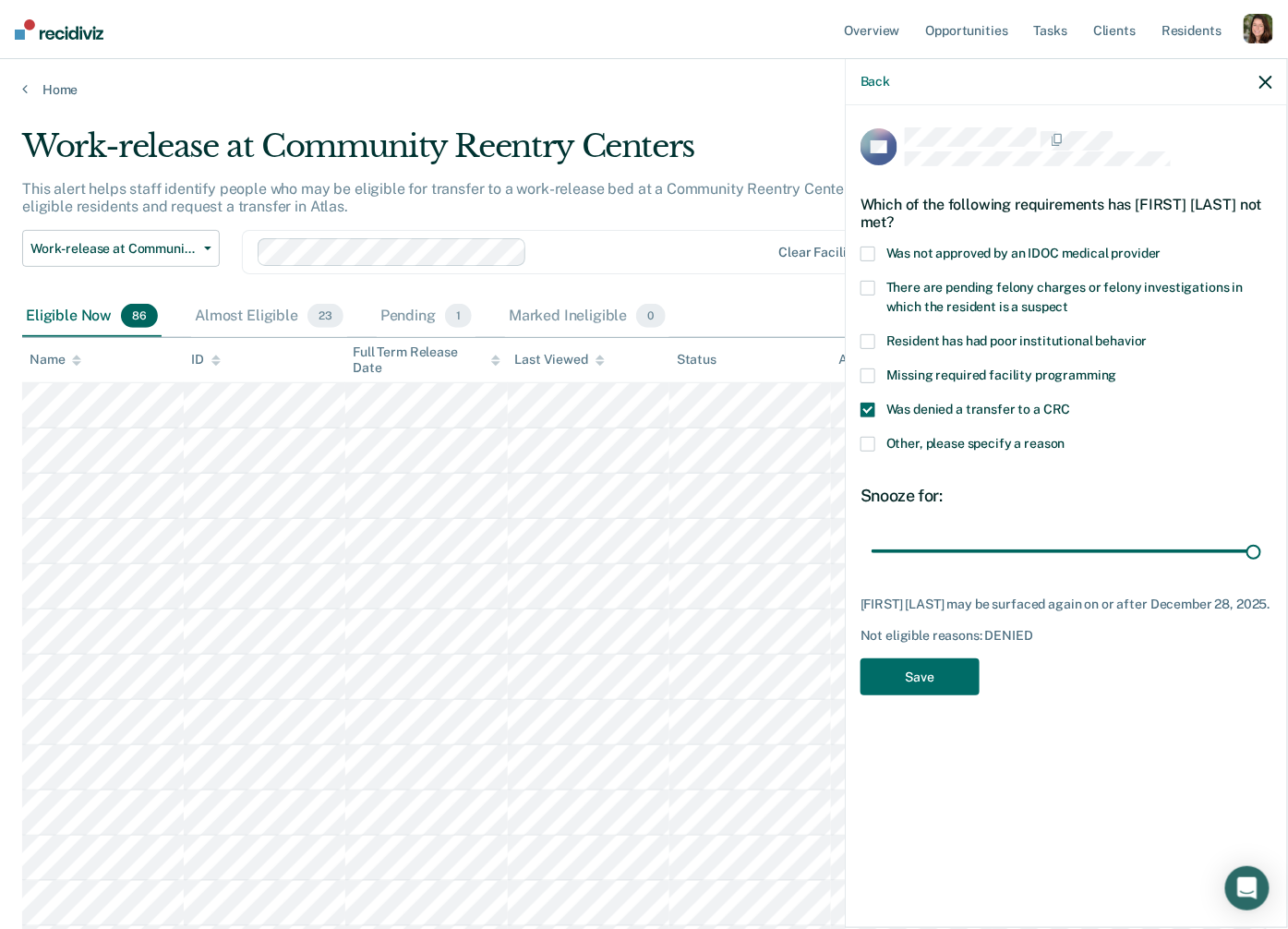 click on "Back" at bounding box center [1066, 82] 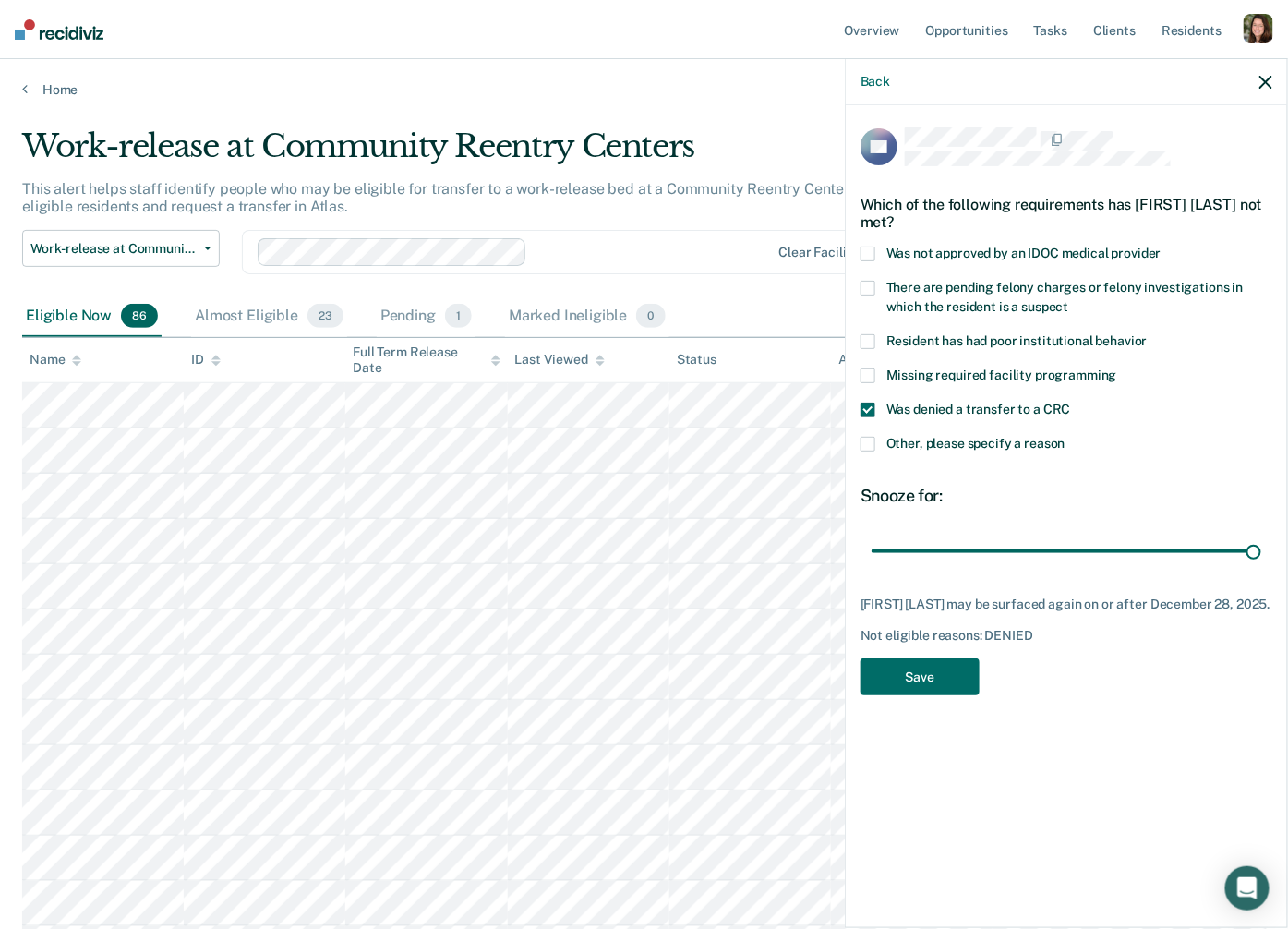 click on "Back" at bounding box center (1066, 82) 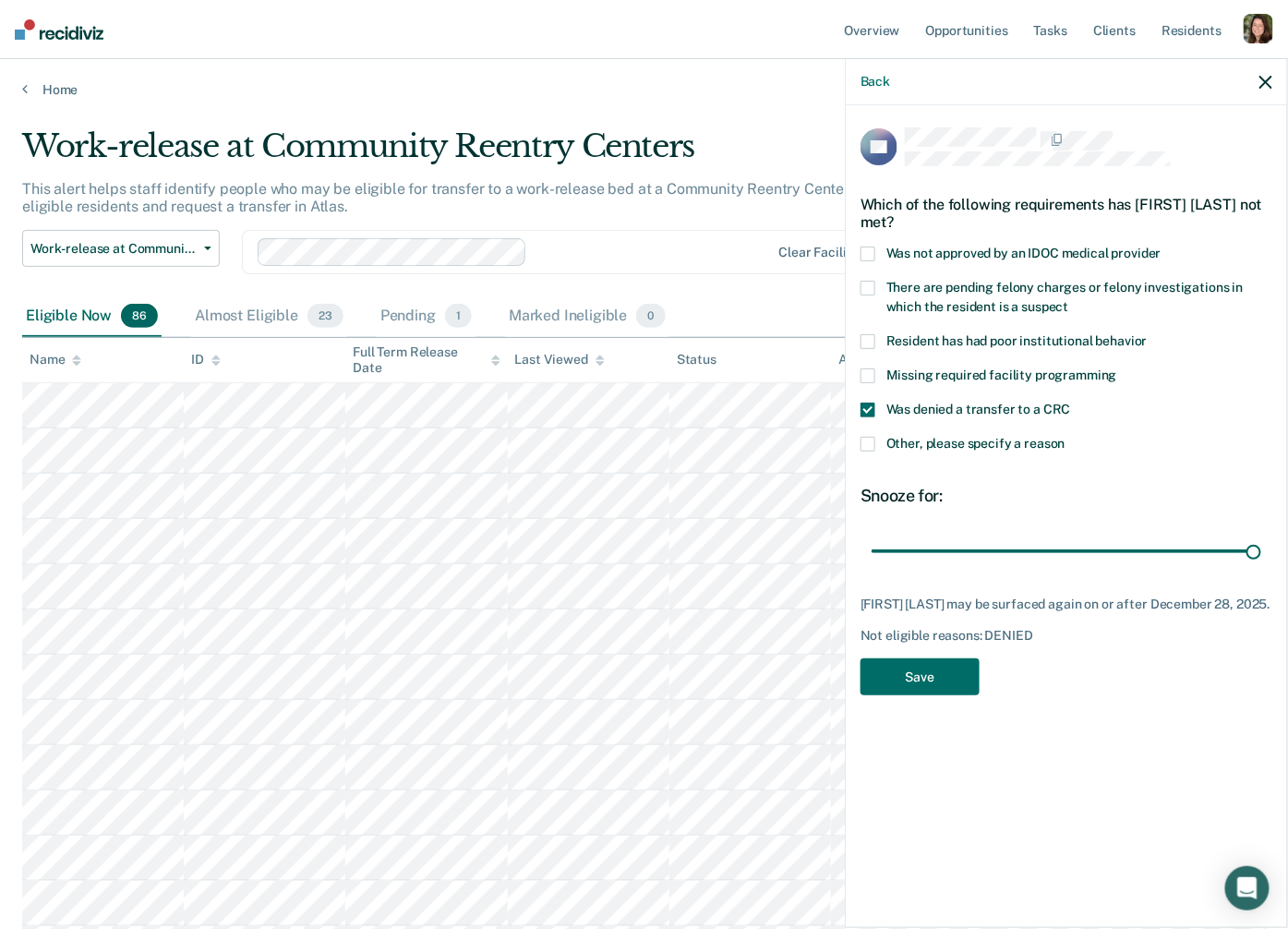 click at bounding box center [1266, 82] 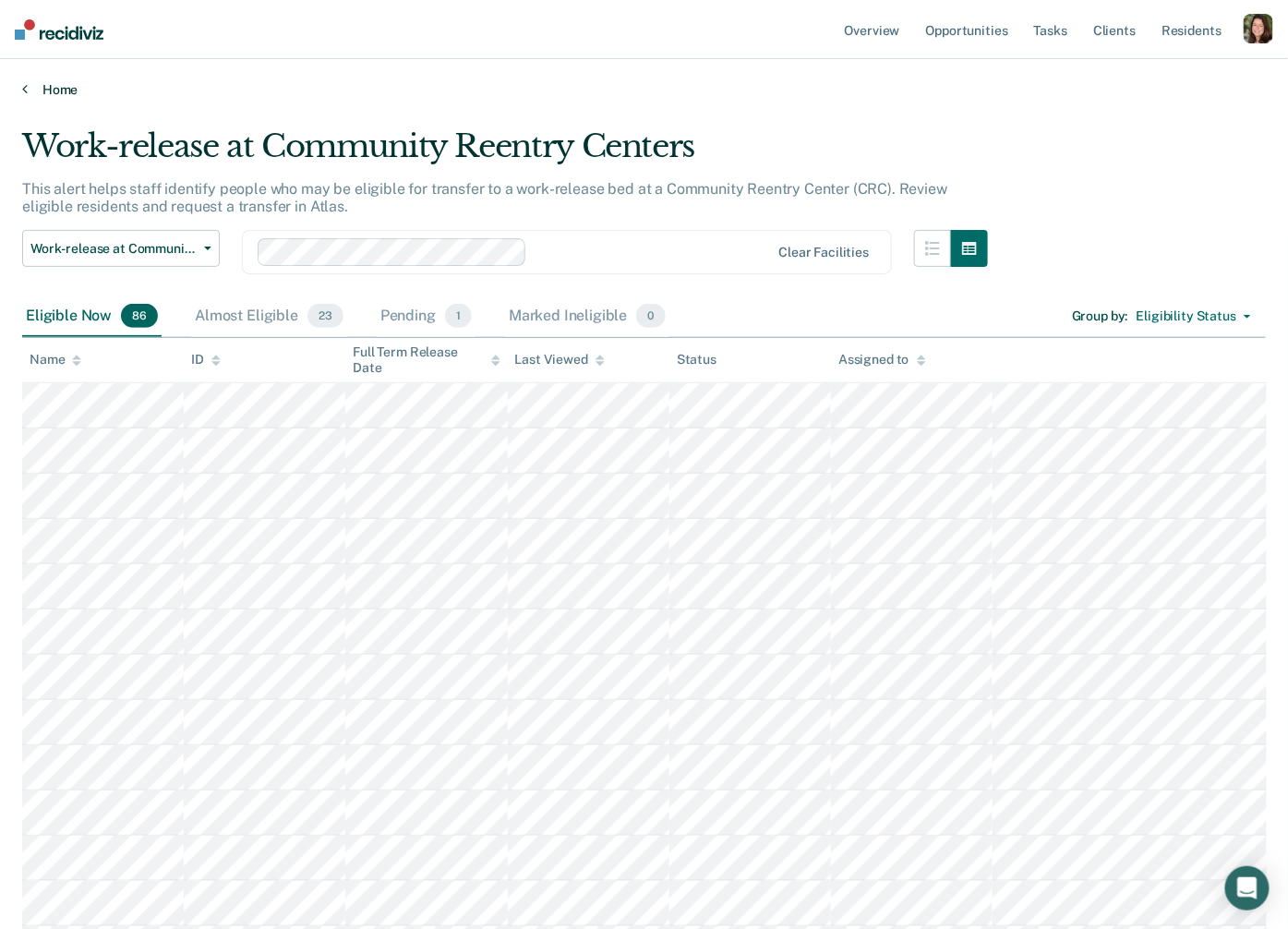 click on "Home" at bounding box center [644, 90] 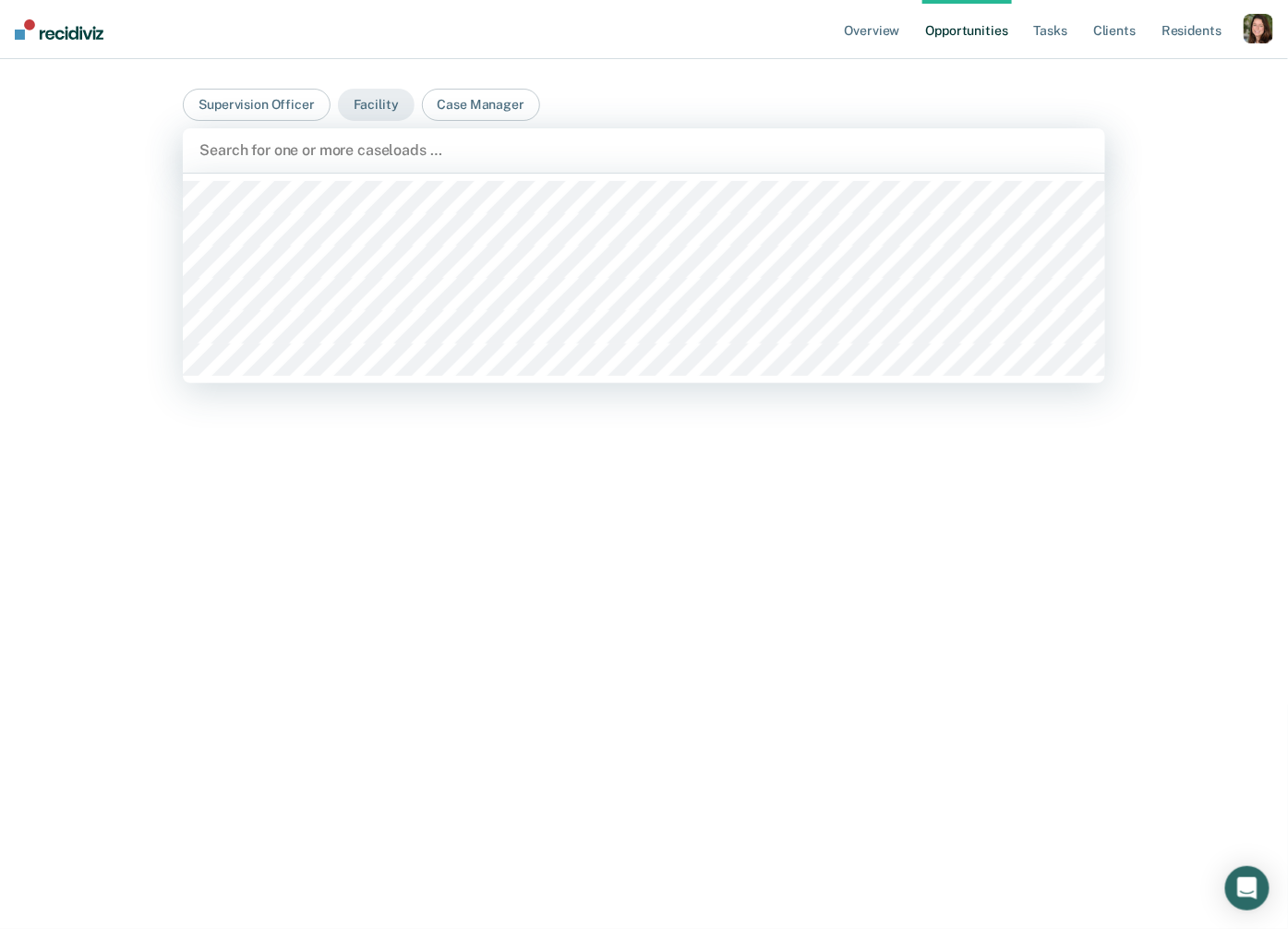 click at bounding box center [644, 150] 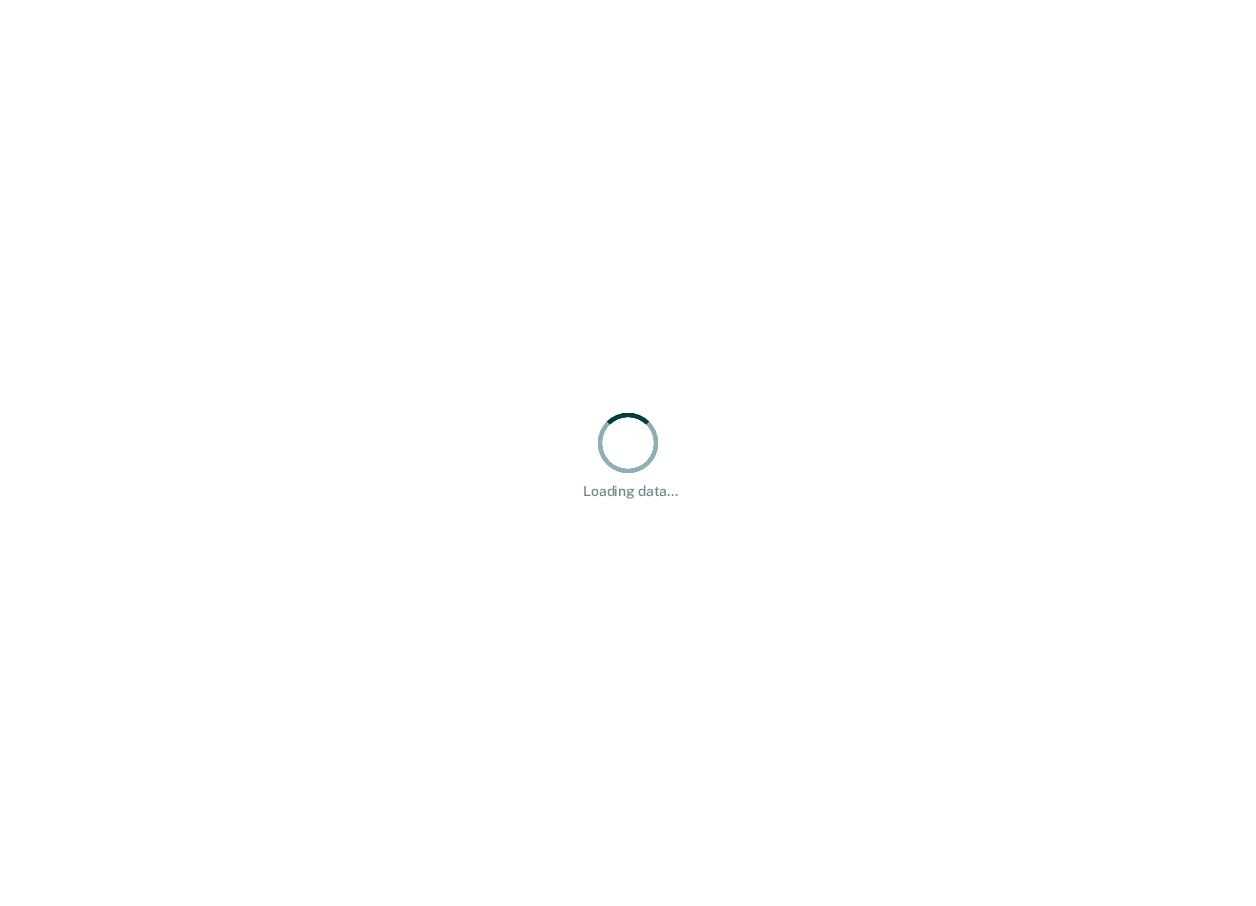 scroll, scrollTop: 0, scrollLeft: 0, axis: both 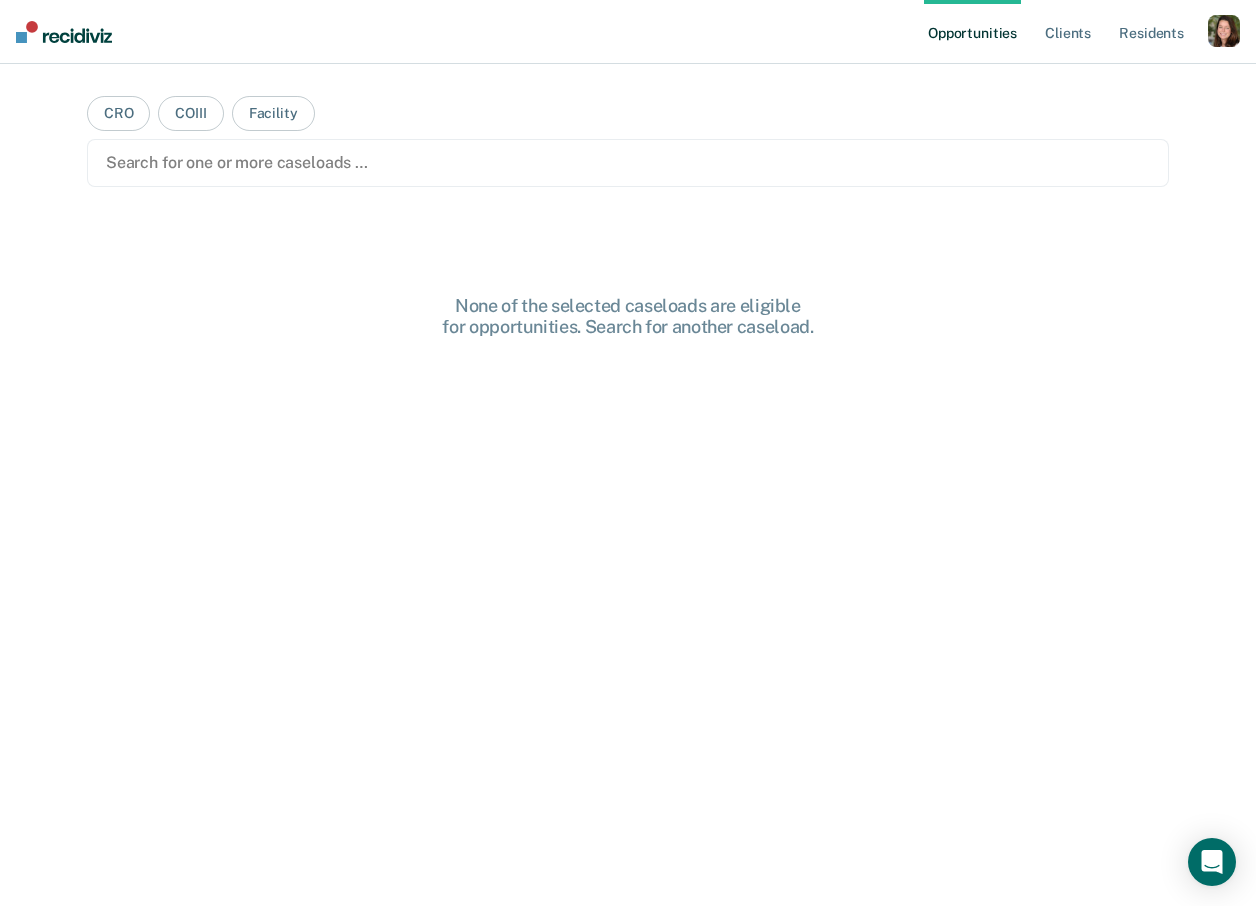 click at bounding box center (1224, 31) 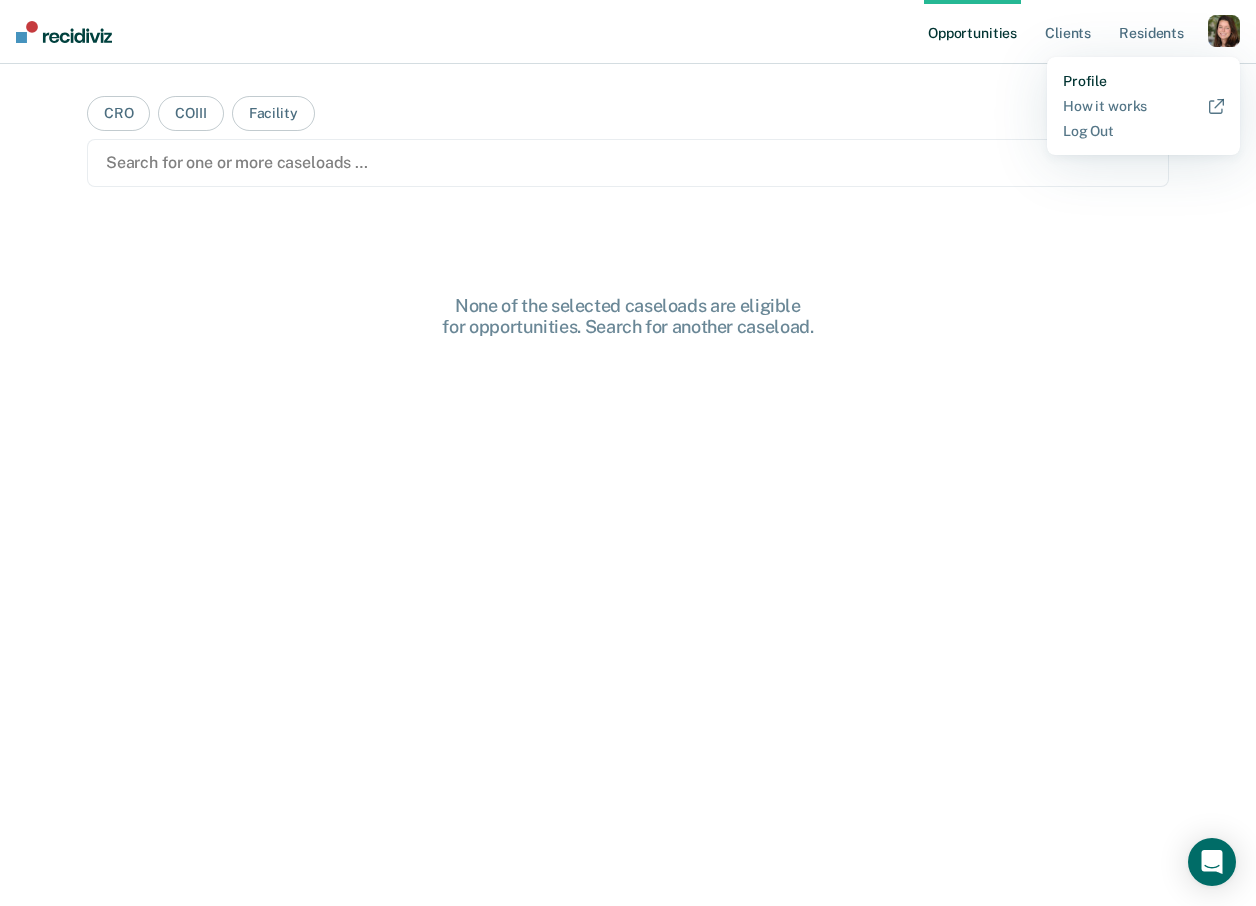 click on "Profile" at bounding box center (1143, 81) 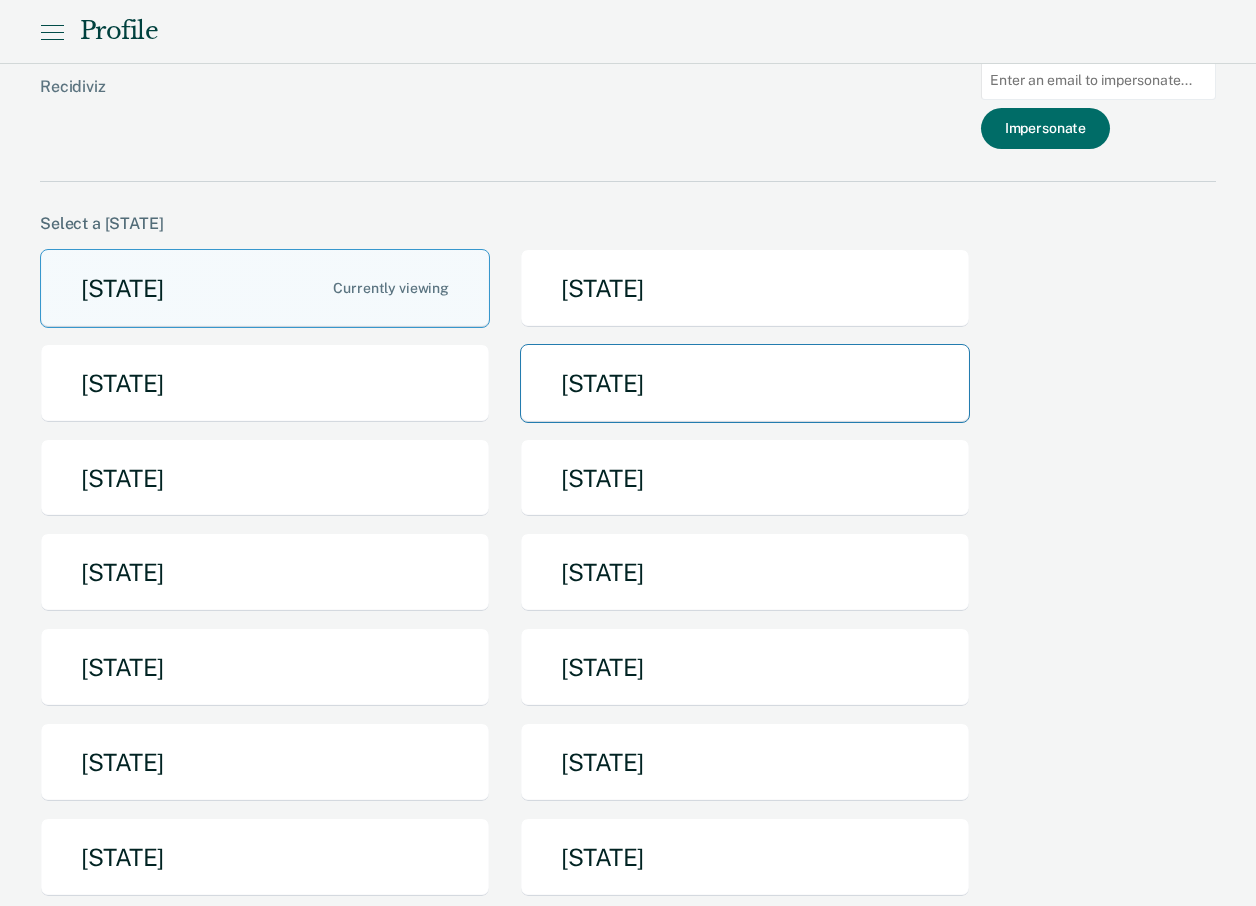 click on "Idaho" at bounding box center (745, 383) 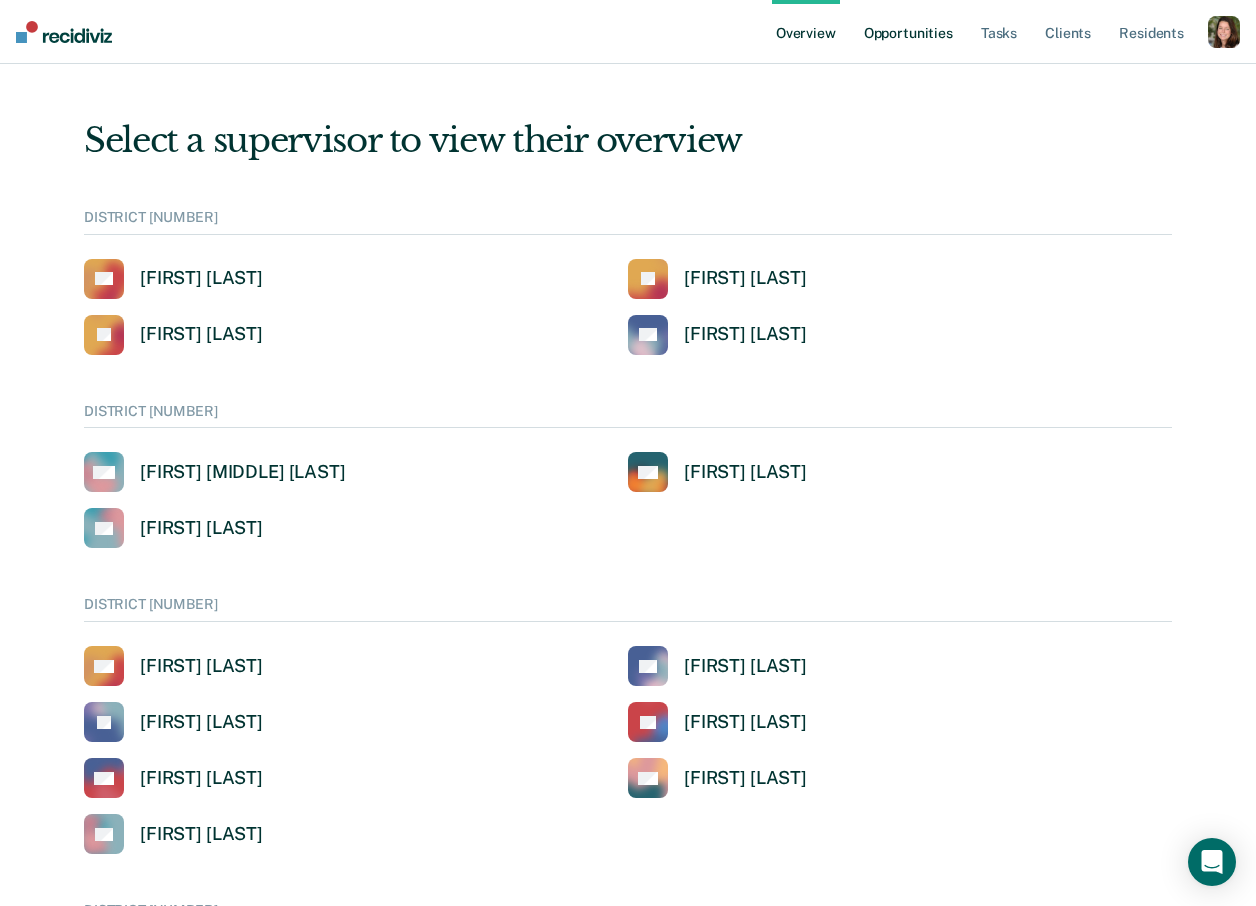 click on "Opportunities" at bounding box center [908, 32] 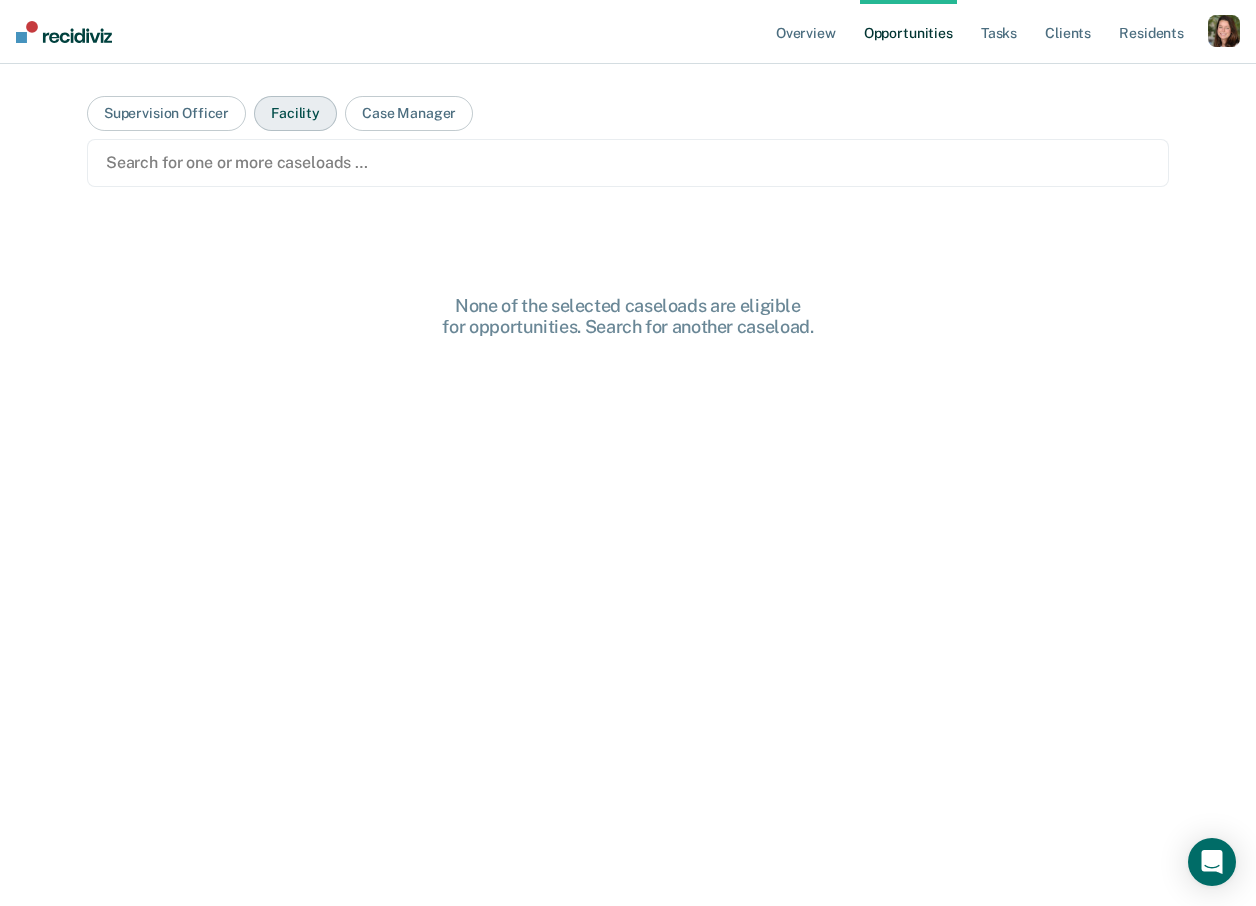click on "Facility" at bounding box center [295, 113] 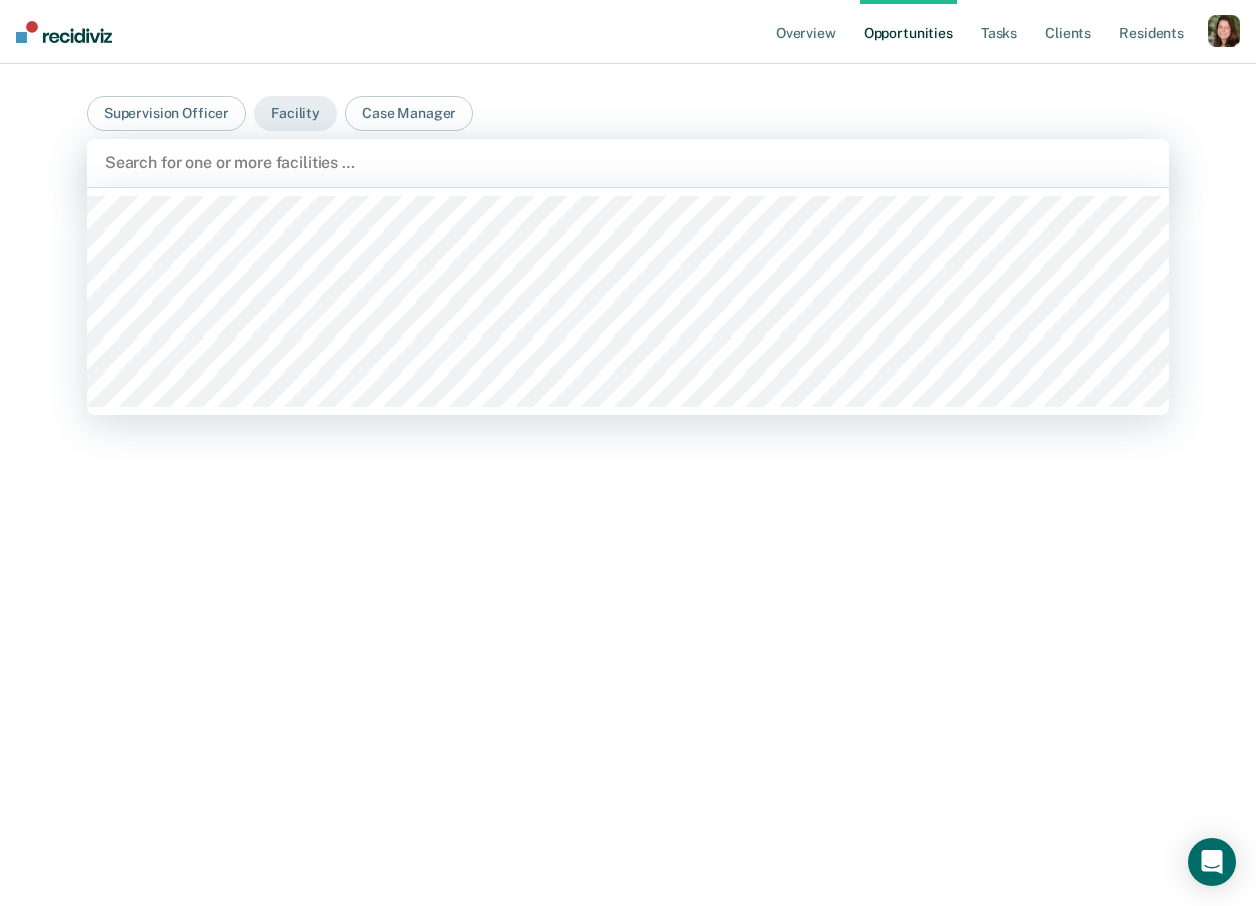 click at bounding box center [628, 162] 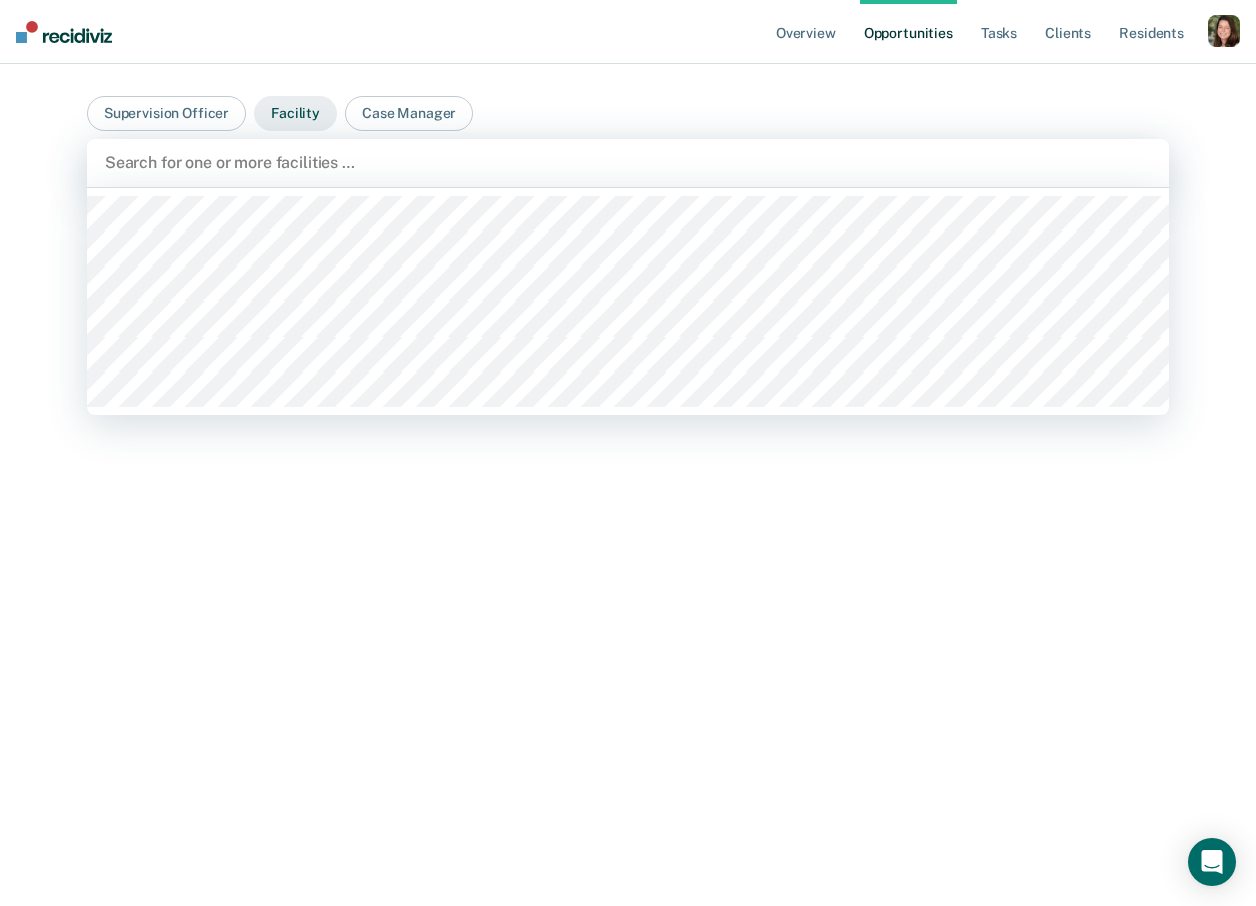 click on "Facility" at bounding box center (295, 113) 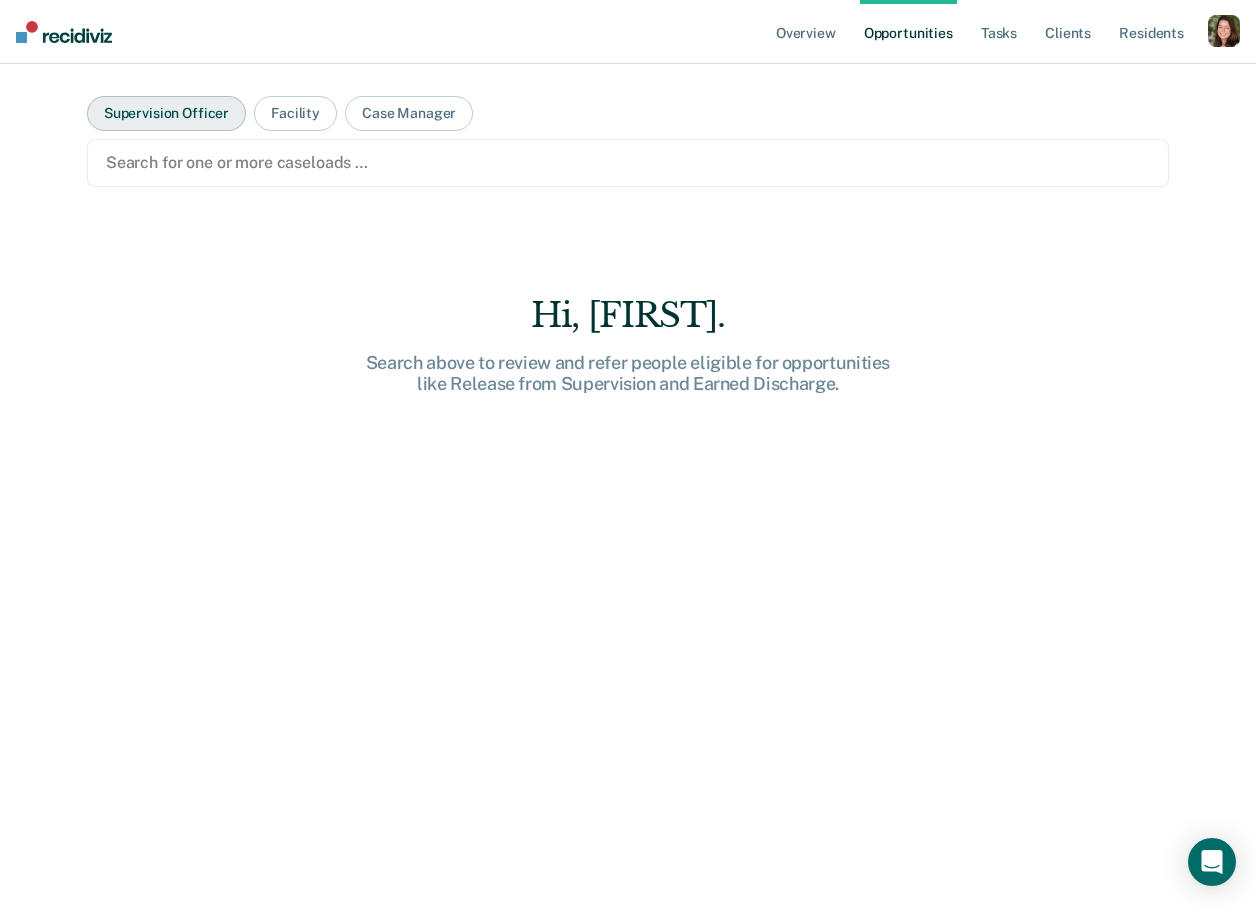 click on "Supervision Officer" at bounding box center (166, 113) 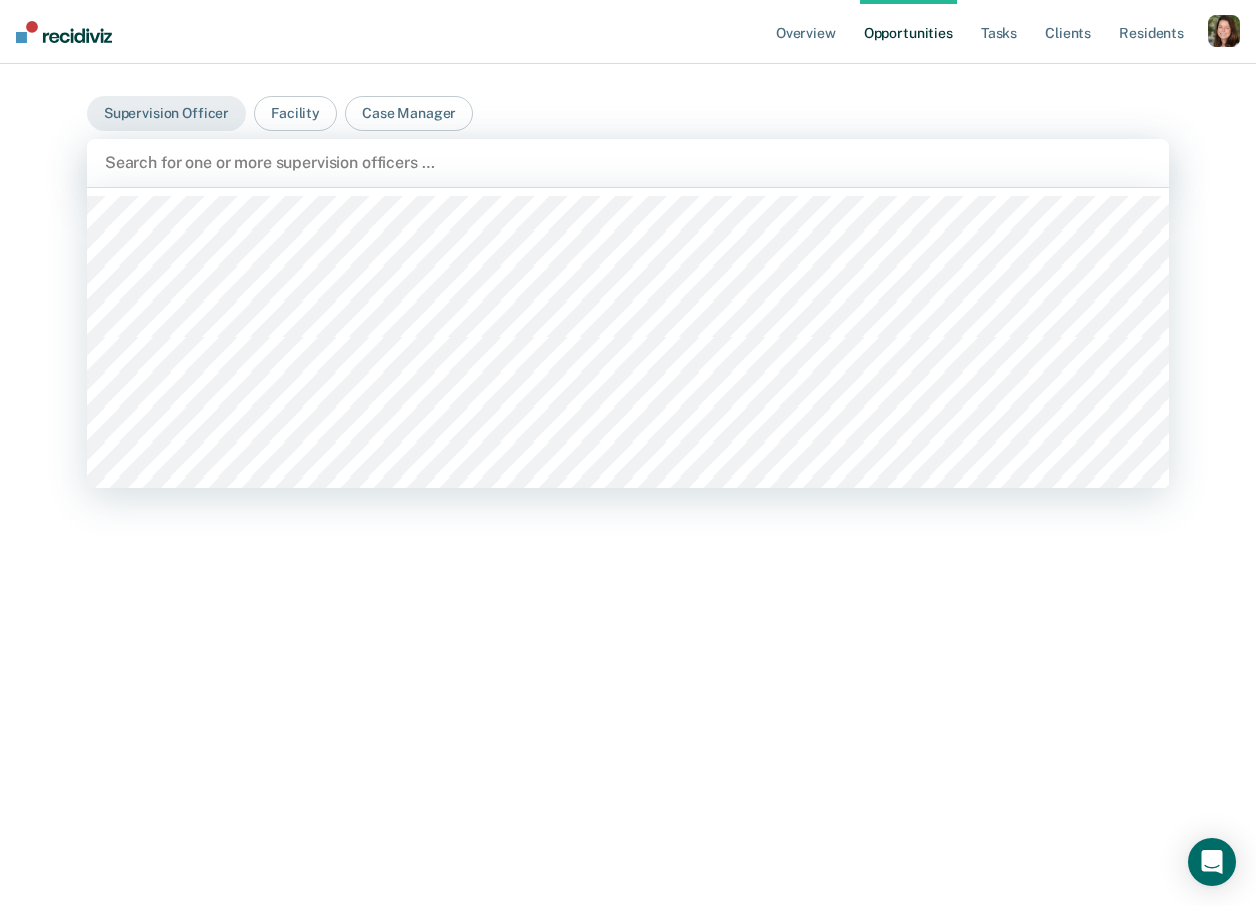 click at bounding box center (628, 162) 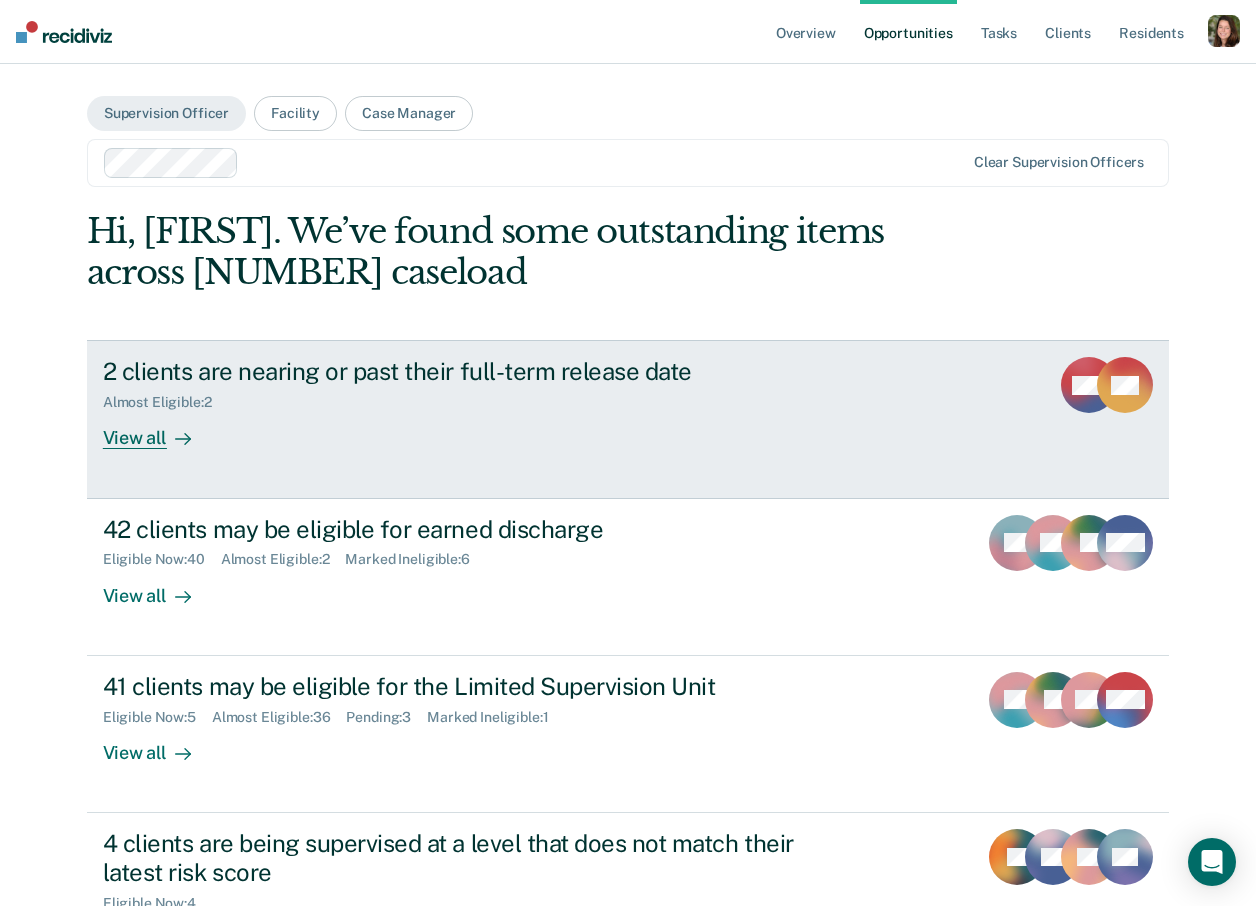 click on "Almost Eligible :  2" at bounding box center [454, 398] 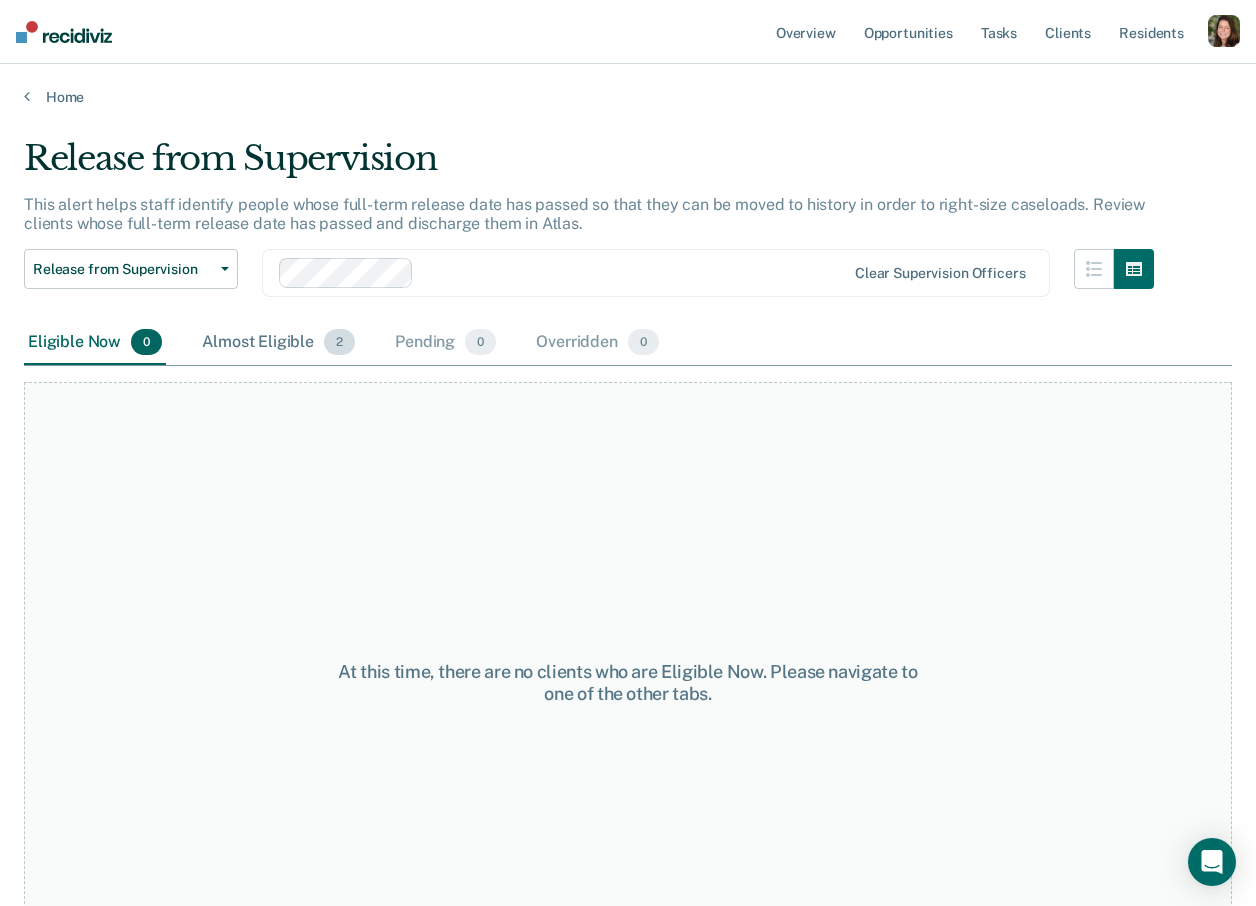 click on "Almost Eligible 2" at bounding box center [278, 343] 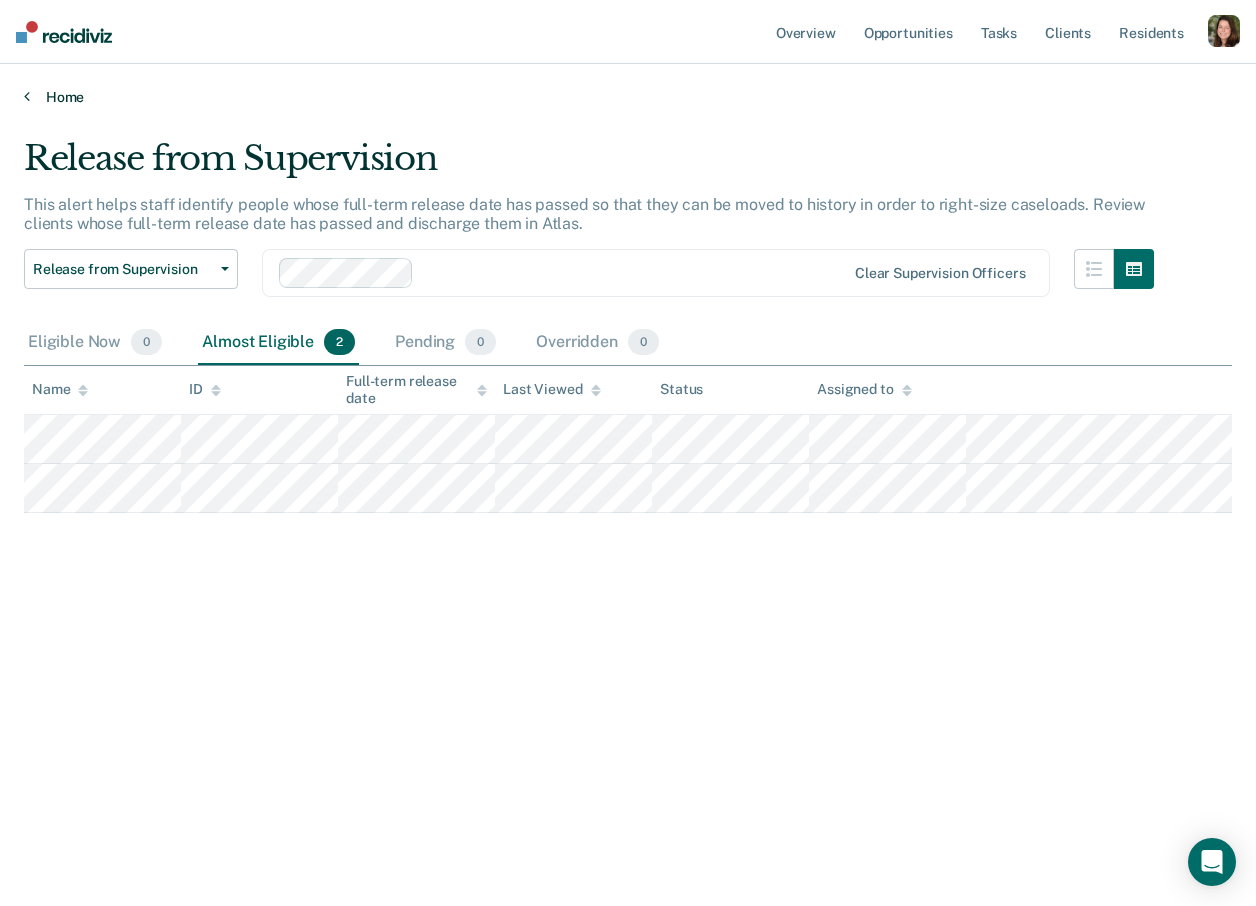 click on "Home" at bounding box center [628, 97] 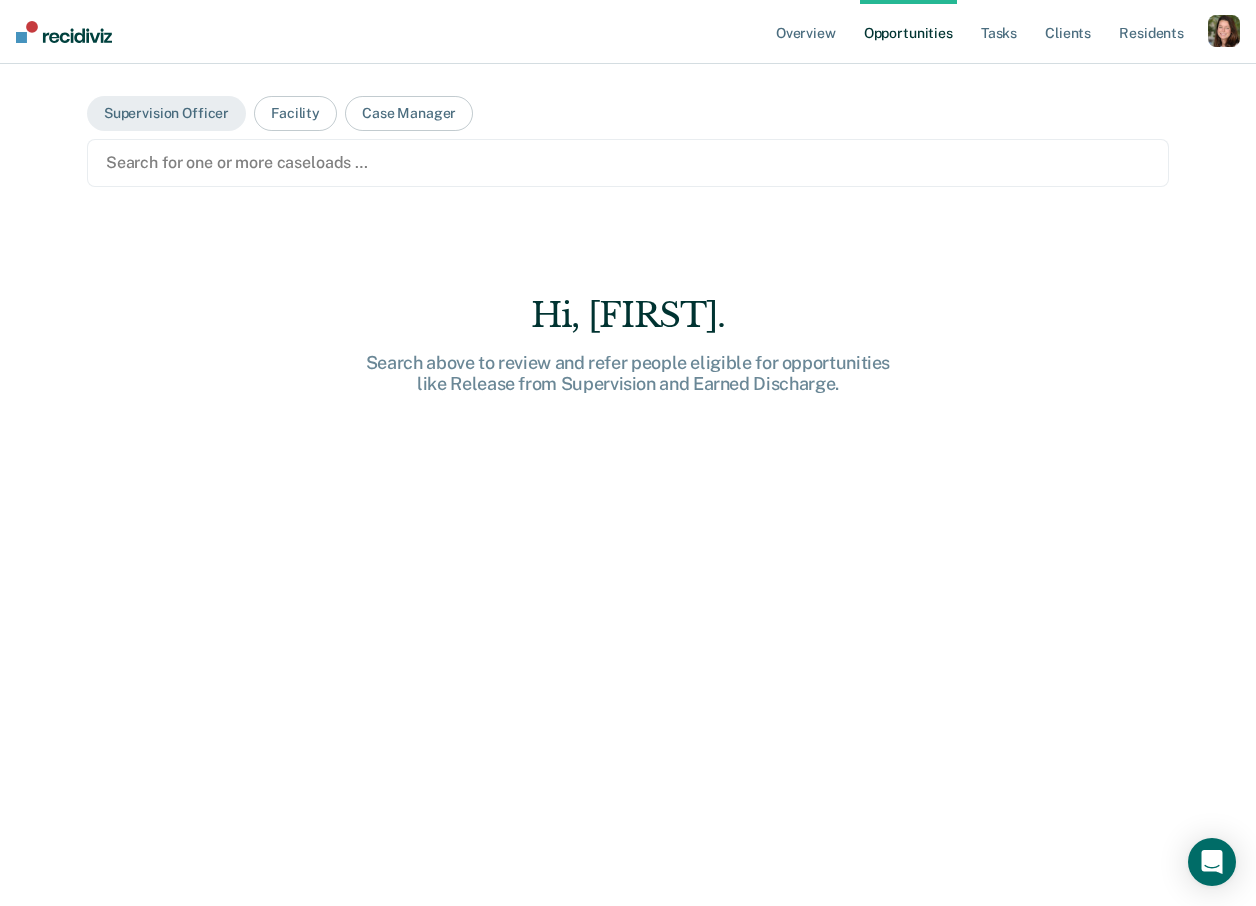 click on "Supervision Officer Facility Case Manager Search for one or more caseloads … Hi, Samantha. Search above to review and refer people eligible for opportunities like Release from Supervision and Earned Discharge." at bounding box center [628, 461] 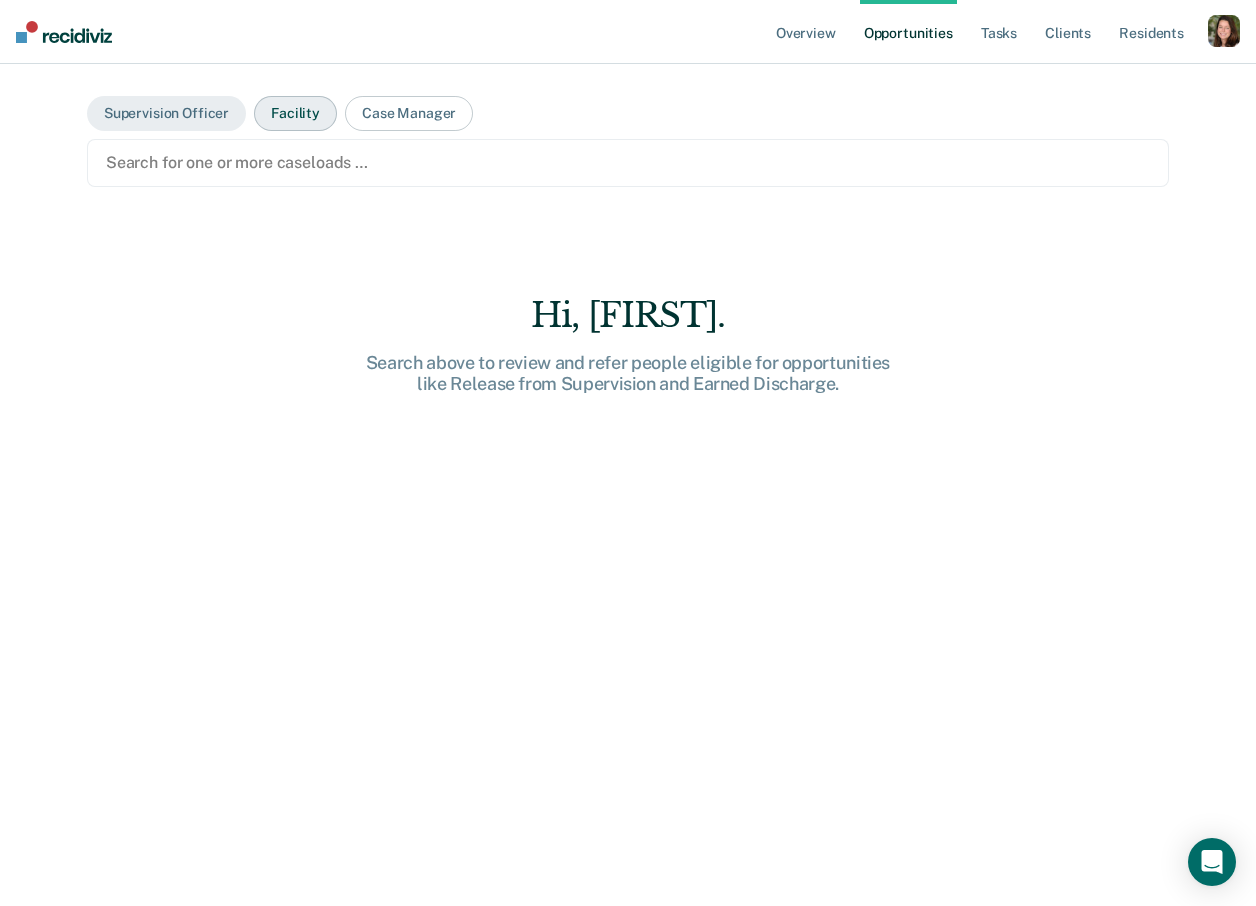 click on "Facility" at bounding box center [295, 113] 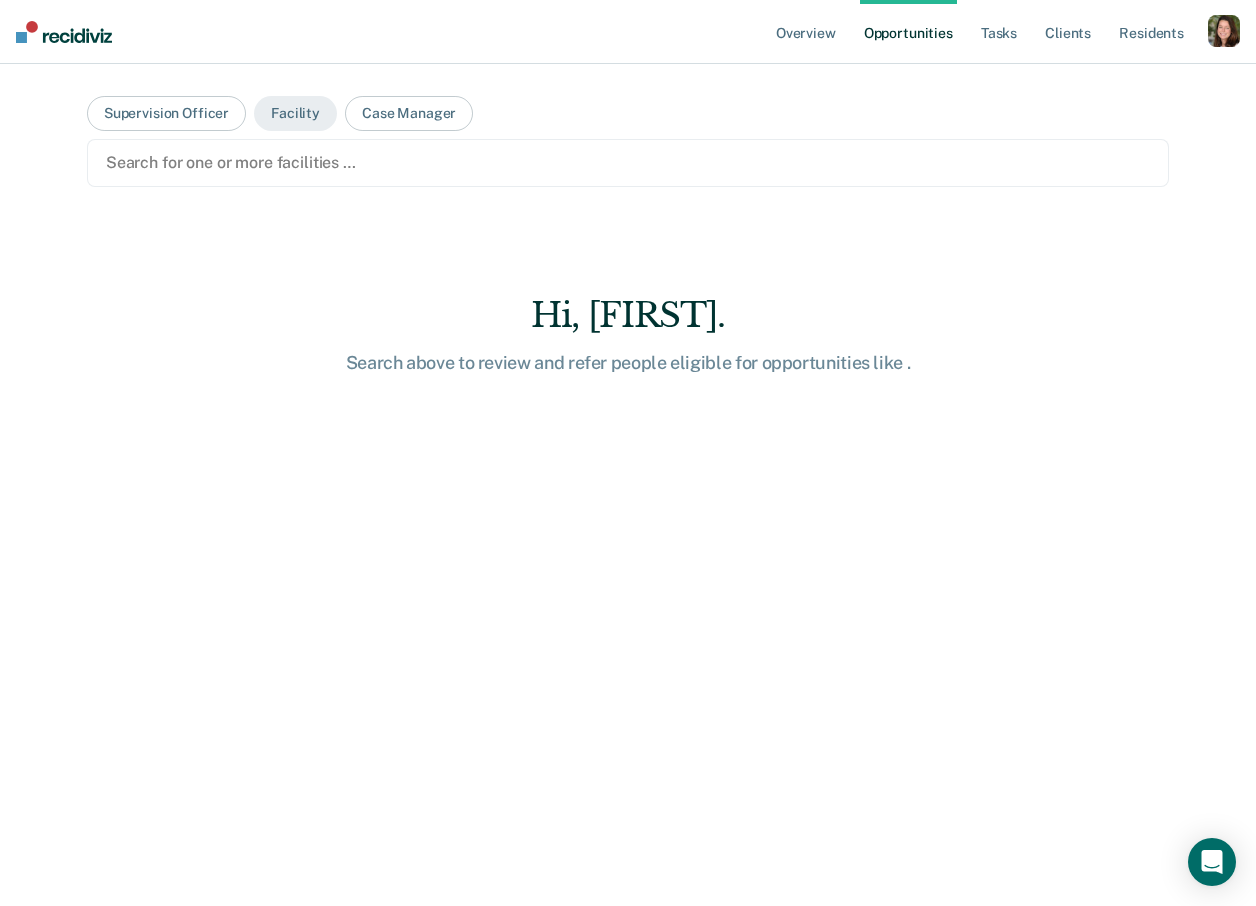 click at bounding box center (628, 162) 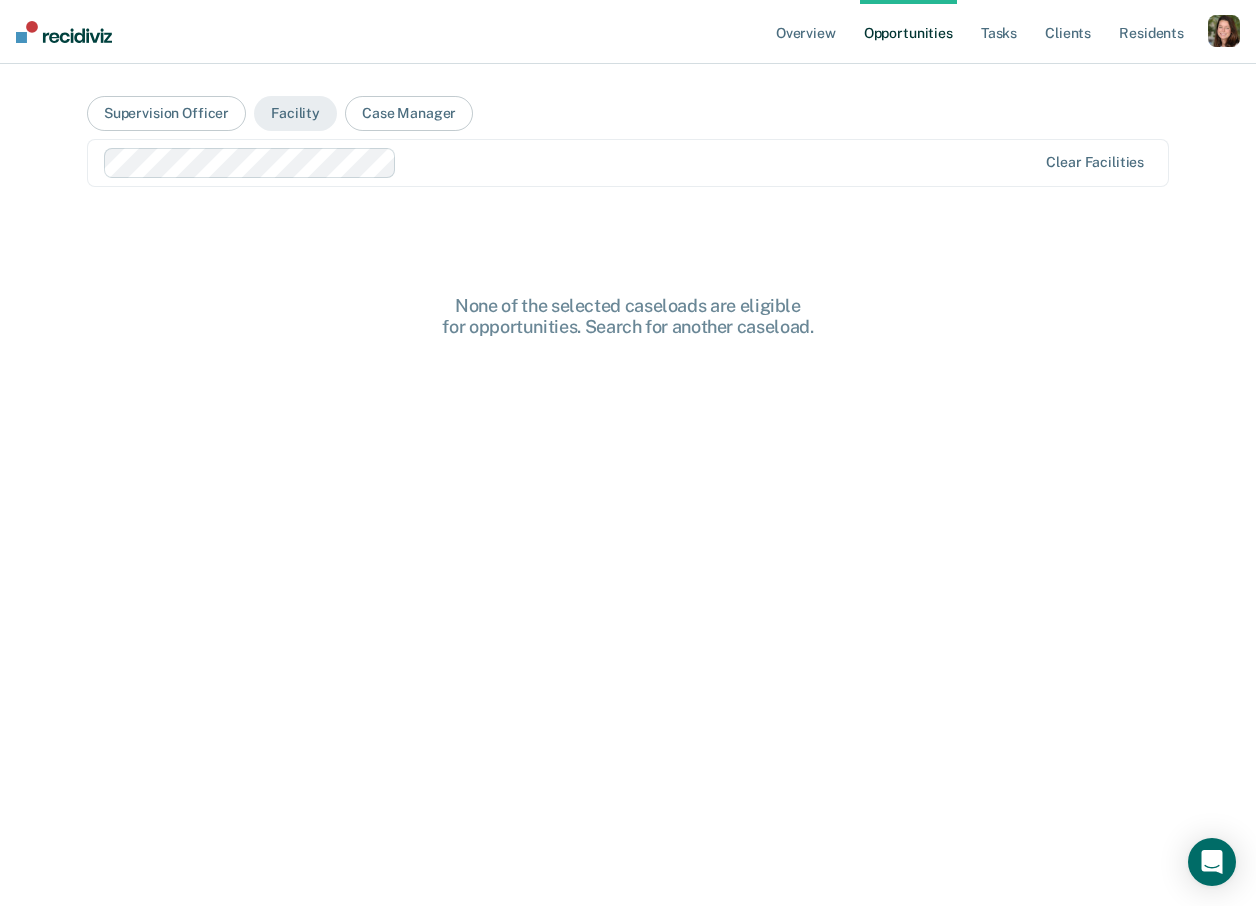 click on "Supervision Officer Facility Case Manager Clear   facilities None of the selected caseloads are eligible for opportunities. Search for another caseload." at bounding box center [628, 461] 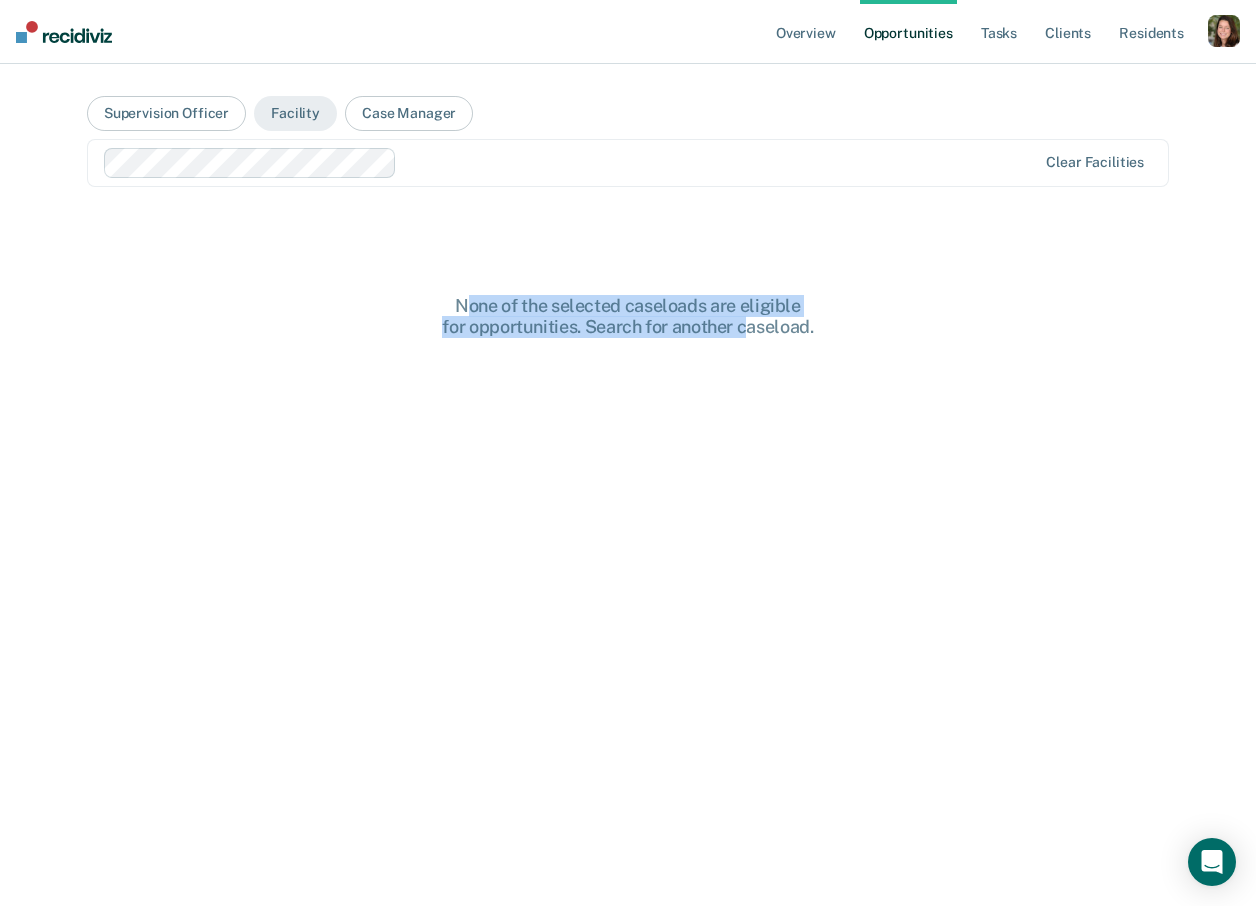 drag, startPoint x: 519, startPoint y: 302, endPoint x: 736, endPoint y: 321, distance: 217.83022 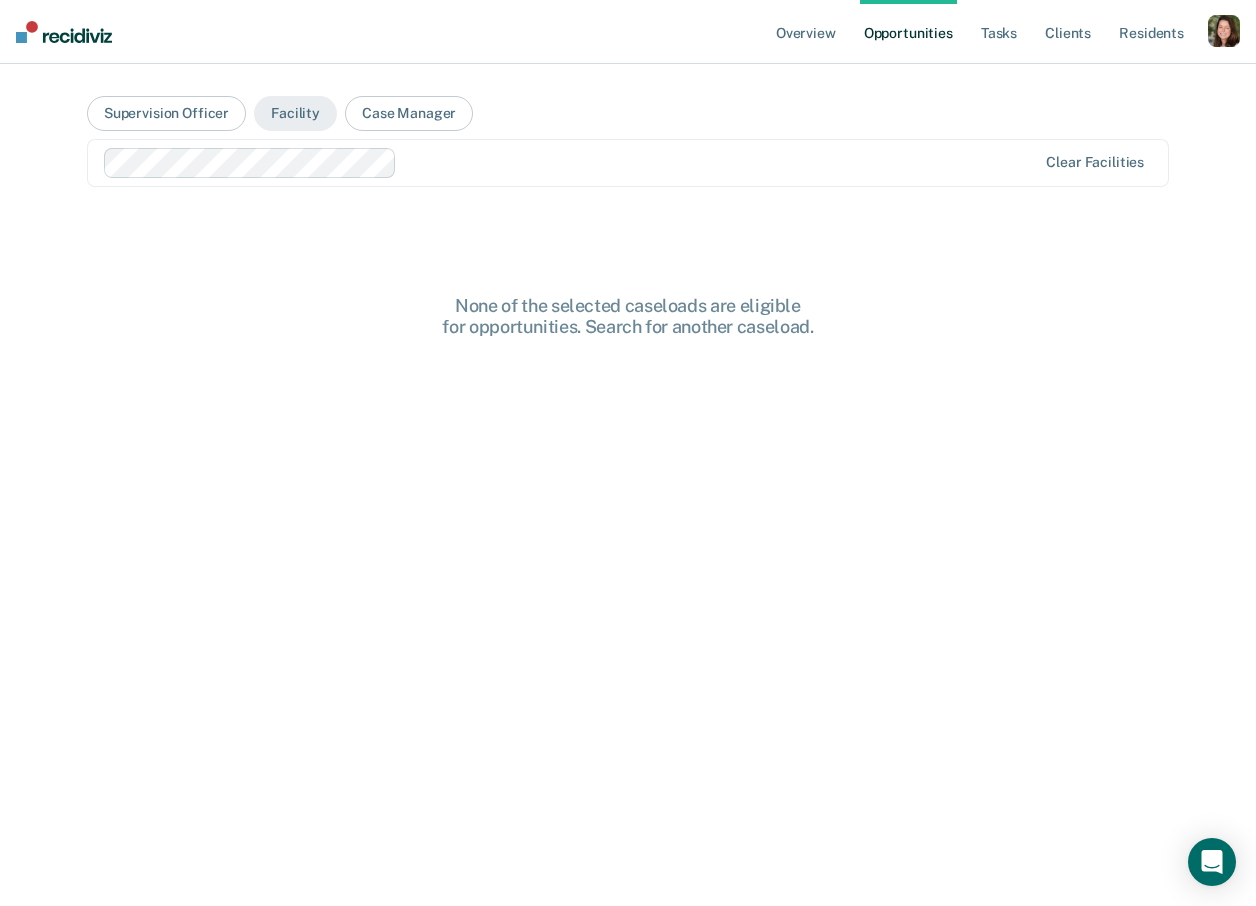click on "None of the selected caseloads are eligible for opportunities. Search for another caseload." at bounding box center [628, 316] 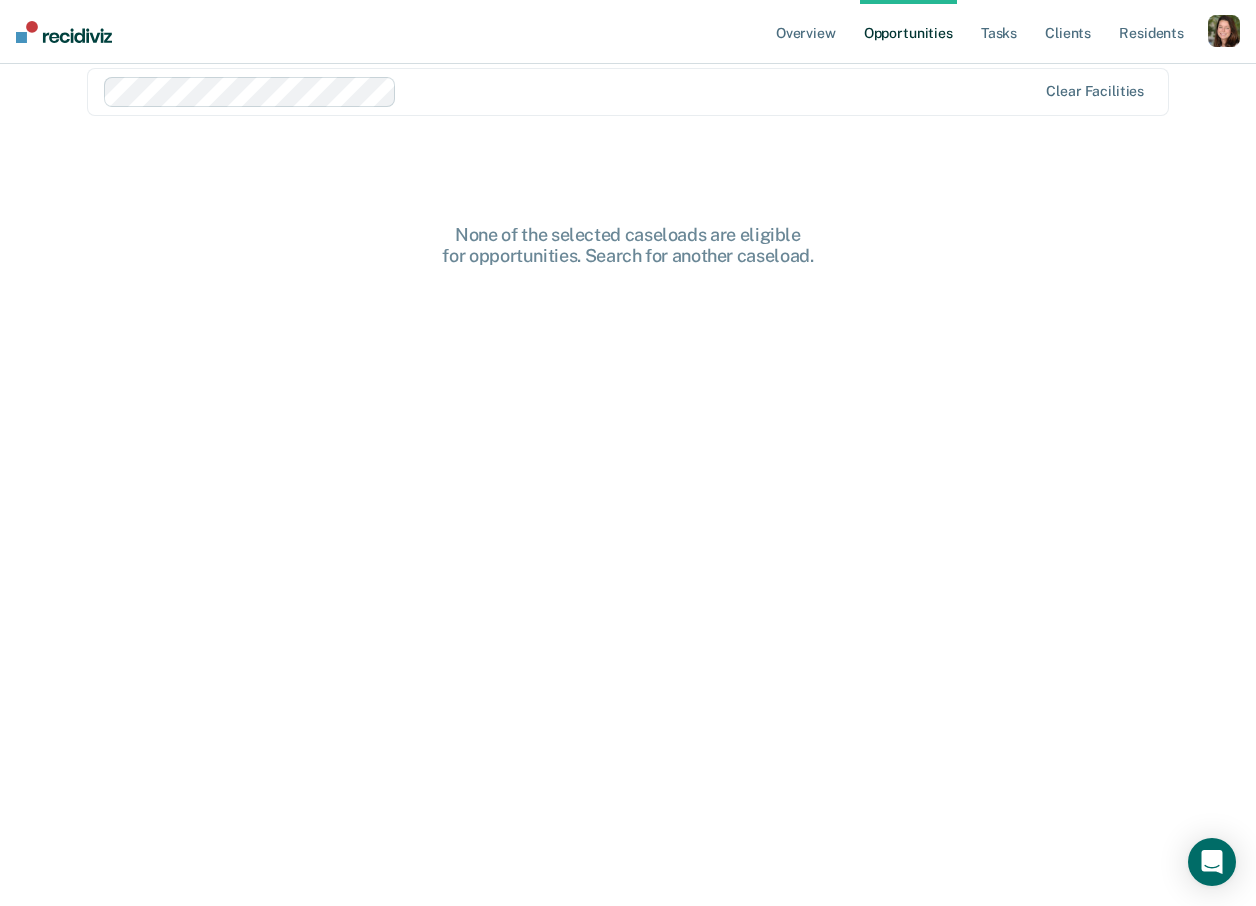 scroll, scrollTop: 0, scrollLeft: 0, axis: both 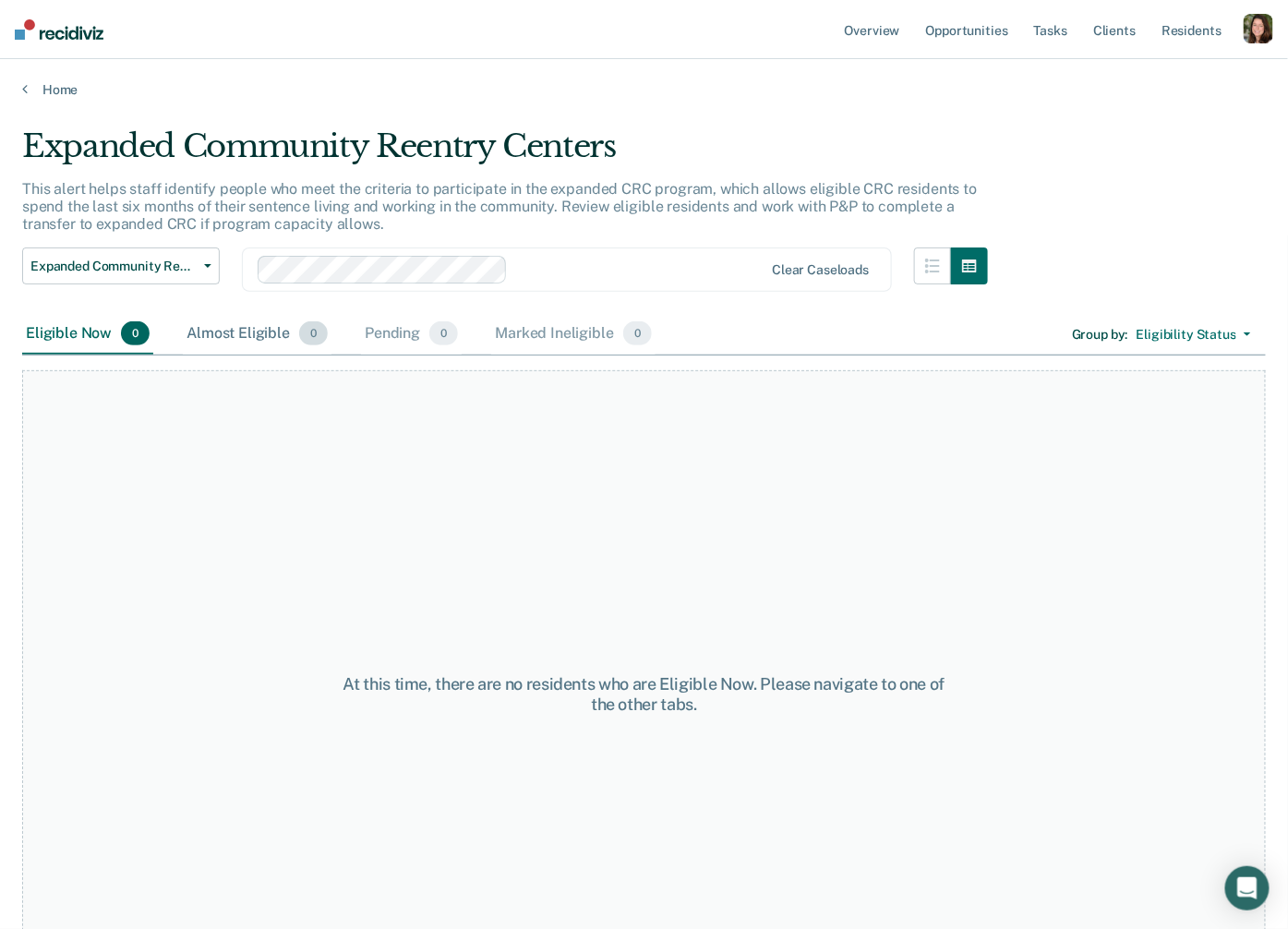 click on "Almost Eligible 0" at bounding box center (257, 334) 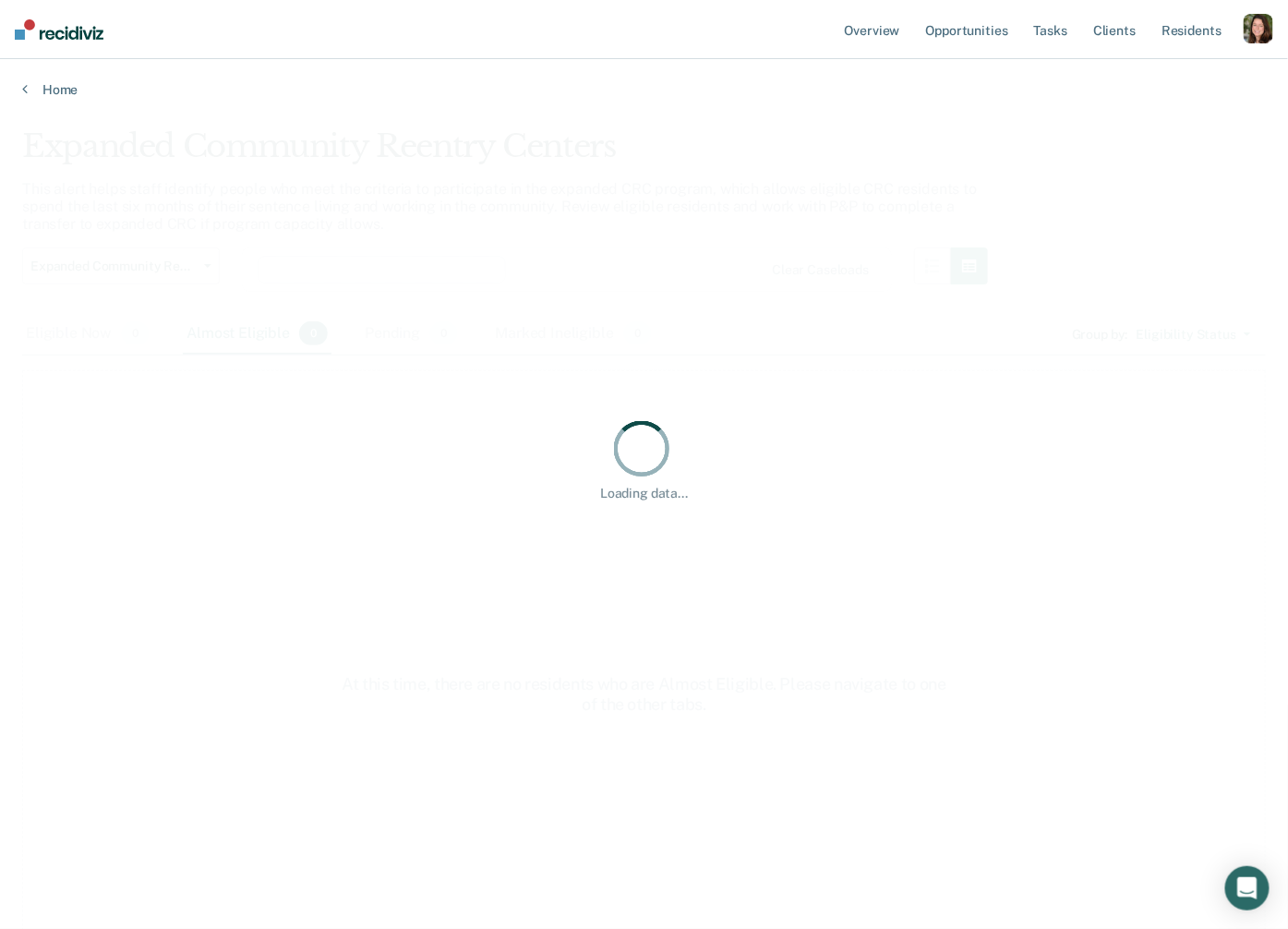 click on "Loading data..." at bounding box center (644, 459) 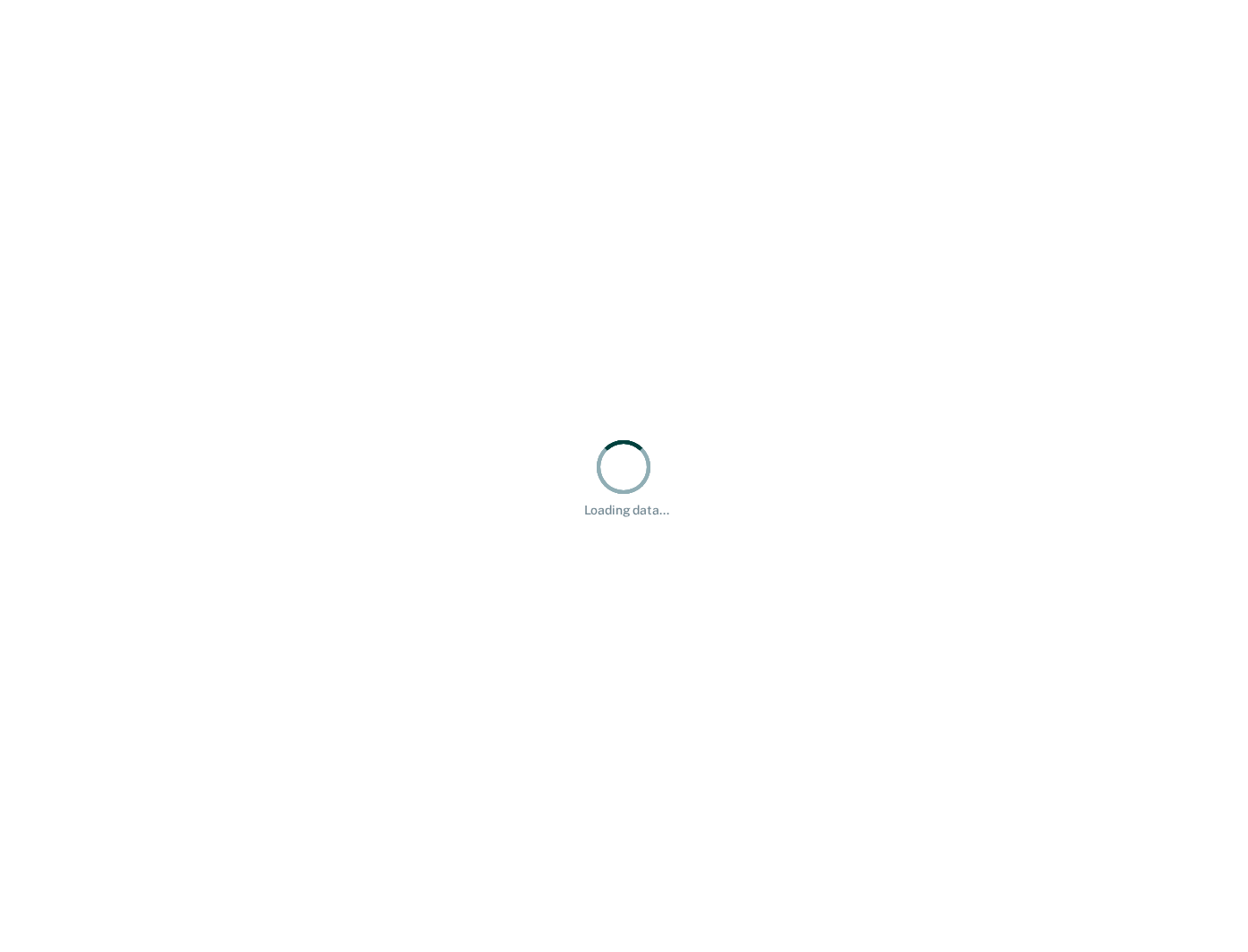 scroll, scrollTop: 0, scrollLeft: 0, axis: both 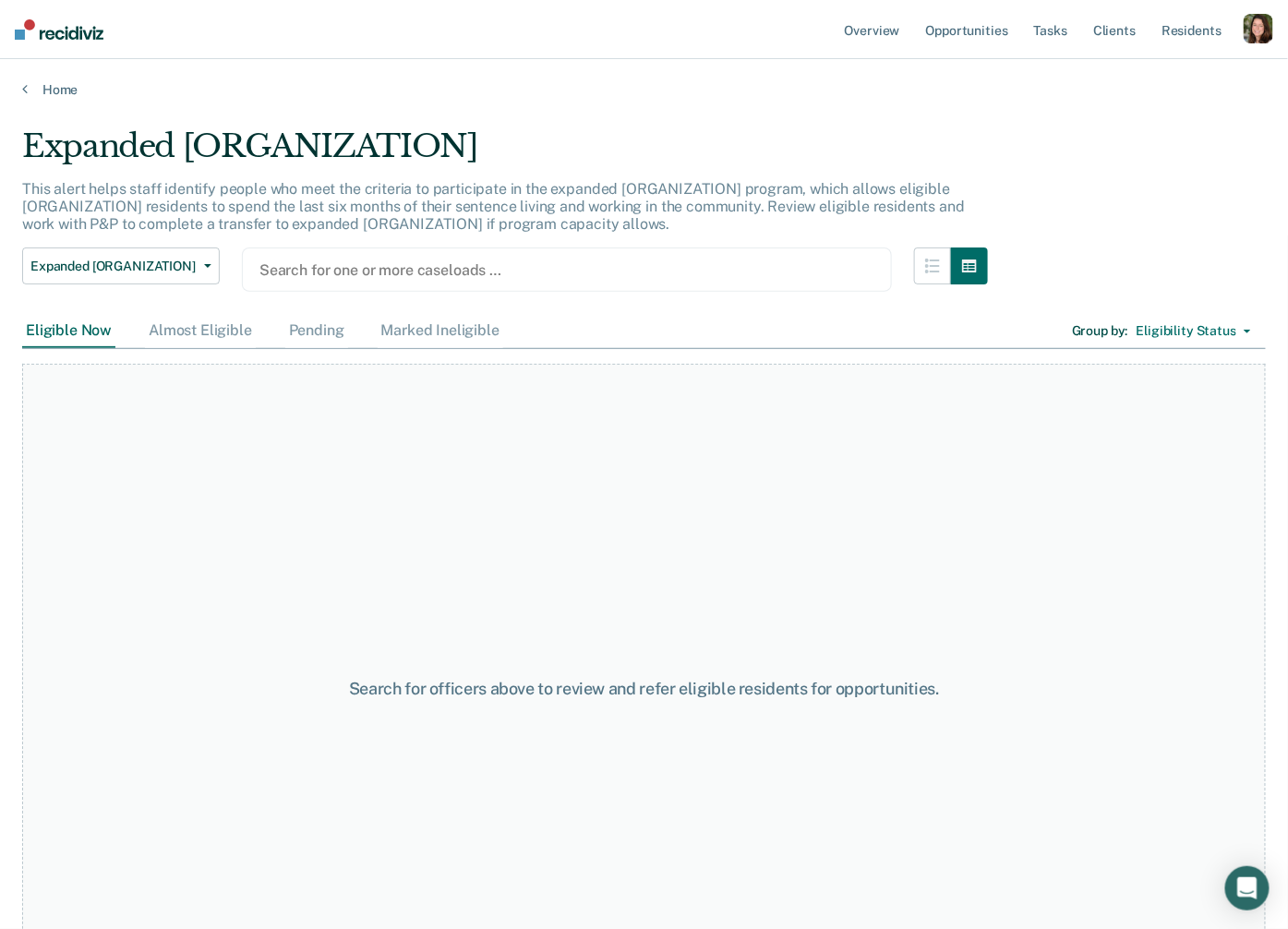 click at bounding box center [567, 270] 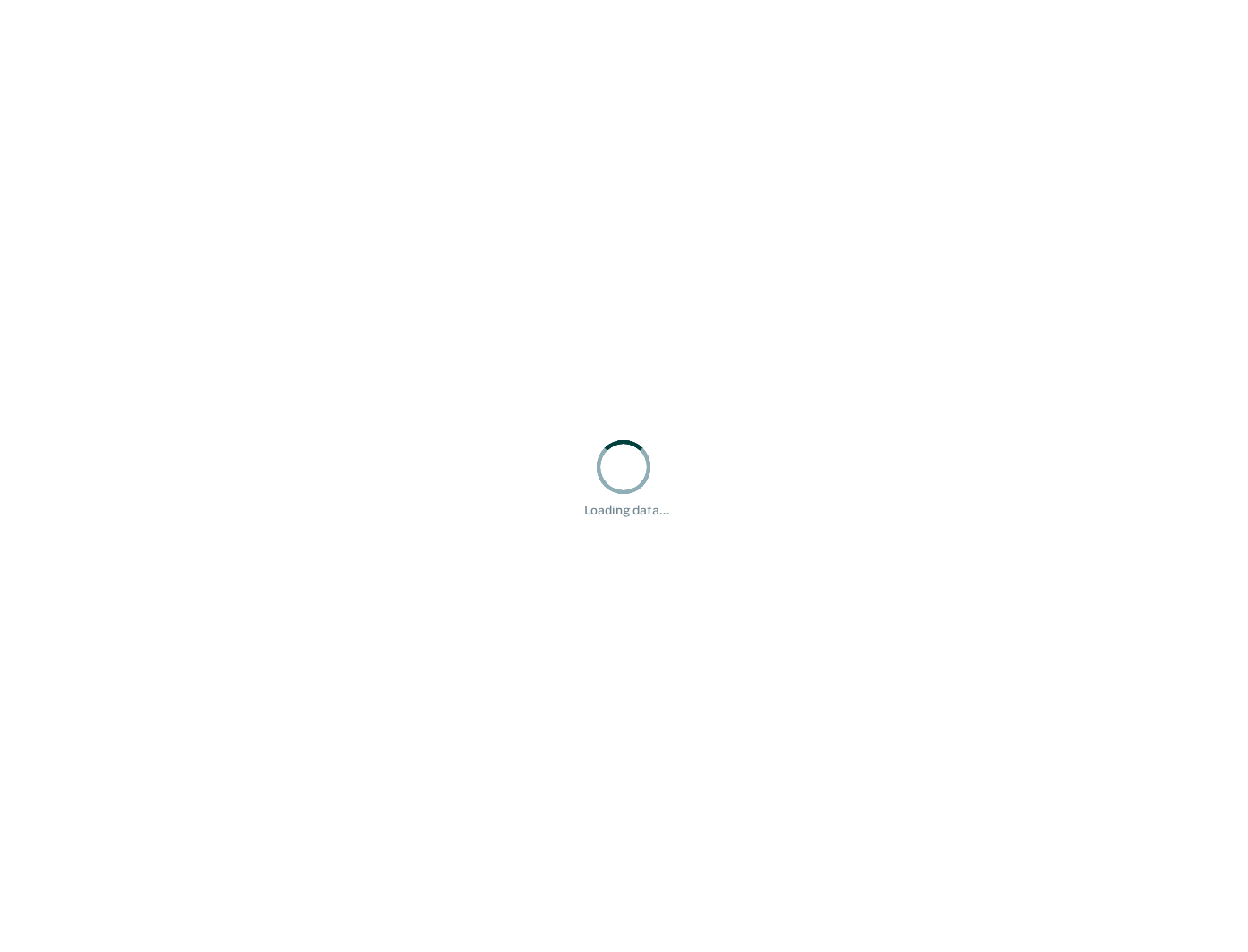 scroll, scrollTop: 0, scrollLeft: 0, axis: both 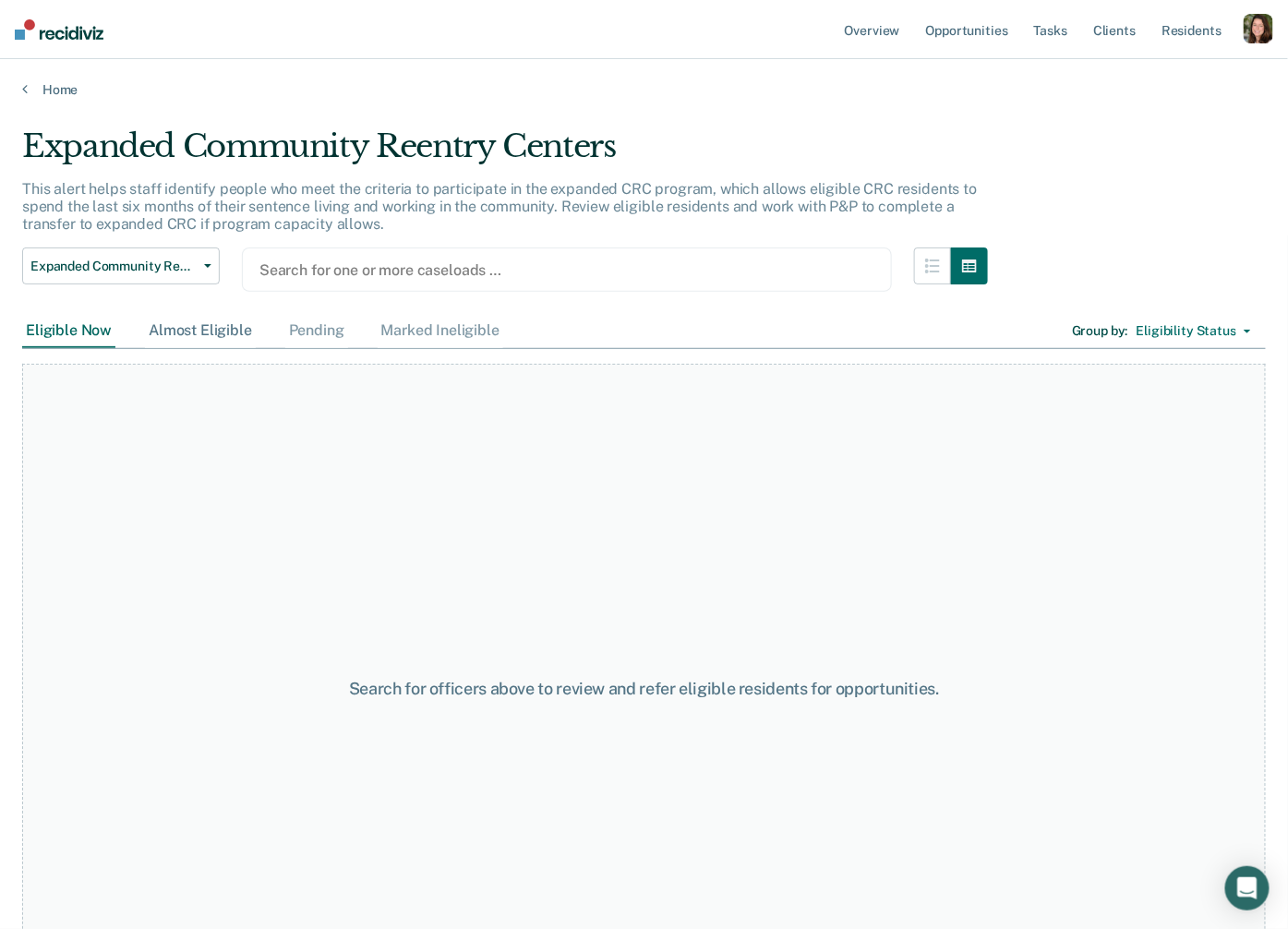 click on "Almost Eligible" at bounding box center (200, 331) 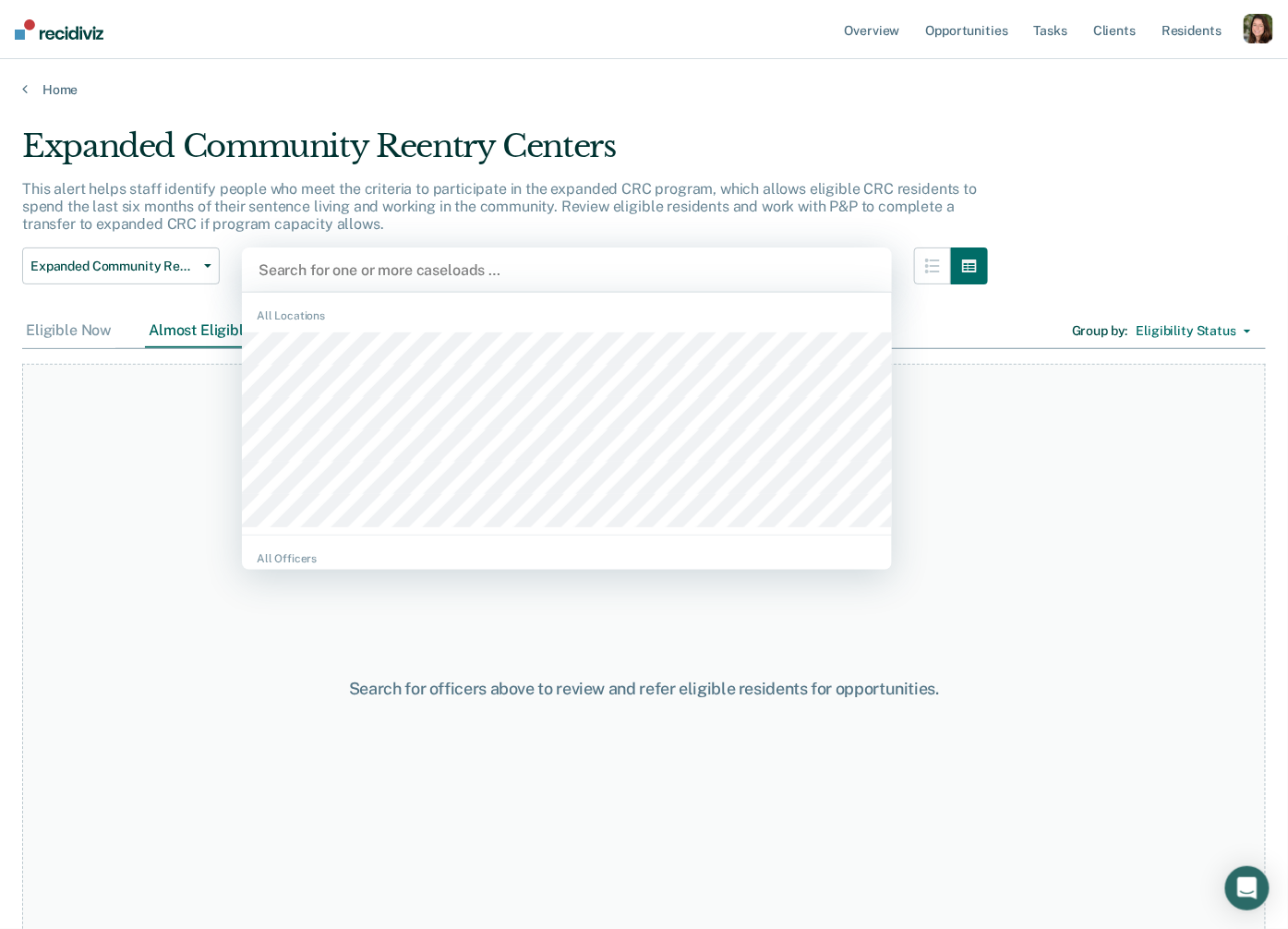 click at bounding box center (567, 270) 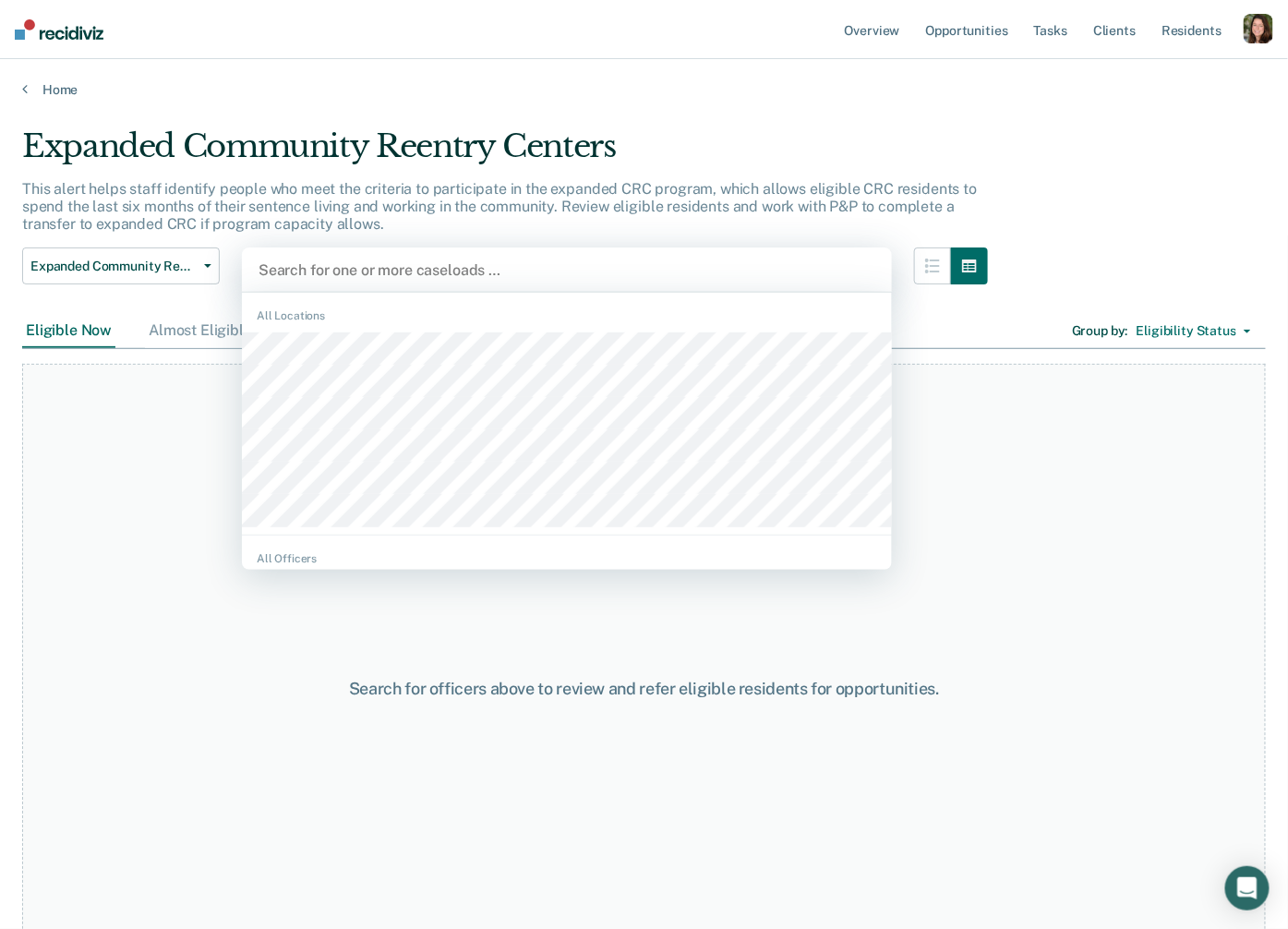click at bounding box center (567, 270) 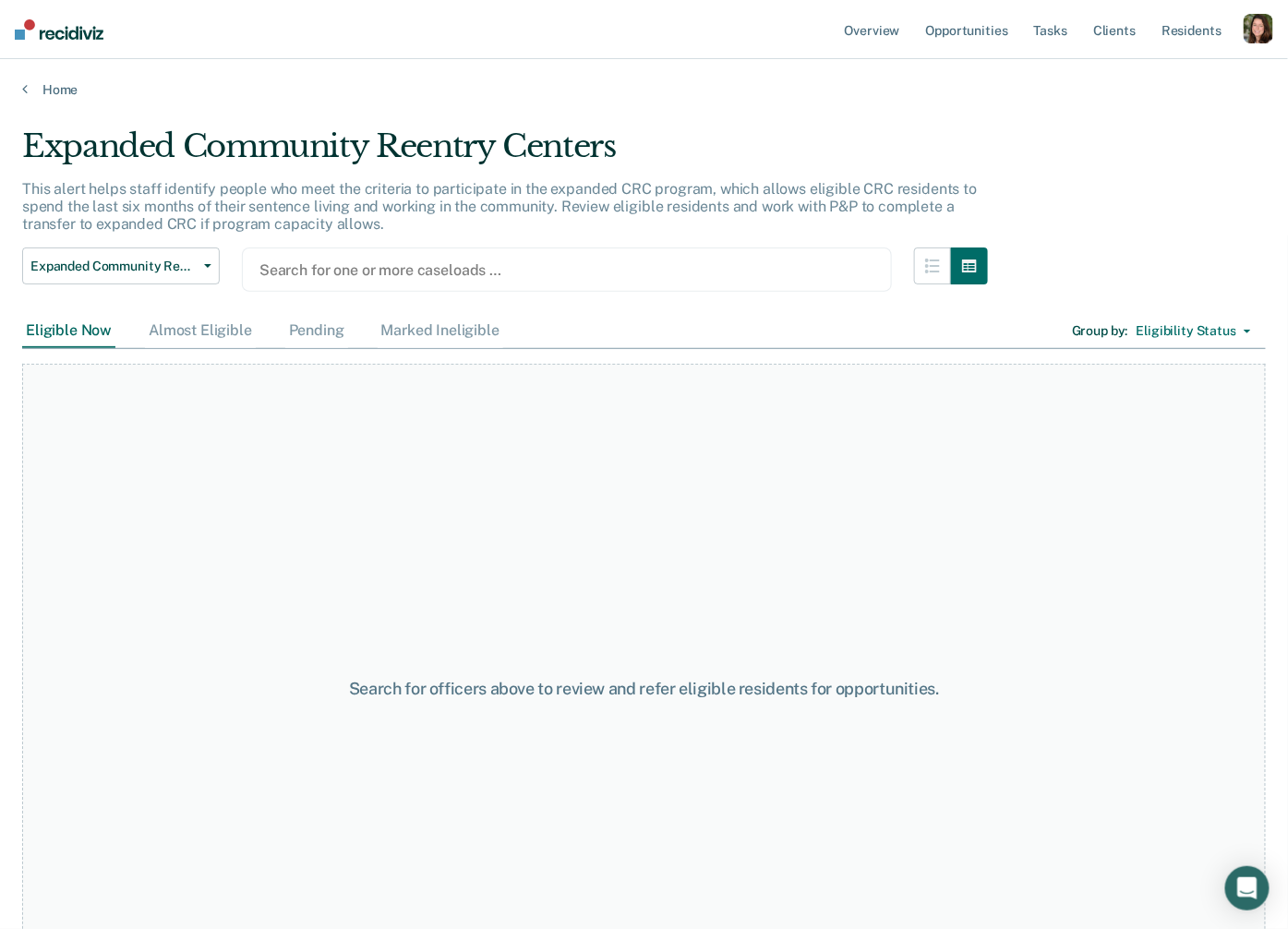 click on "Search for one or more caseloads …" at bounding box center [567, 270] 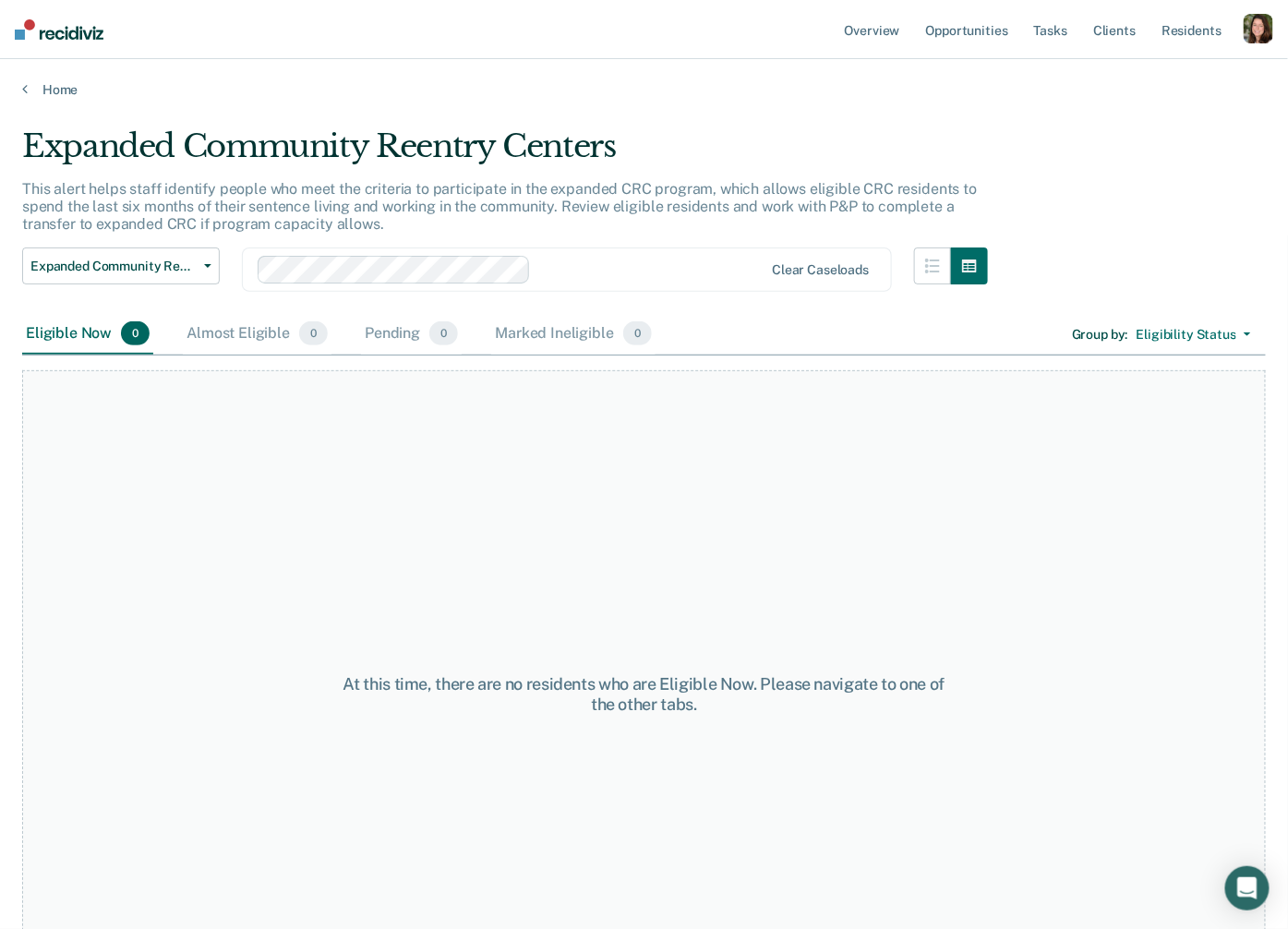 click at bounding box center (1258, 29) 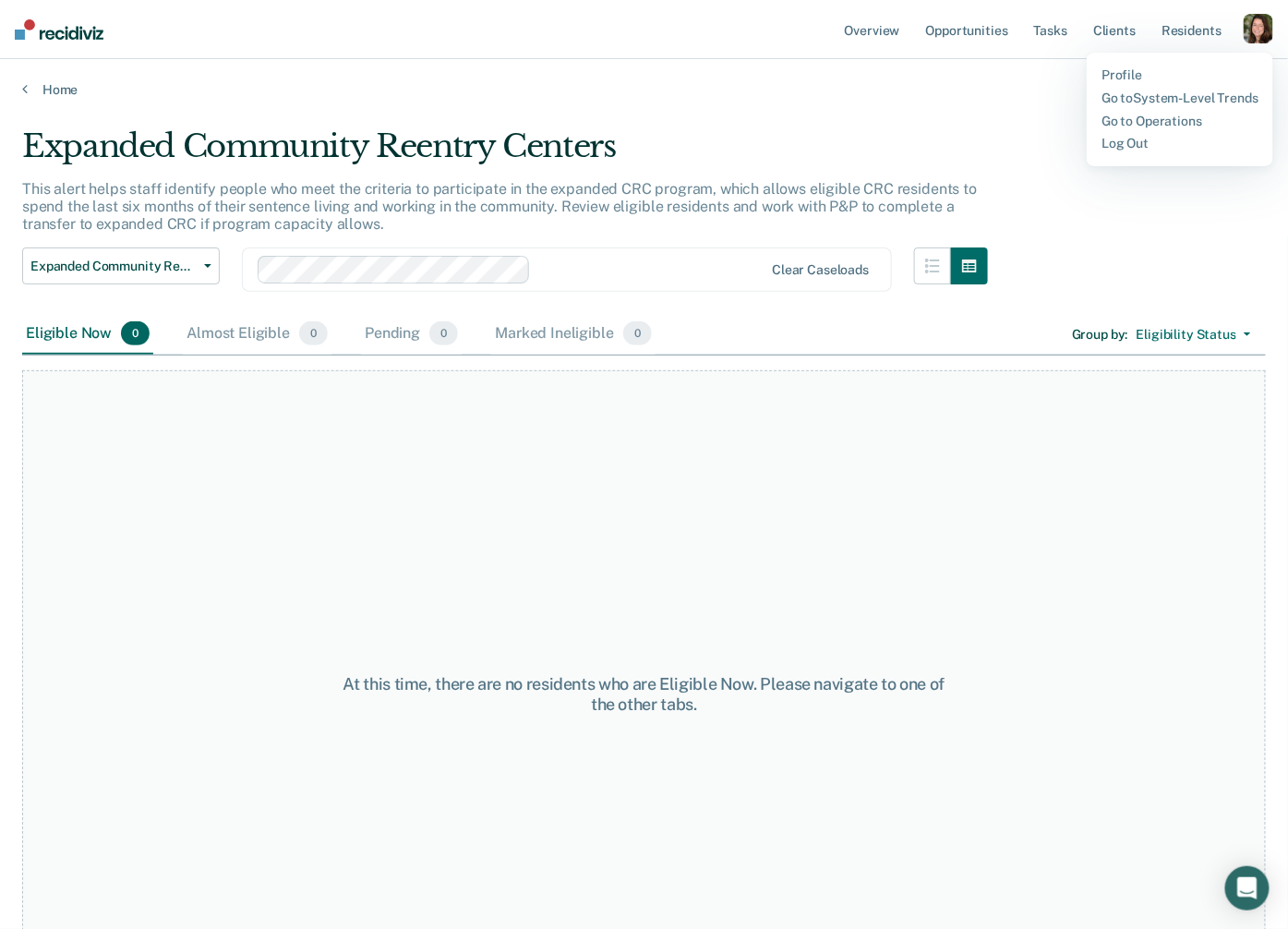 click on "Profile Go to  System-Level Trends Go to Operations Log Out" at bounding box center (1180, 109) 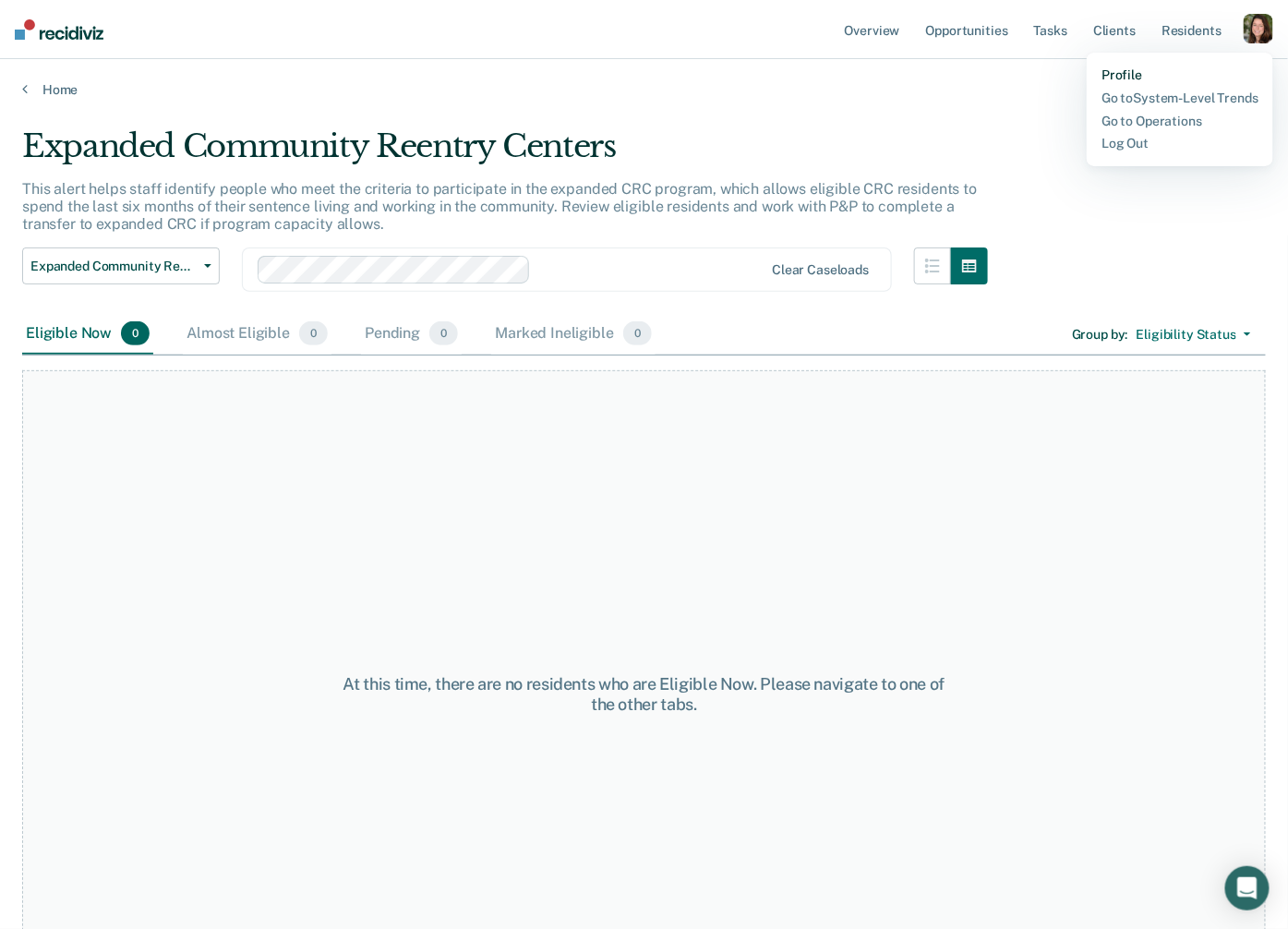click on "Profile" at bounding box center [1180, 75] 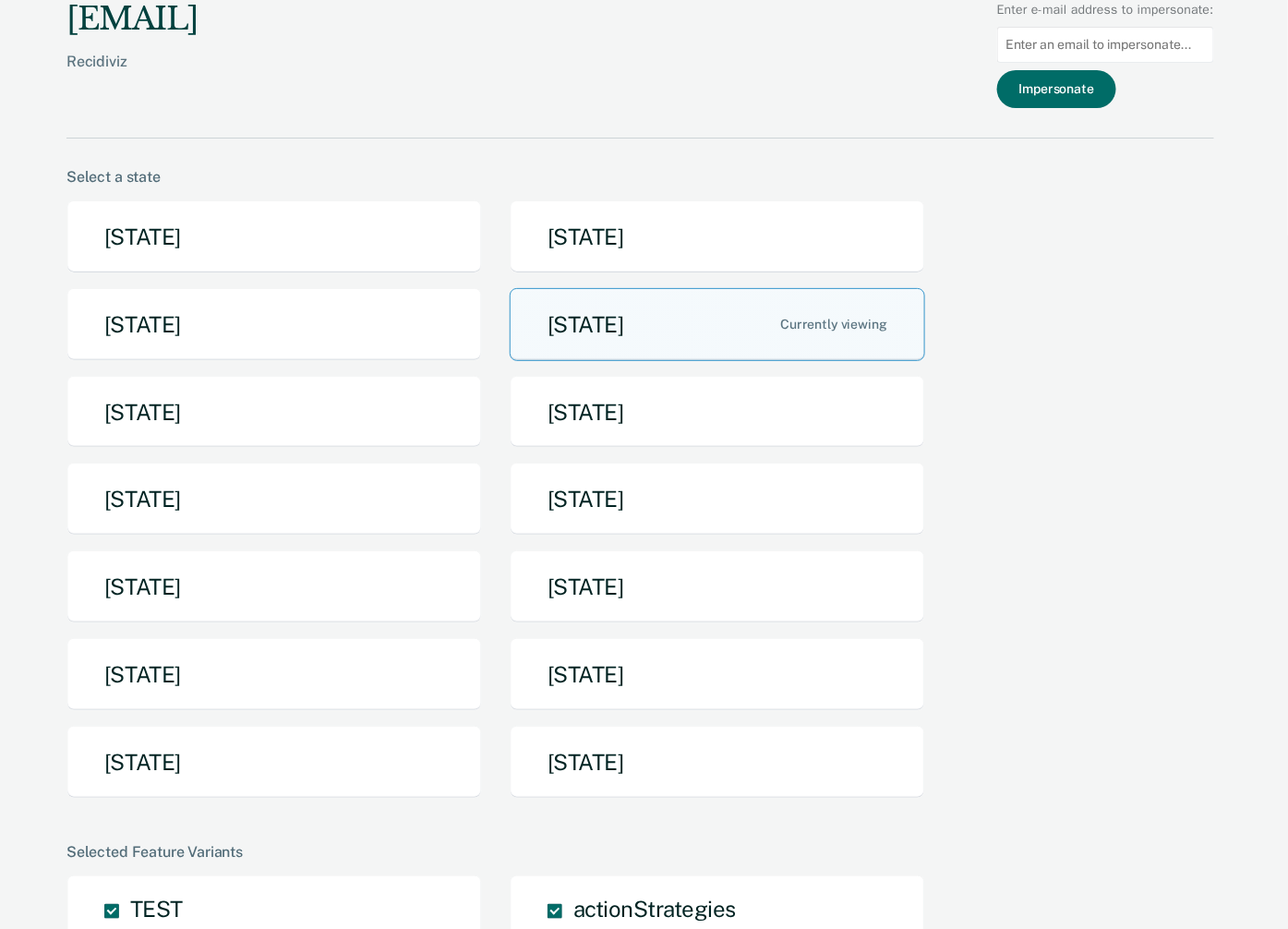 click at bounding box center (1105, 44) 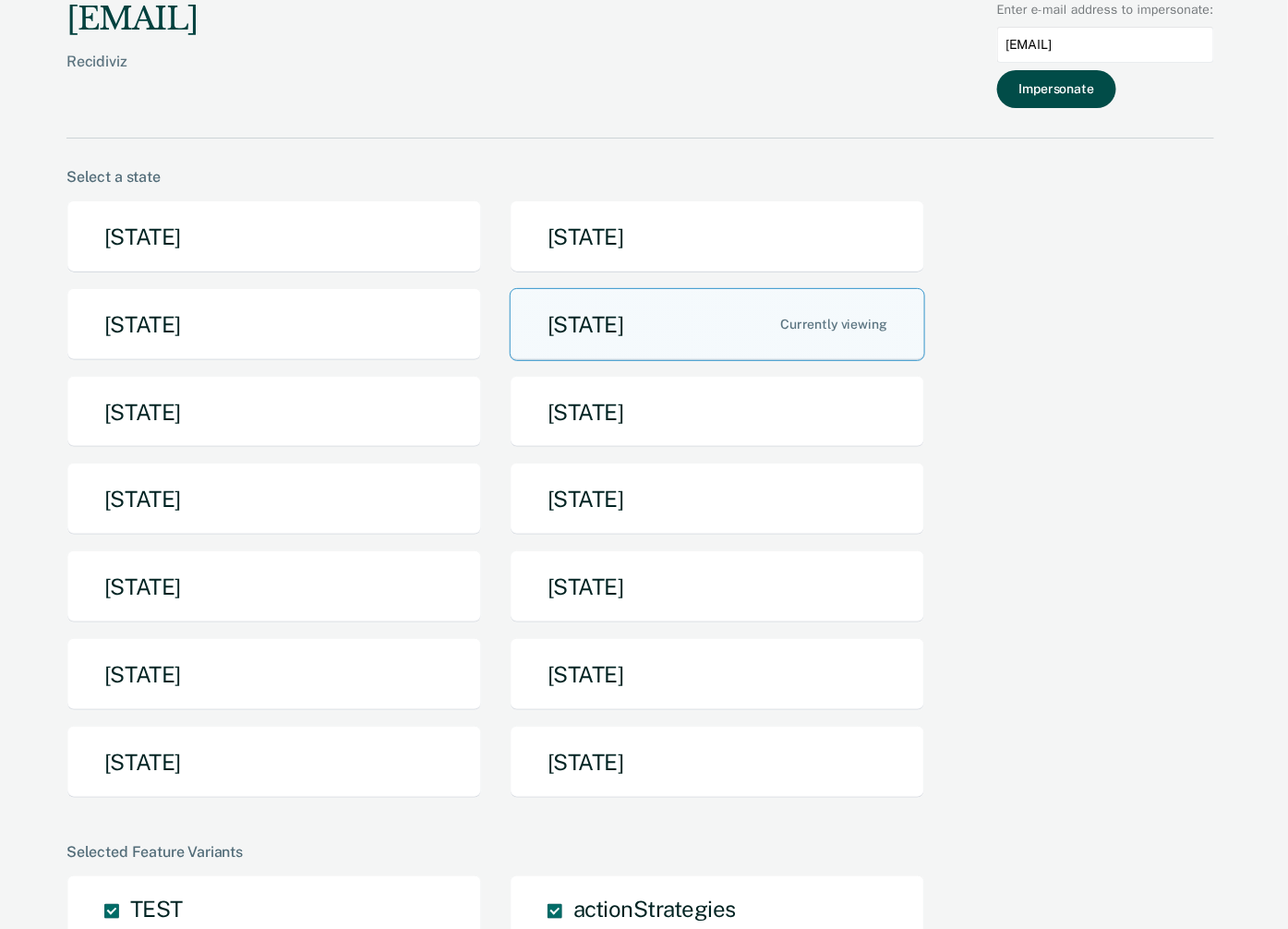 type on "alechuga@idoc.idaho.gov" 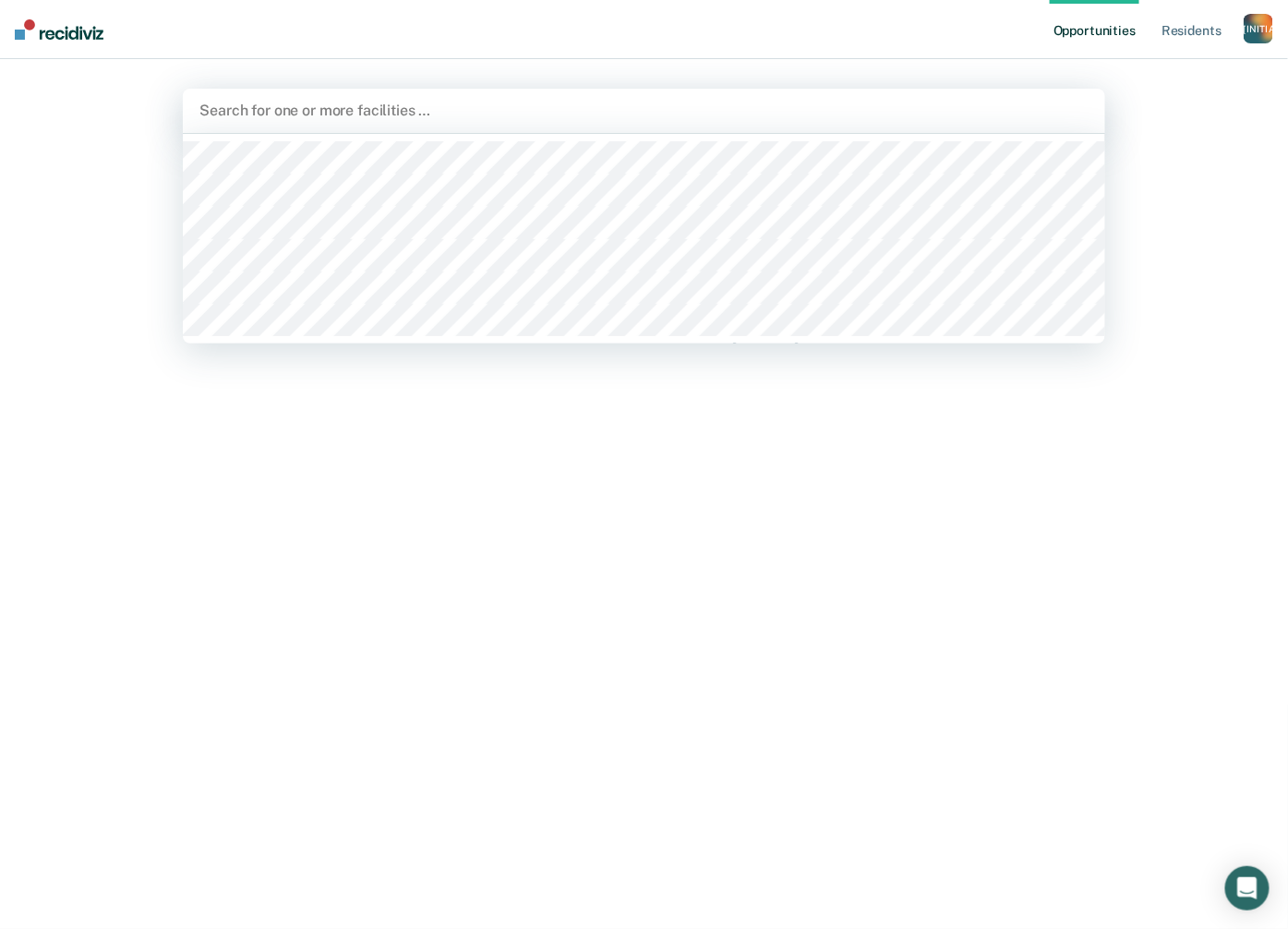 click on "Search for one or more facilities …" at bounding box center [644, 110] 